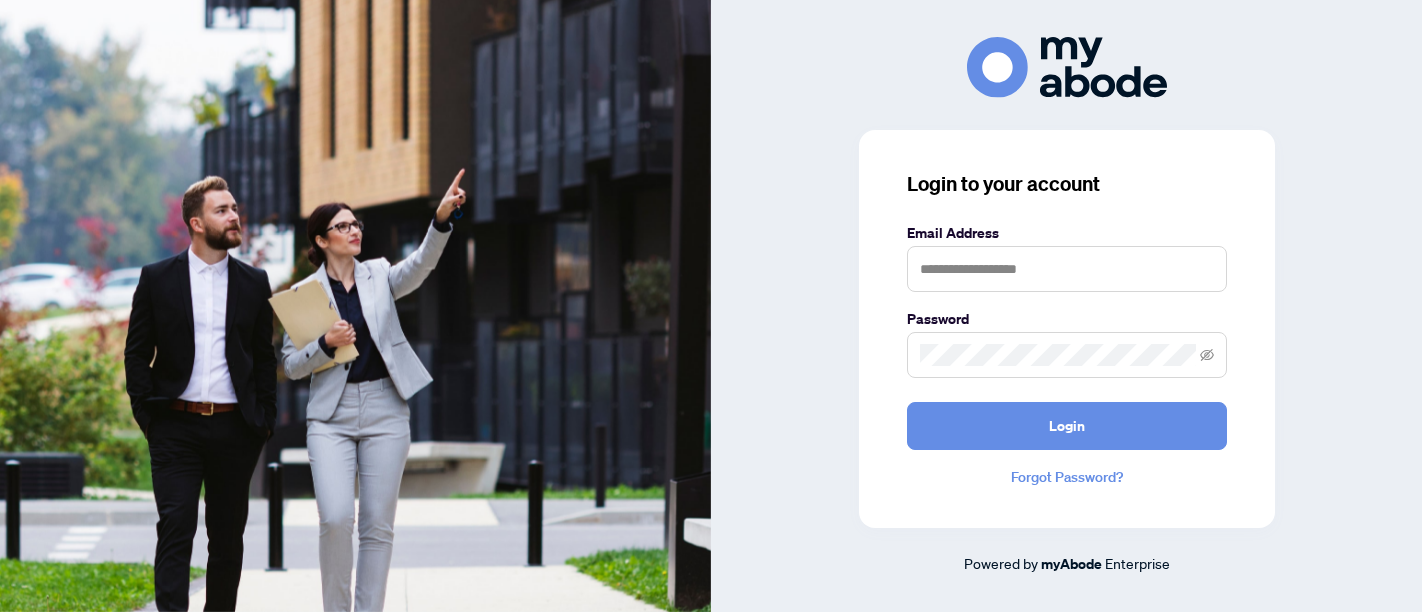 scroll, scrollTop: 0, scrollLeft: 0, axis: both 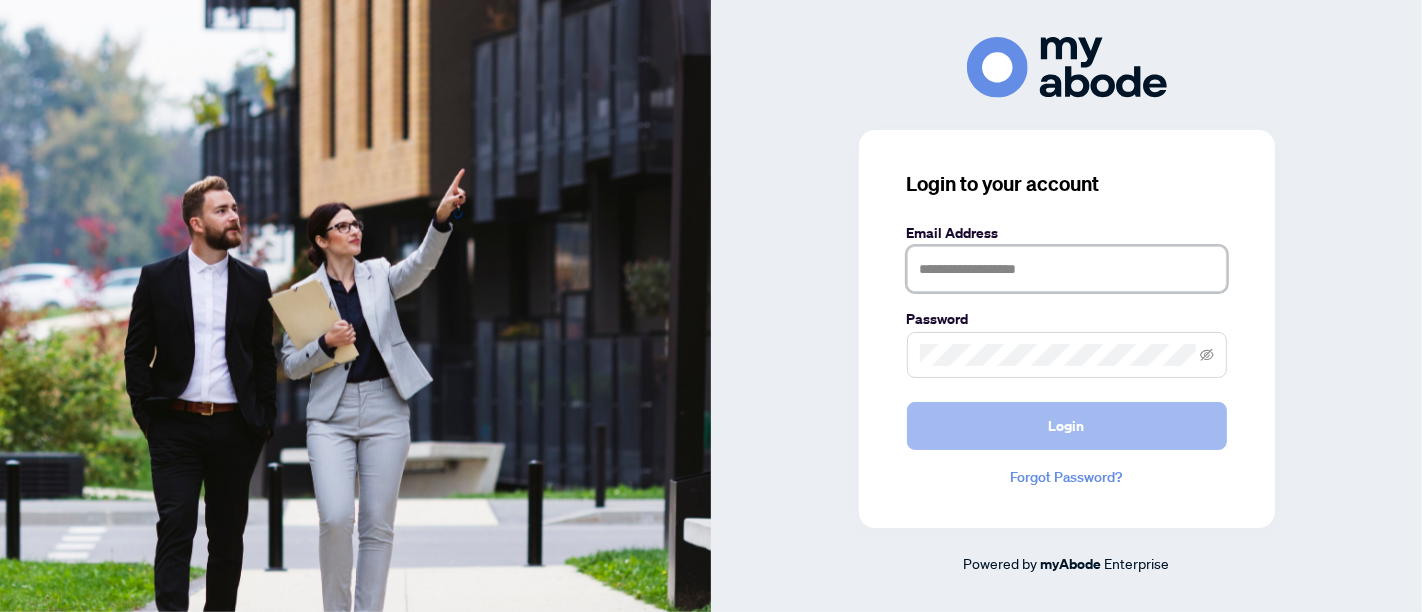 type on "**********" 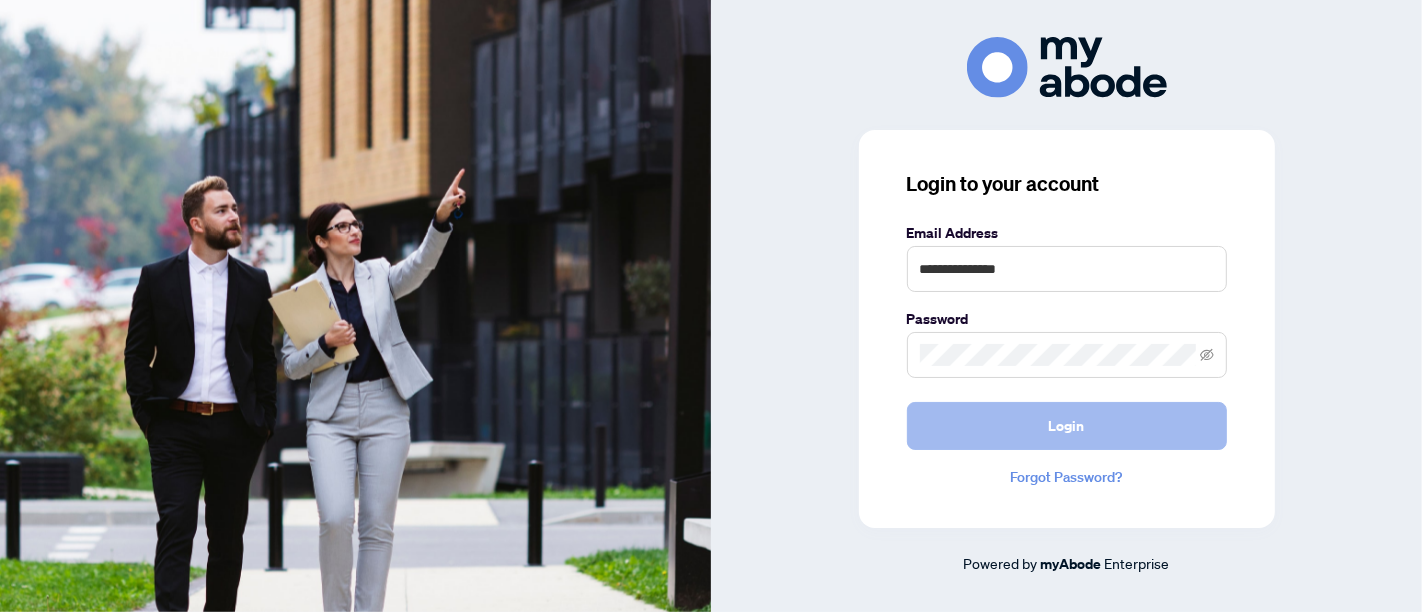 click on "Login" at bounding box center [1067, 426] 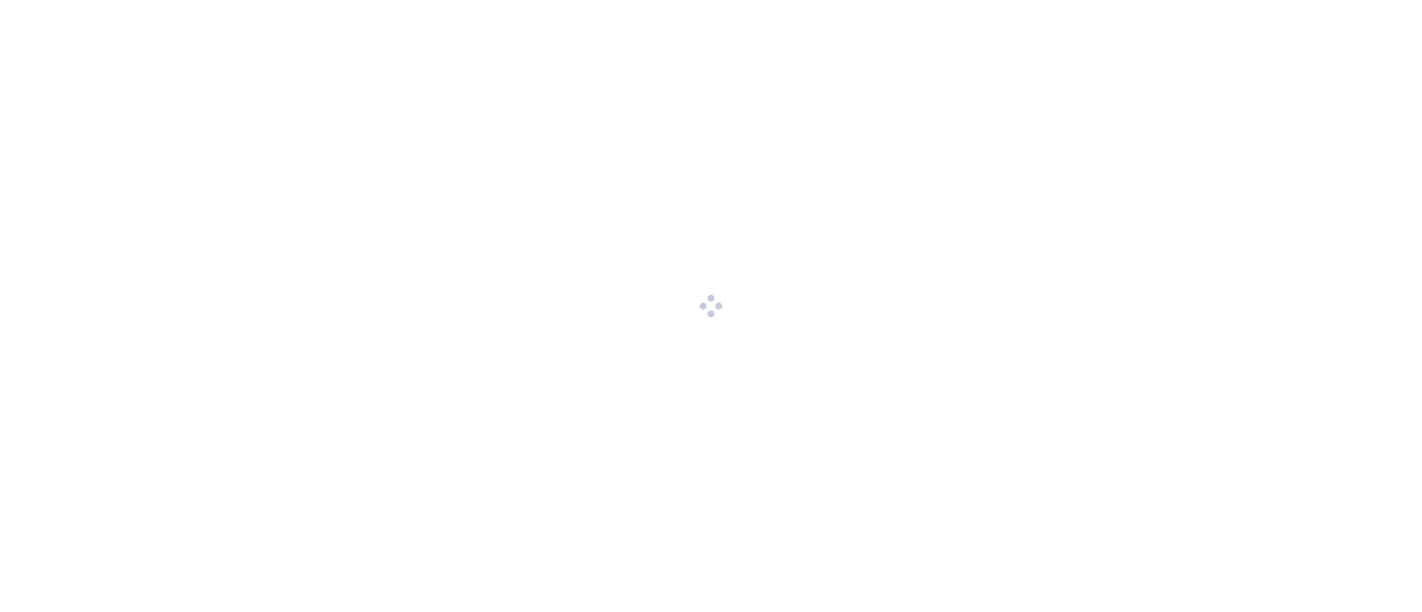 scroll, scrollTop: 0, scrollLeft: 0, axis: both 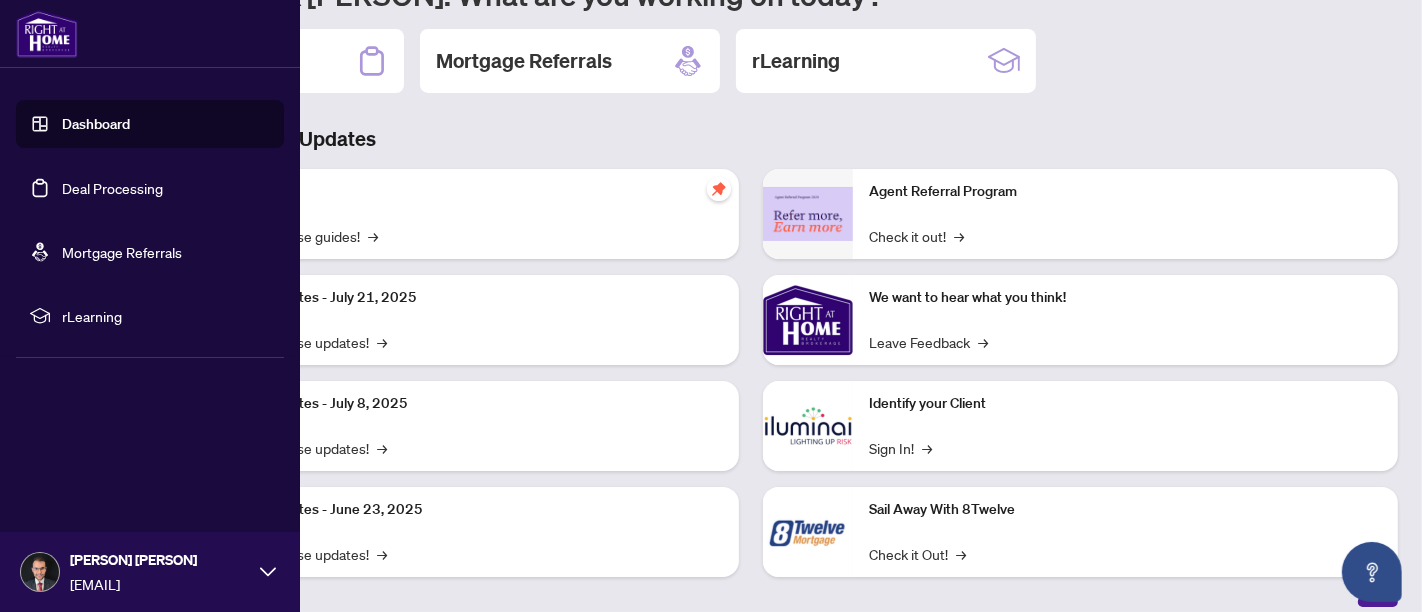 click on "Deal Processing" at bounding box center [112, 188] 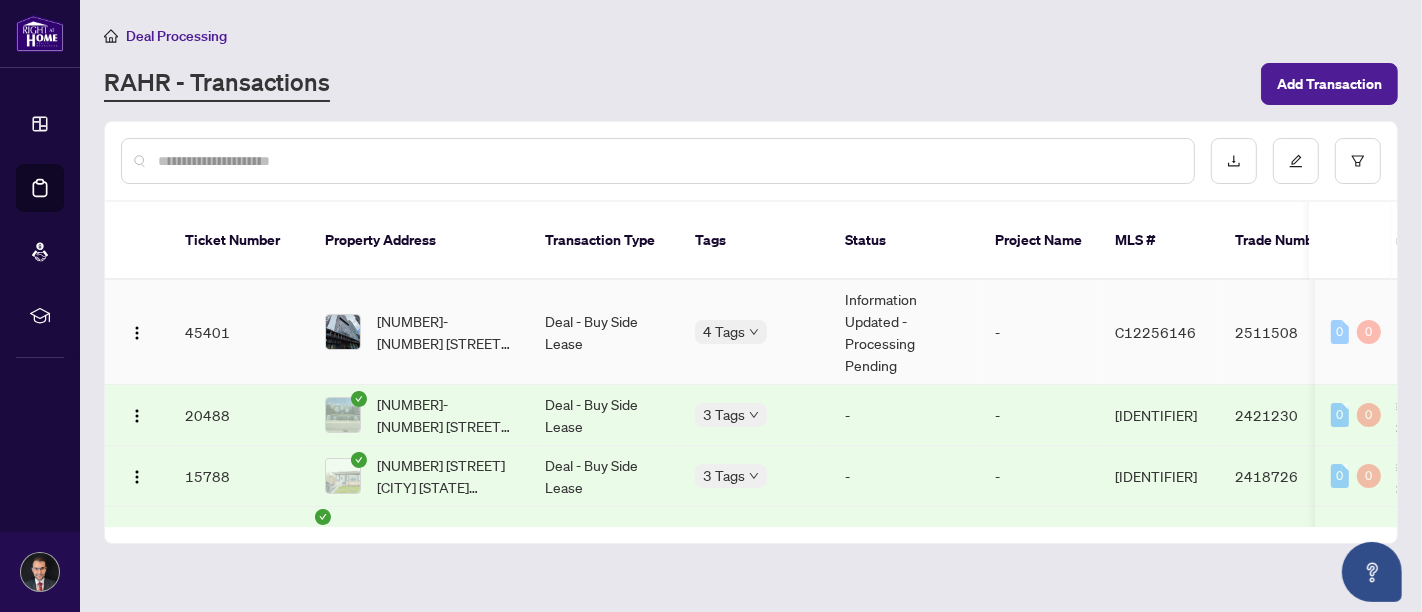 click on "45401" at bounding box center (239, 332) 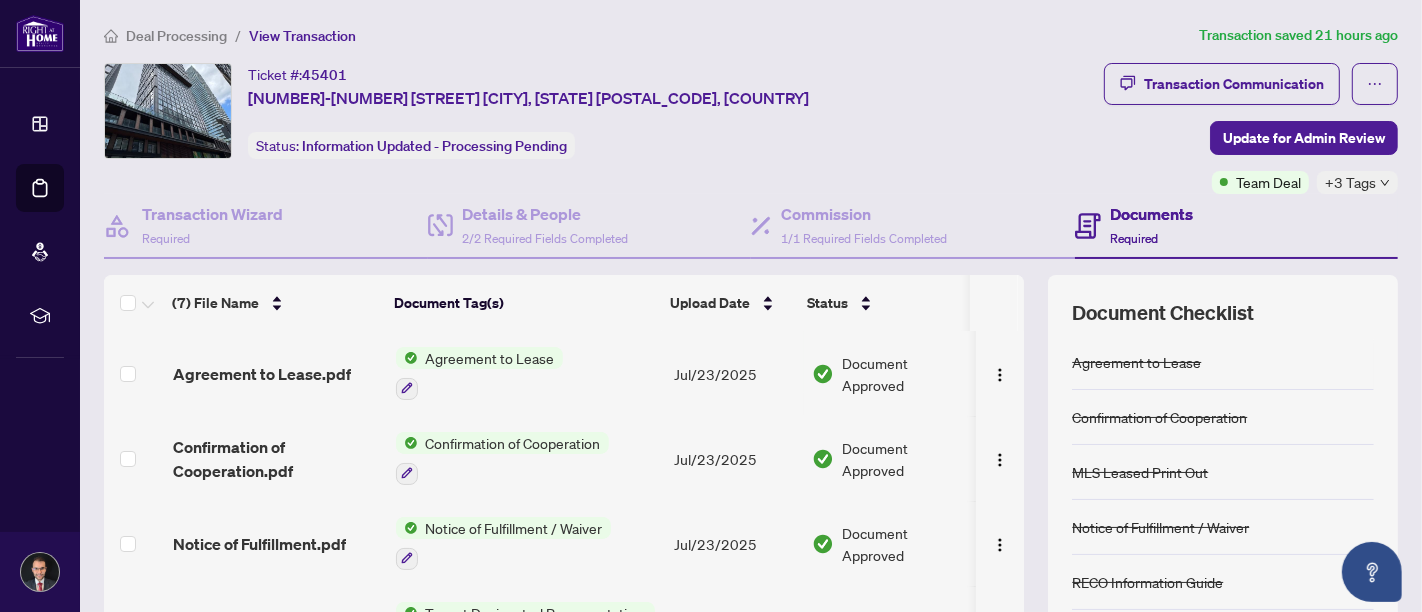 click on "Documents" at bounding box center (1152, 214) 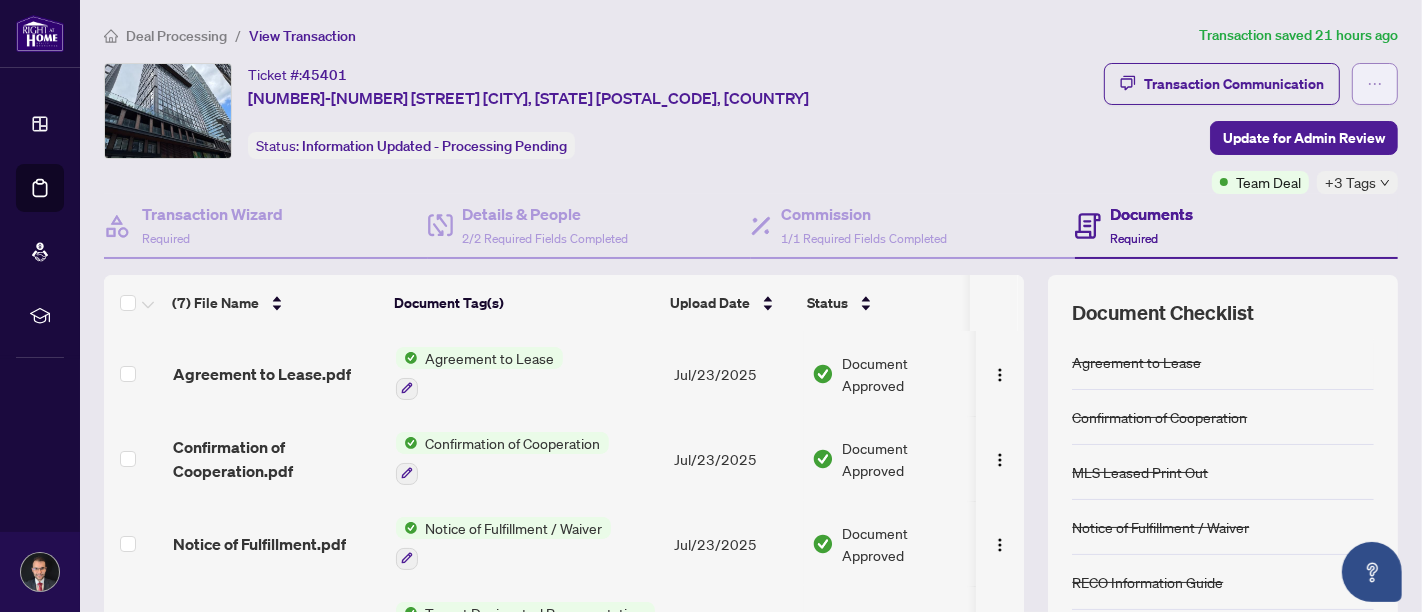 click 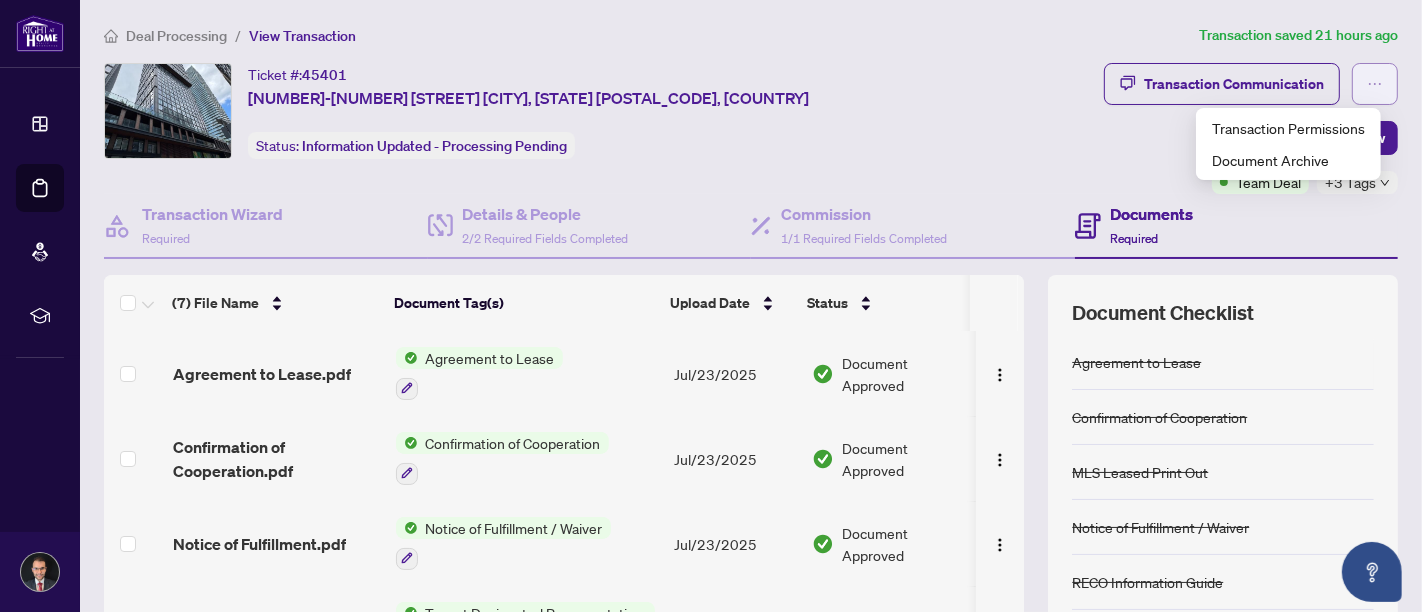 click 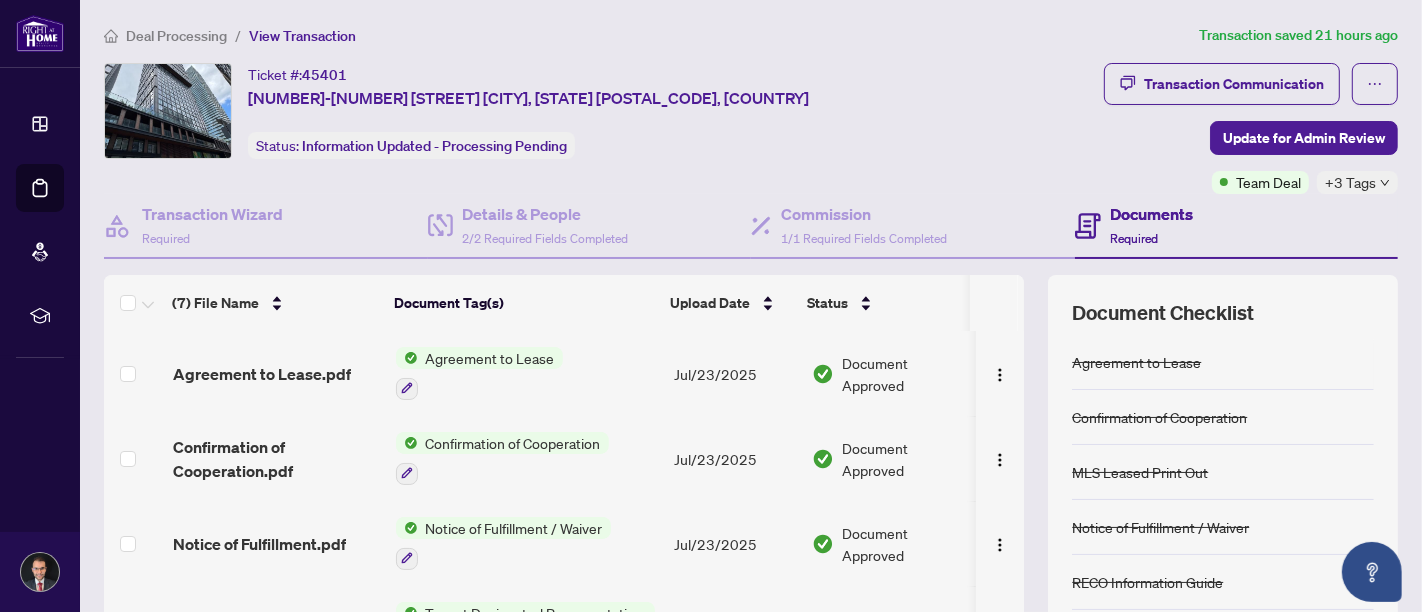 scroll, scrollTop: 297, scrollLeft: 0, axis: vertical 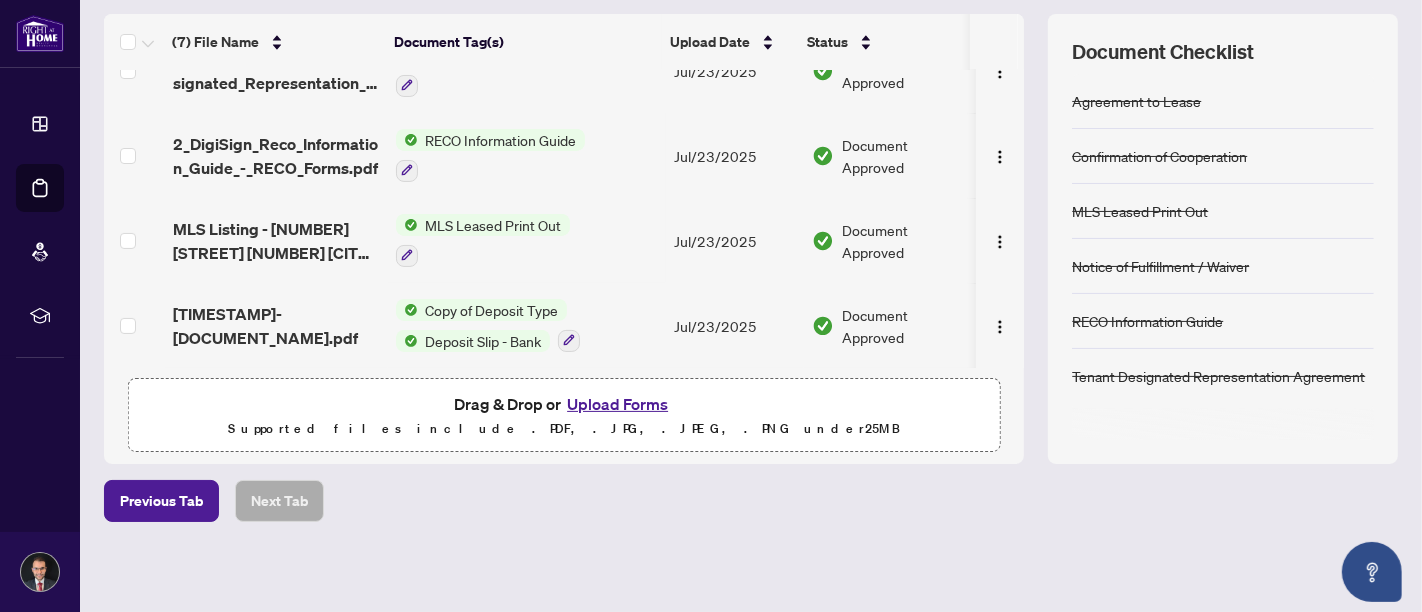 click on "Upload Forms" at bounding box center (617, 404) 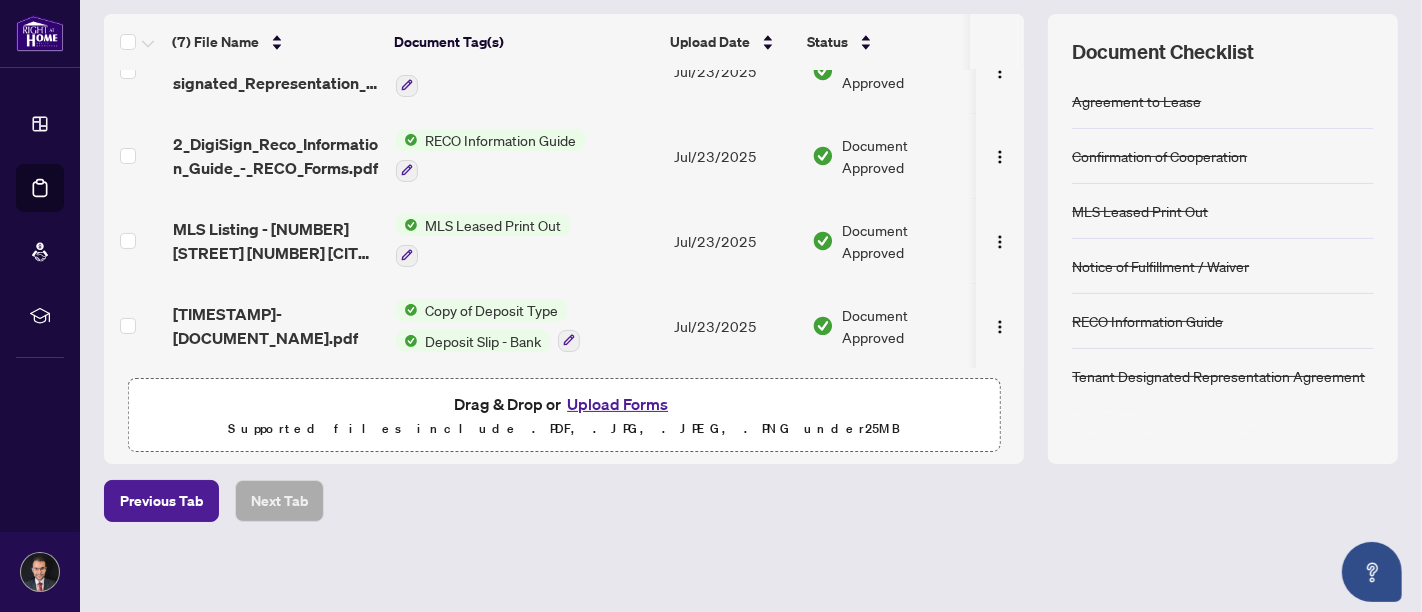 click on "Drag & Drop or Upload Forms Supported files include   .PDF, .JPG, .JPEG, .PNG   under  25 MB" at bounding box center [564, 416] 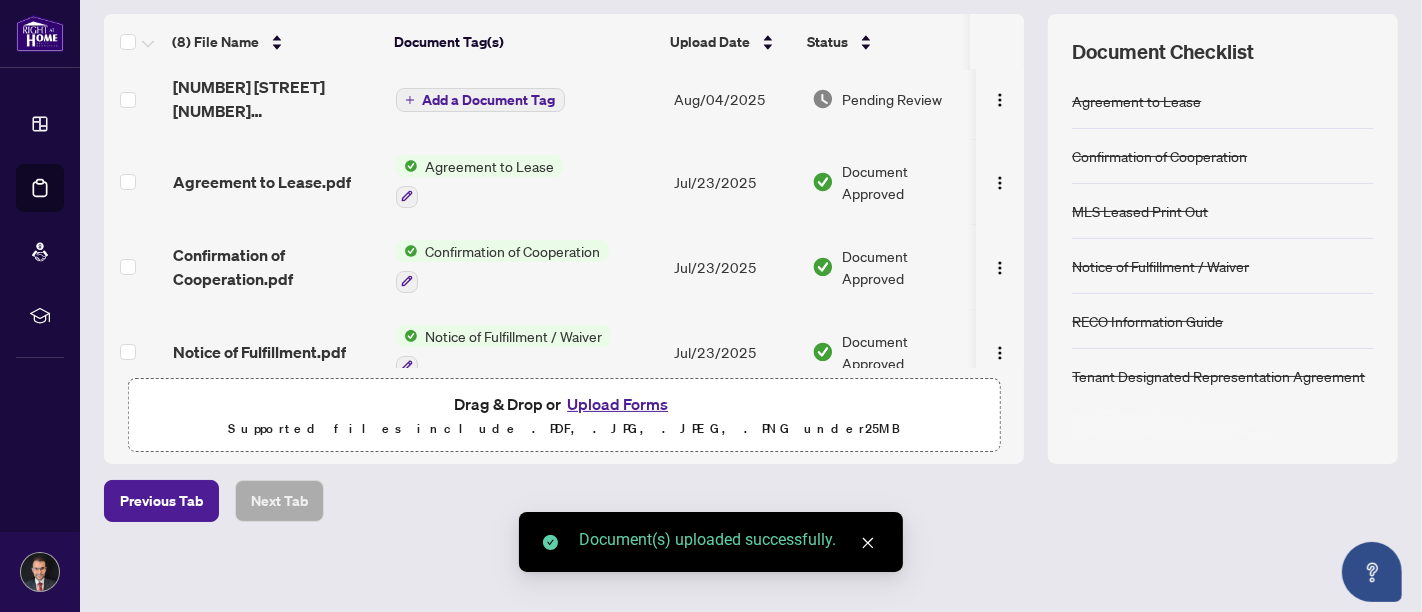 scroll, scrollTop: 0, scrollLeft: 0, axis: both 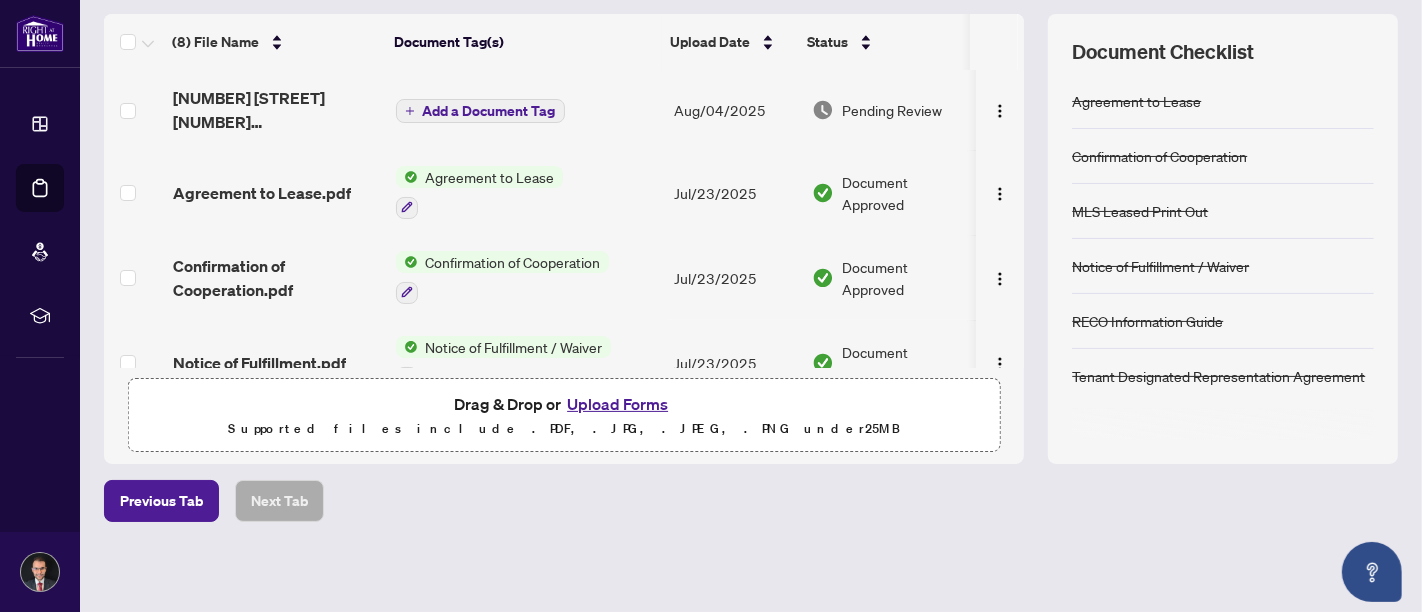 click on "Add a Document Tag" at bounding box center [480, 111] 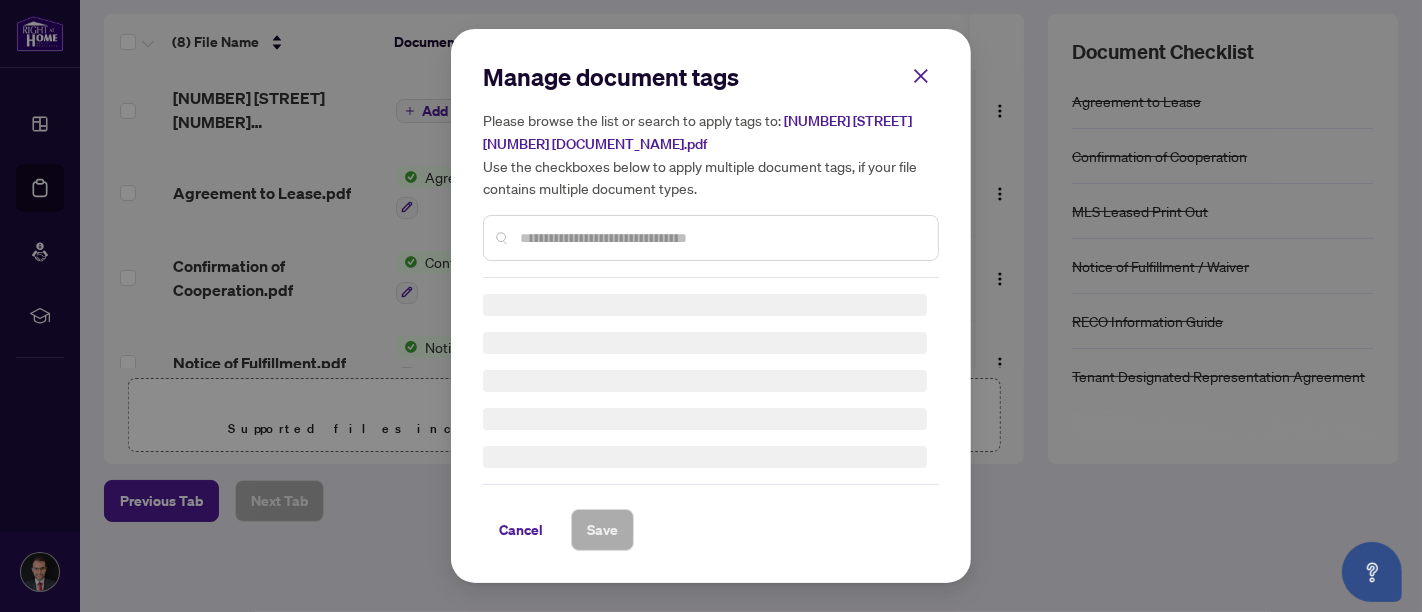 click on "Manage document tags Please browse the list or search to apply tags to:   [NUMBER] [STREET] [NUMBER] [DOCUMENT_NAME].pdf   Use the checkboxes below to apply multiple document tags, if your file contains multiple document types." at bounding box center [711, 169] 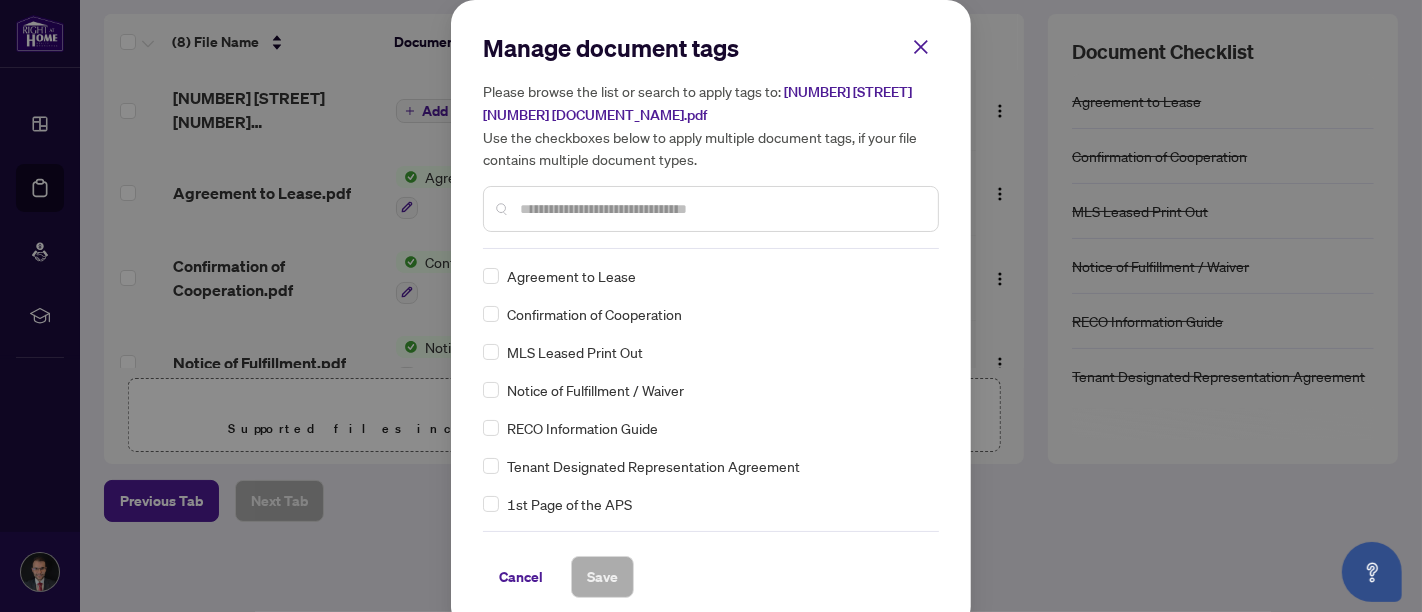 click at bounding box center [721, 209] 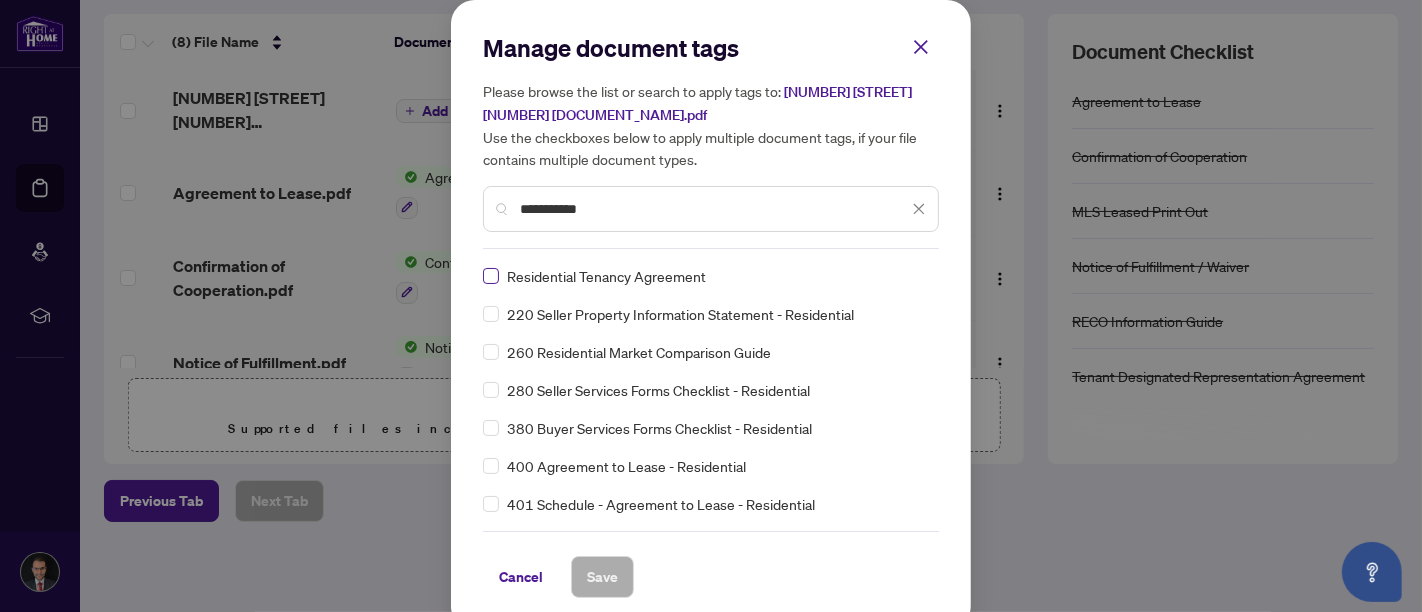 type on "**********" 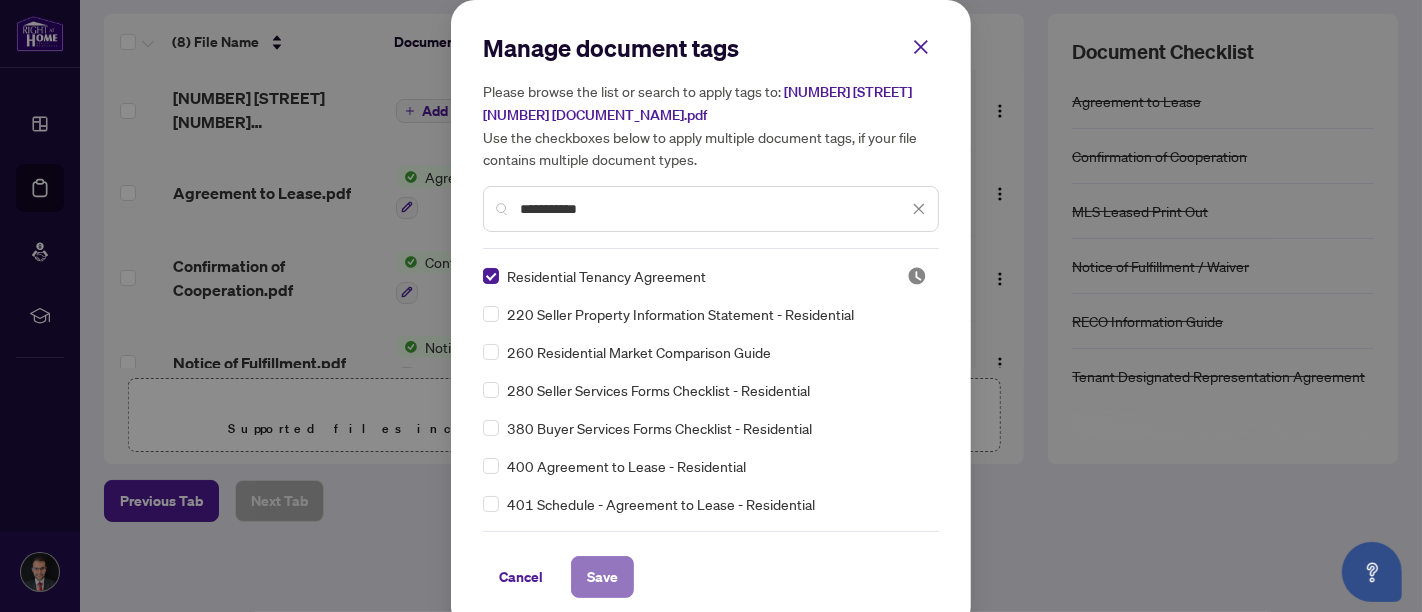 click on "Save" at bounding box center [602, 577] 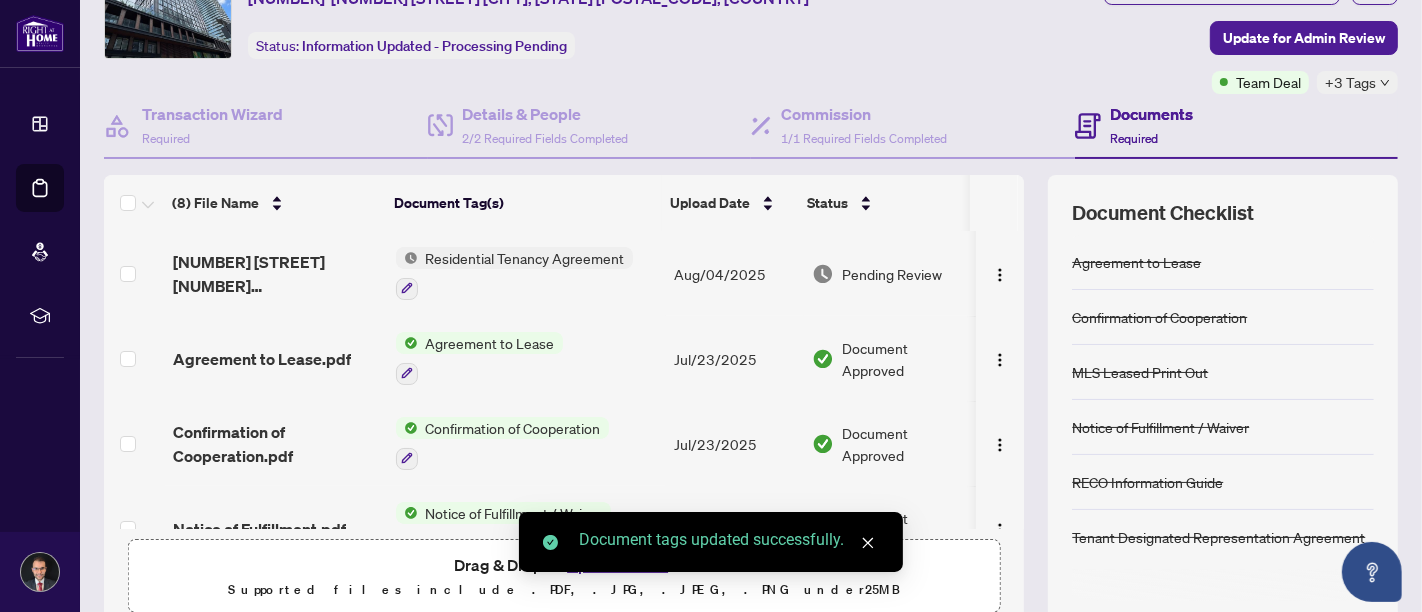 scroll, scrollTop: 0, scrollLeft: 0, axis: both 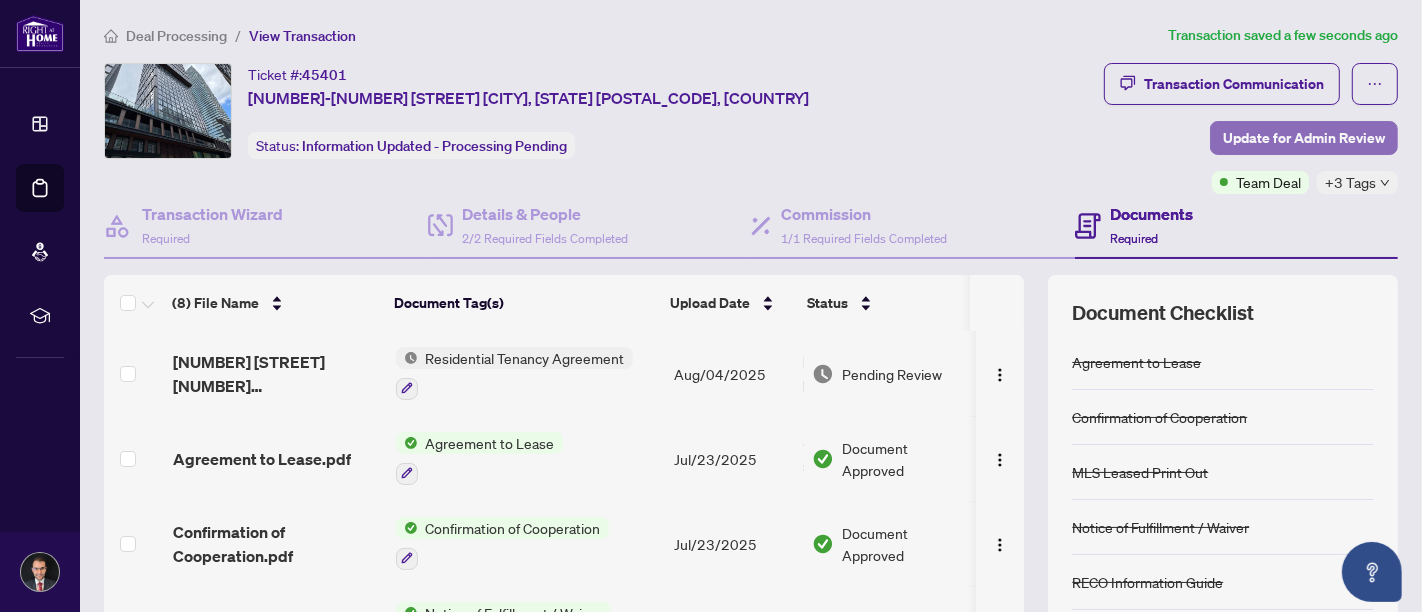 click on "Update for Admin Review" at bounding box center [1304, 138] 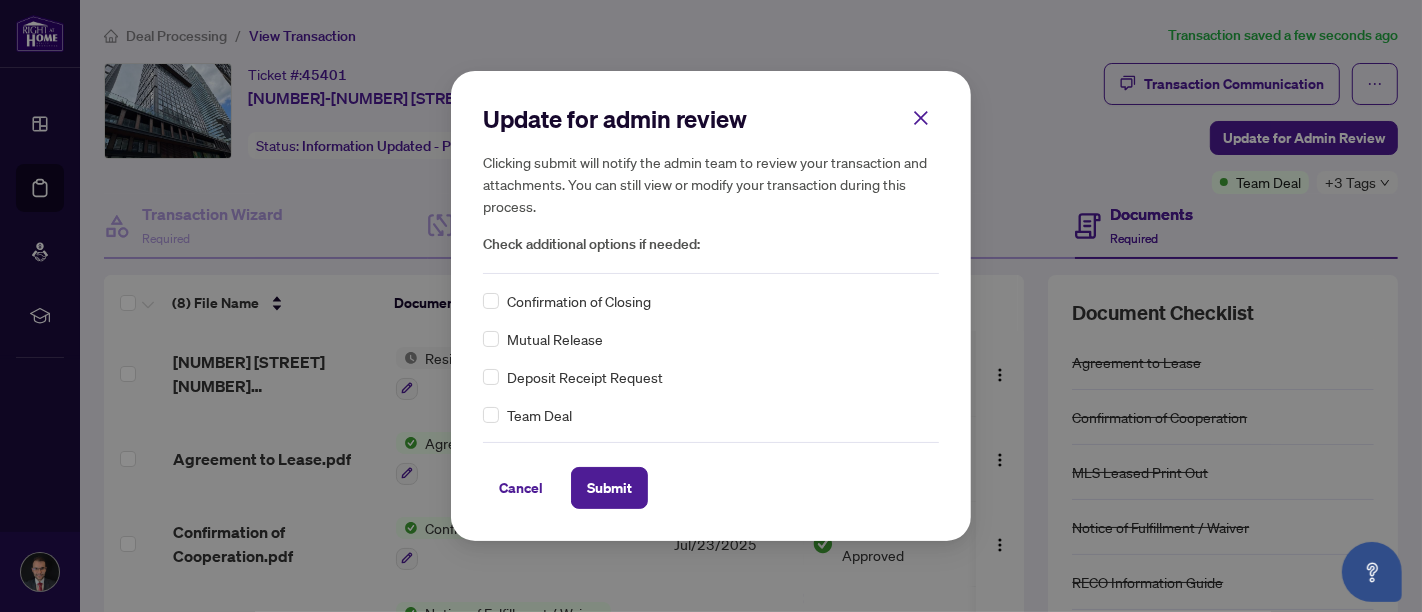 drag, startPoint x: 539, startPoint y: 312, endPoint x: 529, endPoint y: 311, distance: 10.049875 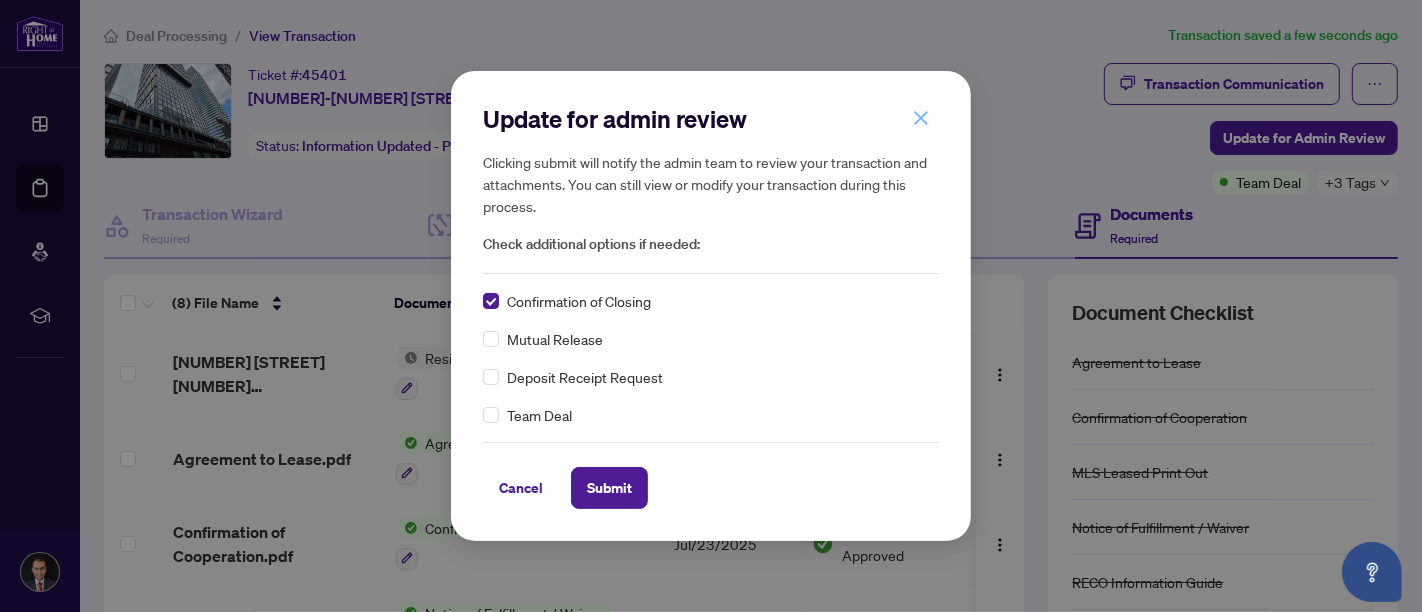 click 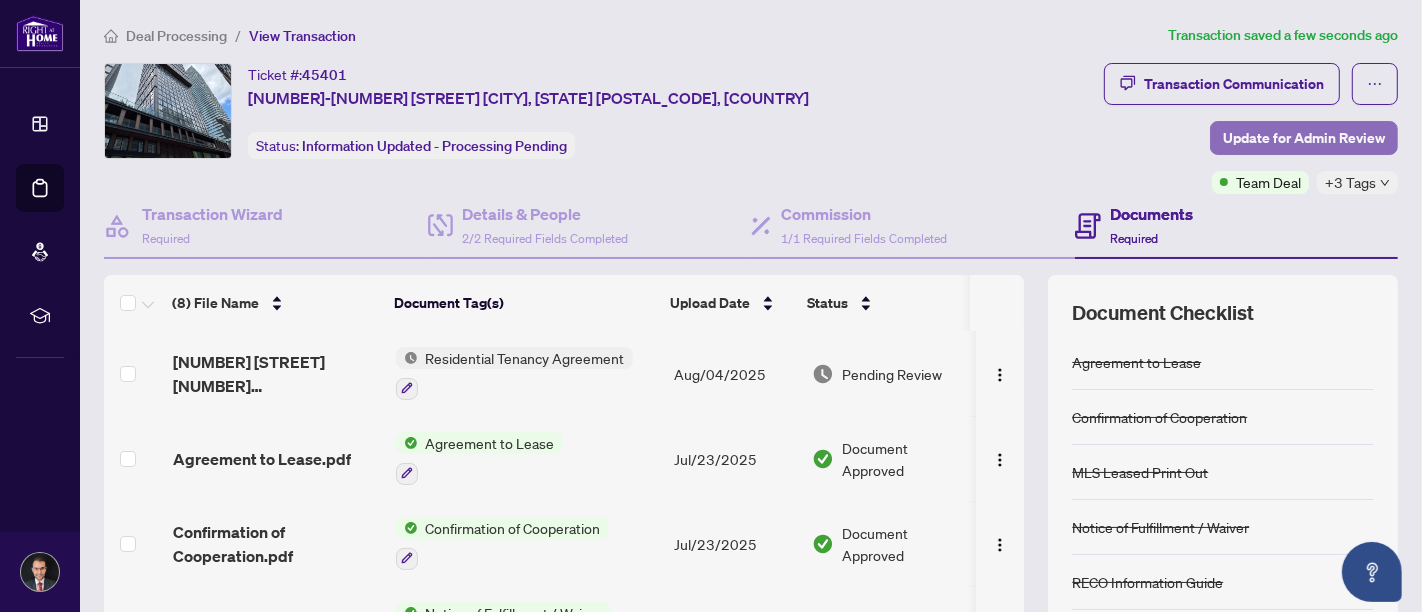 click on "Update for Admin Review" at bounding box center [1304, 138] 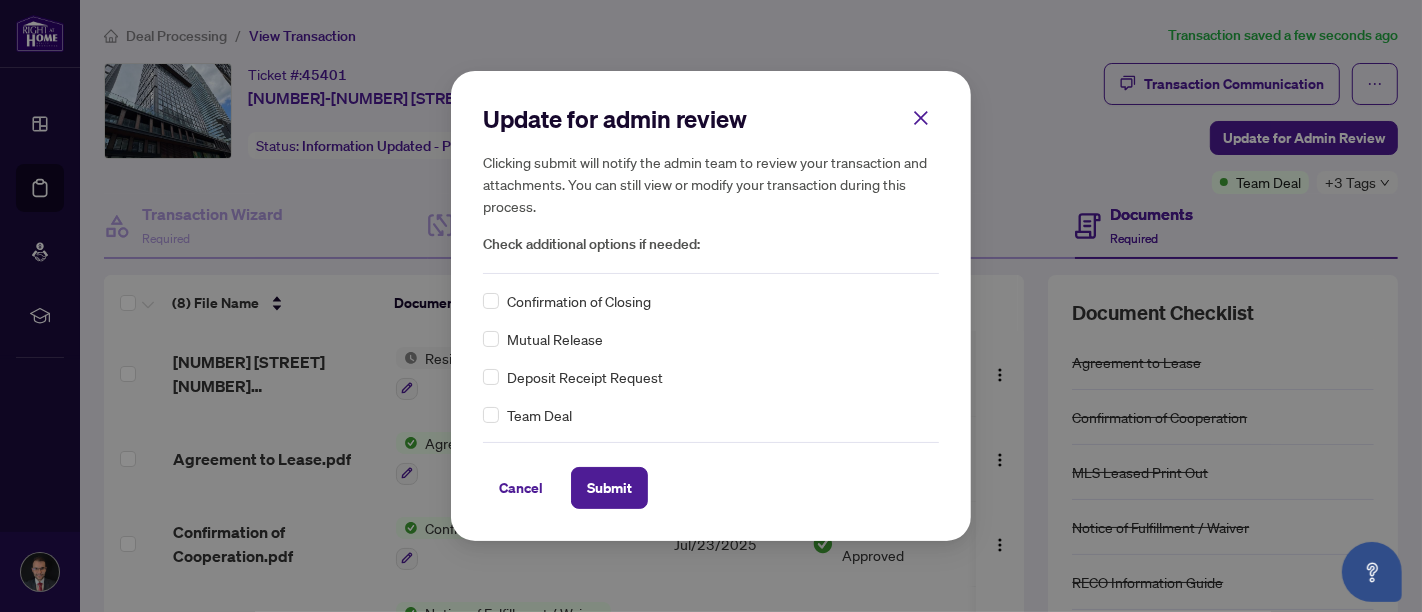 click on "Confirmation of Closing" at bounding box center (579, 301) 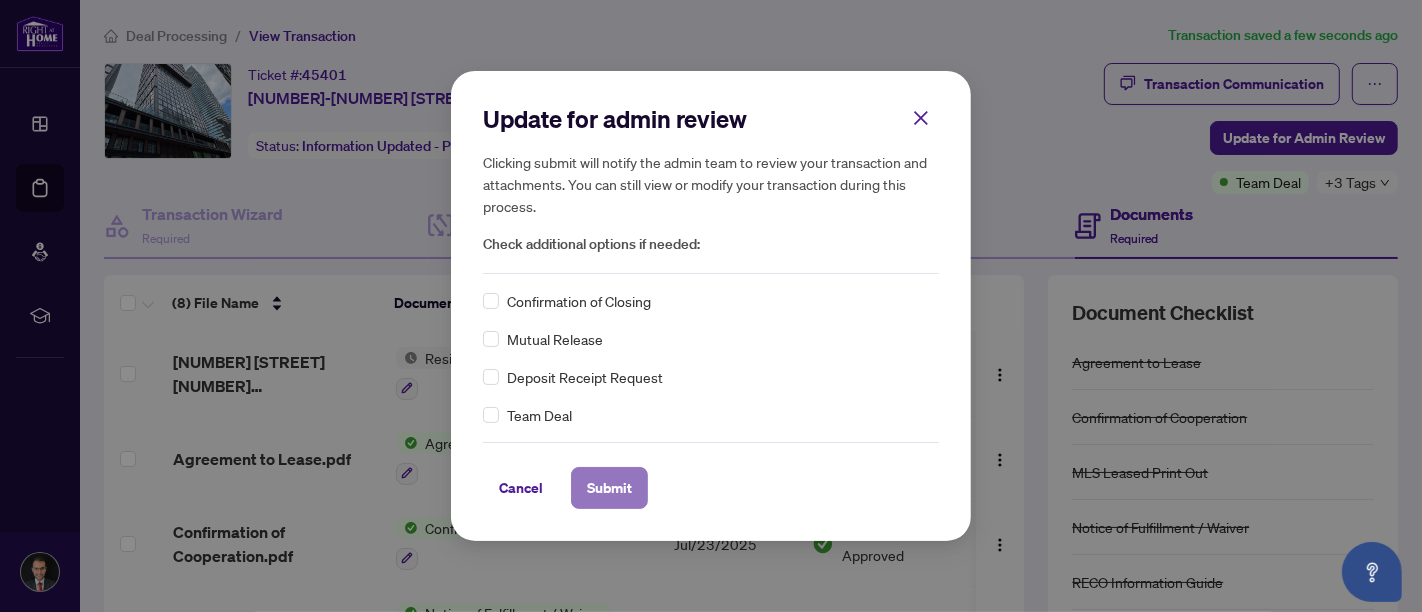 click on "Submit" at bounding box center [609, 488] 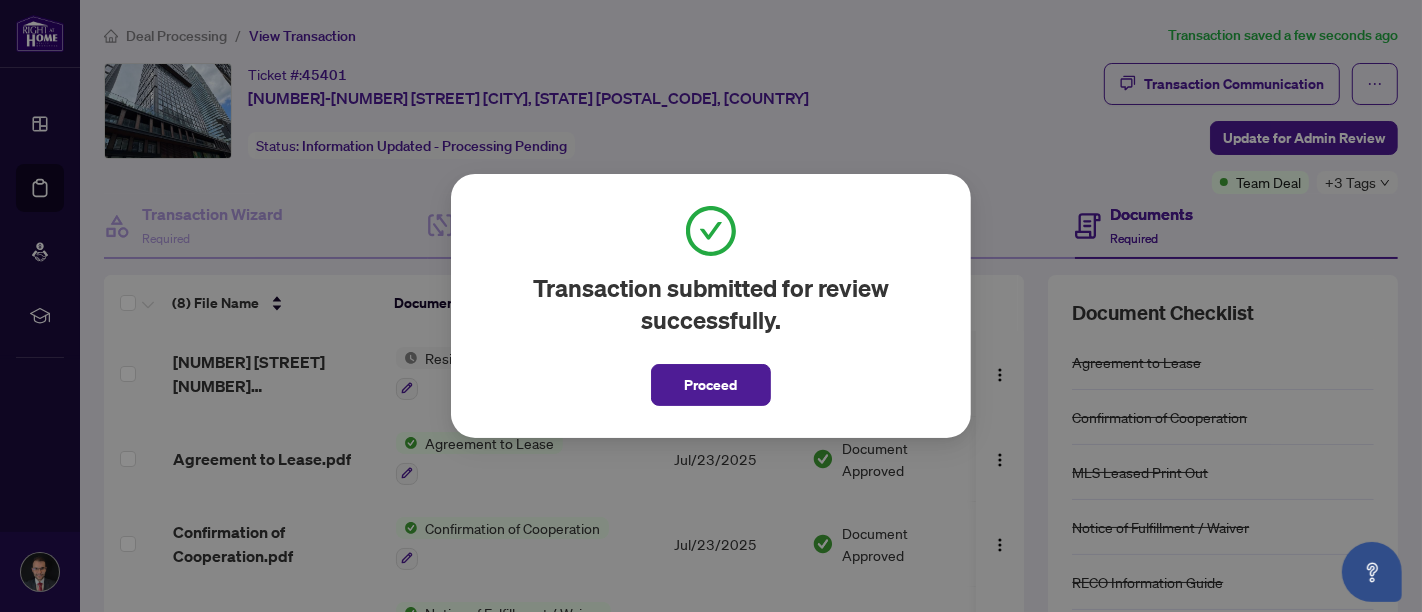 click on "Transaction submitted for review successfully. Proceed Cancel OK" at bounding box center [711, 306] 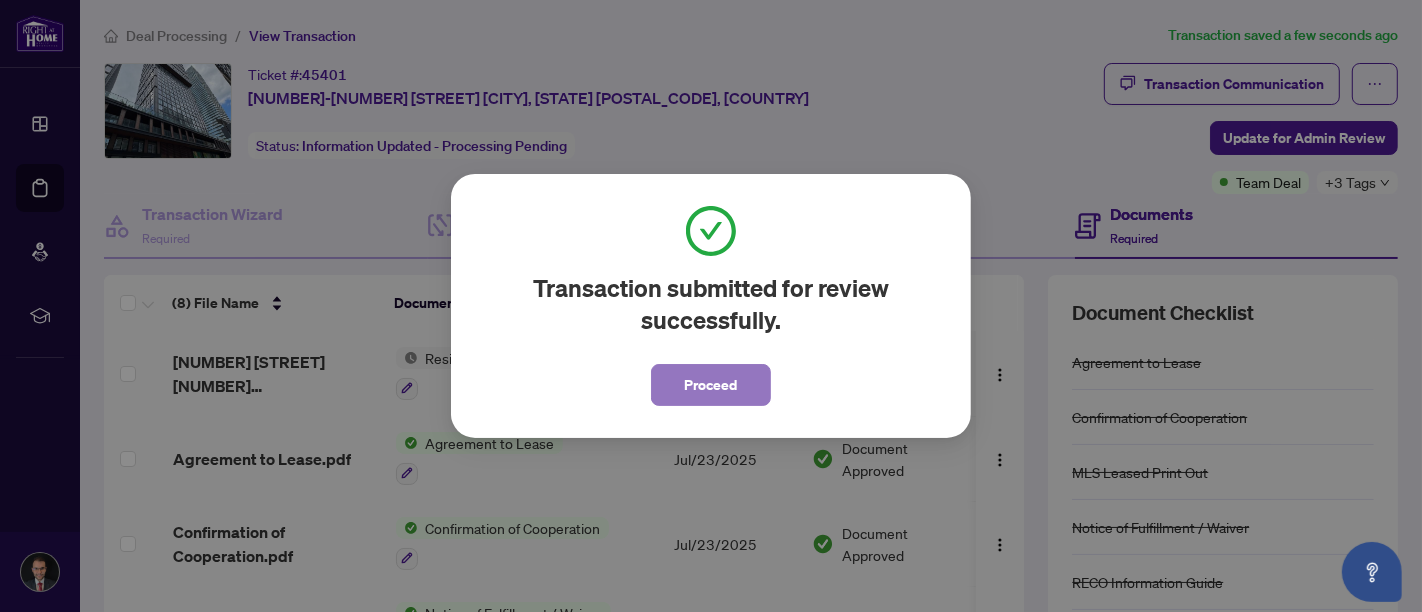 click on "Proceed" at bounding box center (711, 385) 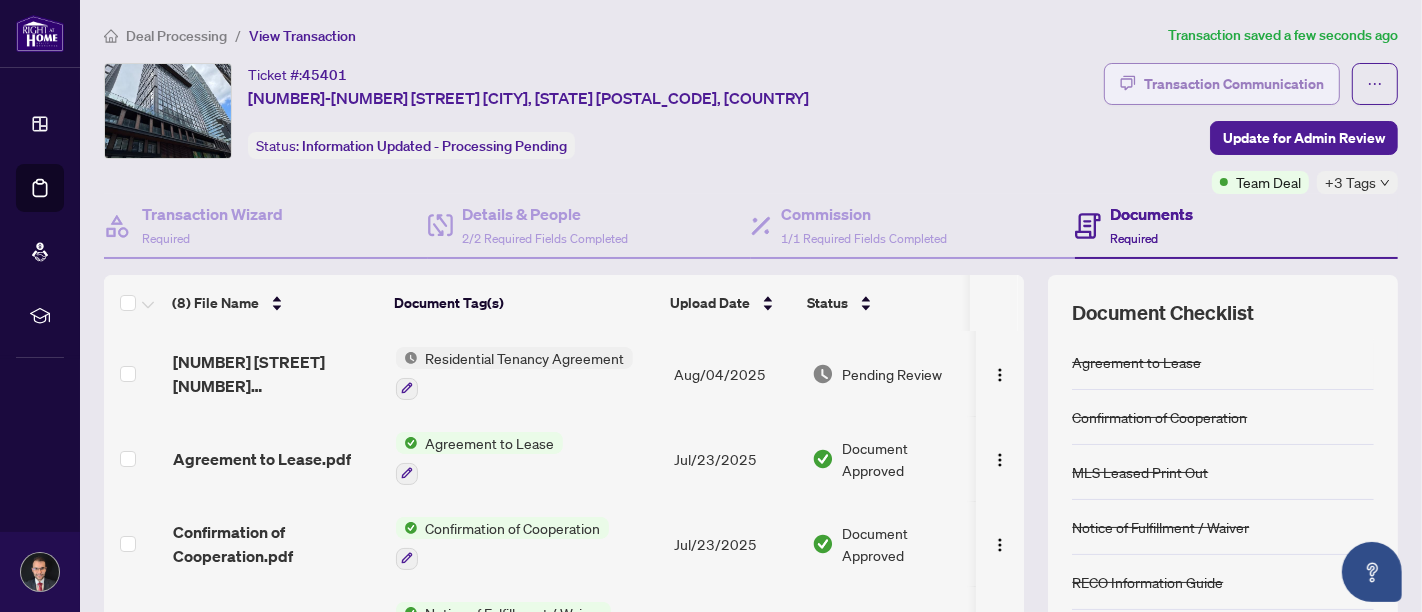 click on "Transaction Communication" at bounding box center (1234, 84) 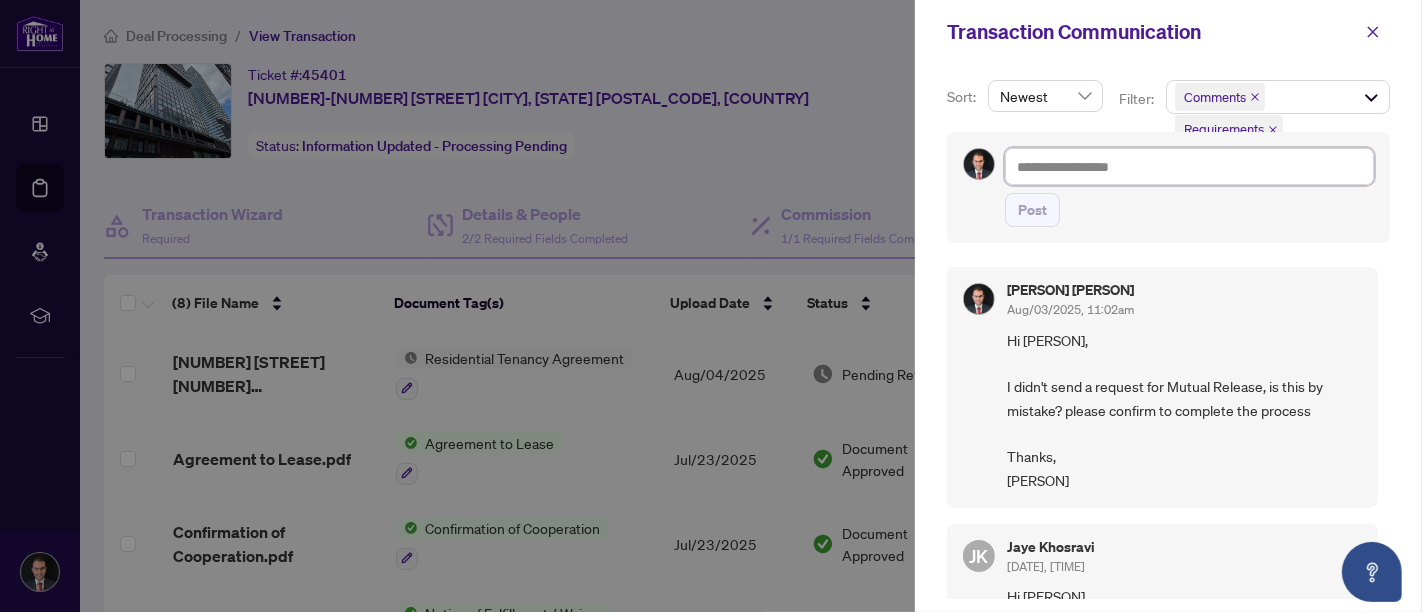 click at bounding box center [1189, 166] 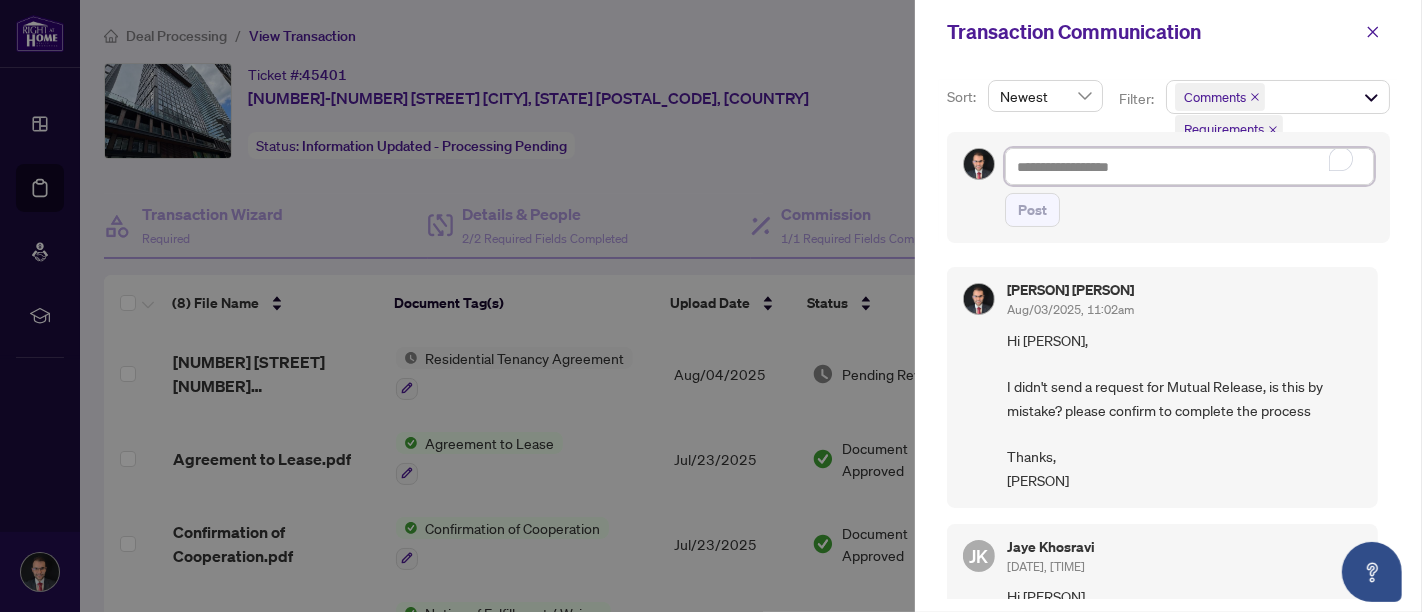 type on "*" 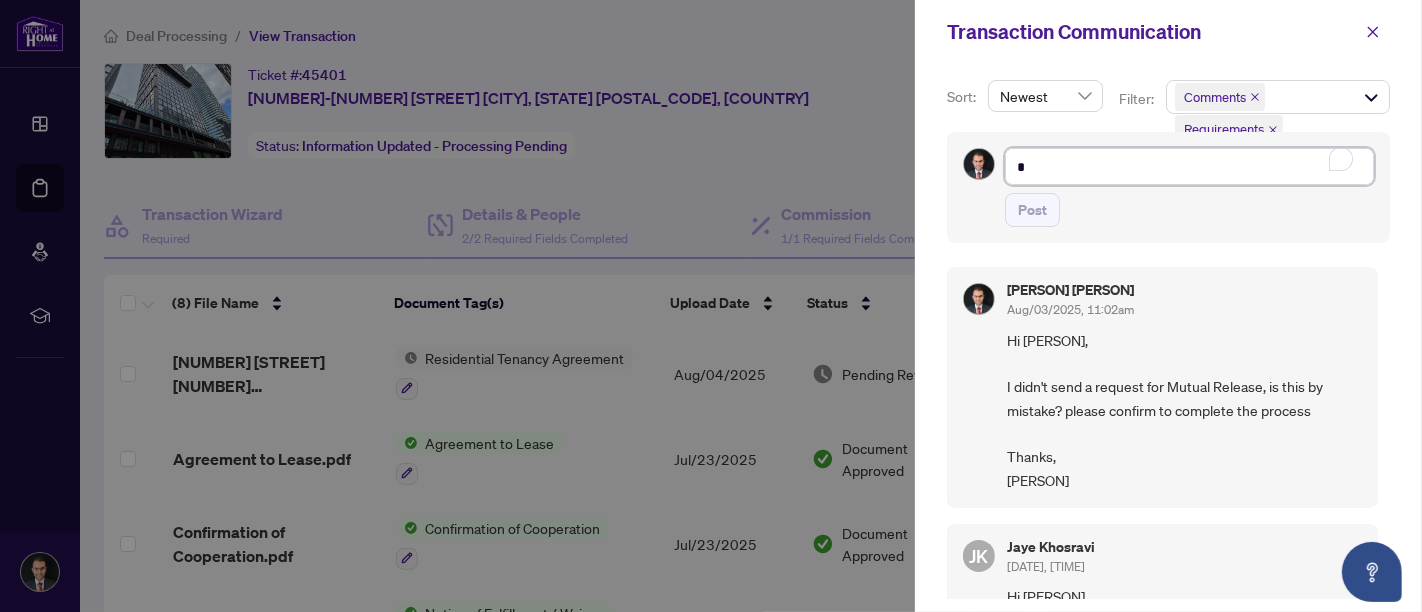 type on "**" 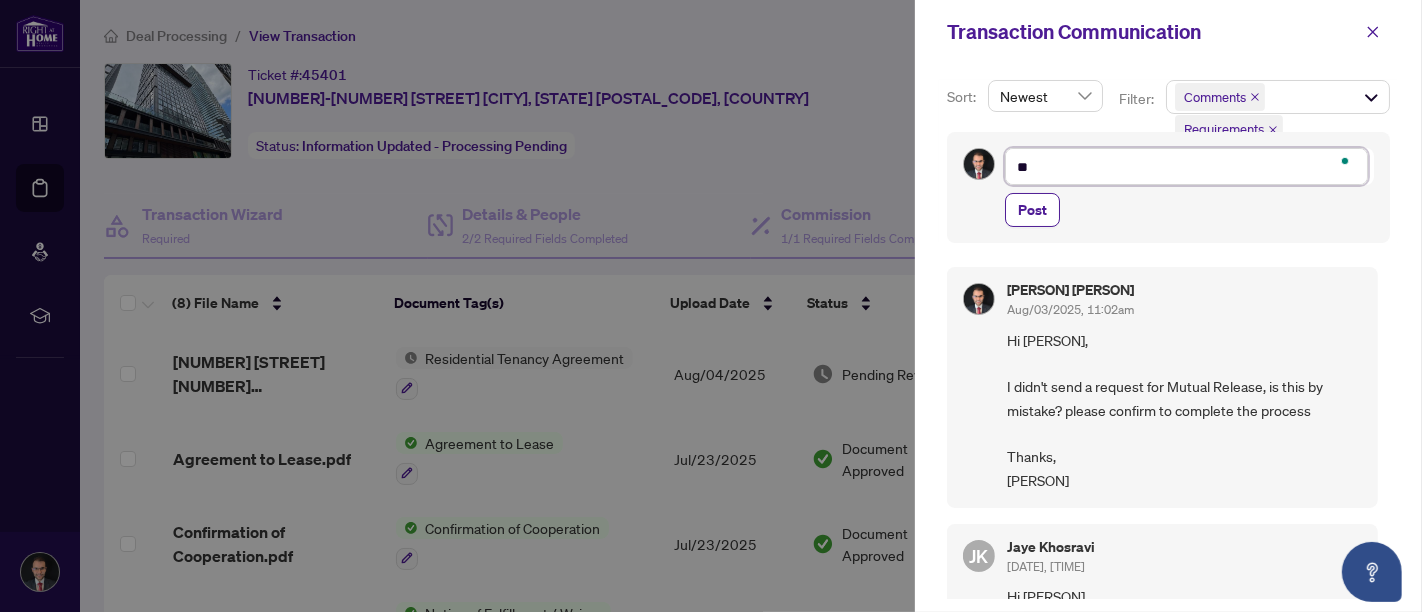 type on "**" 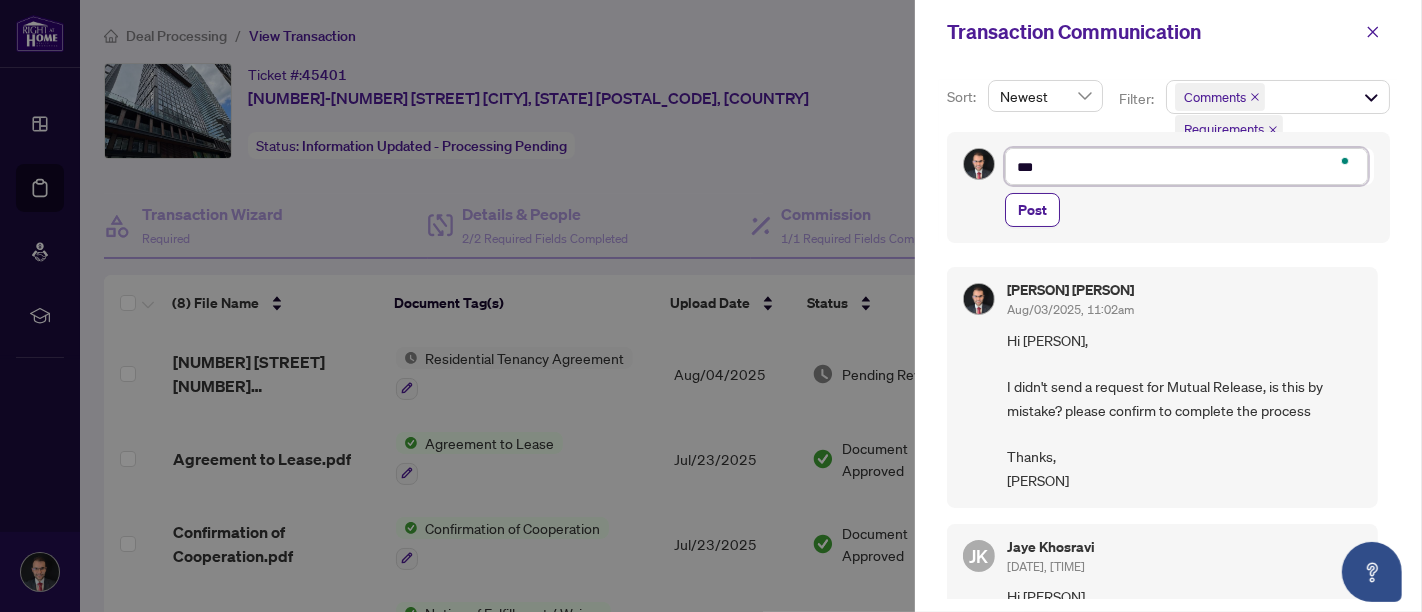 type on "****" 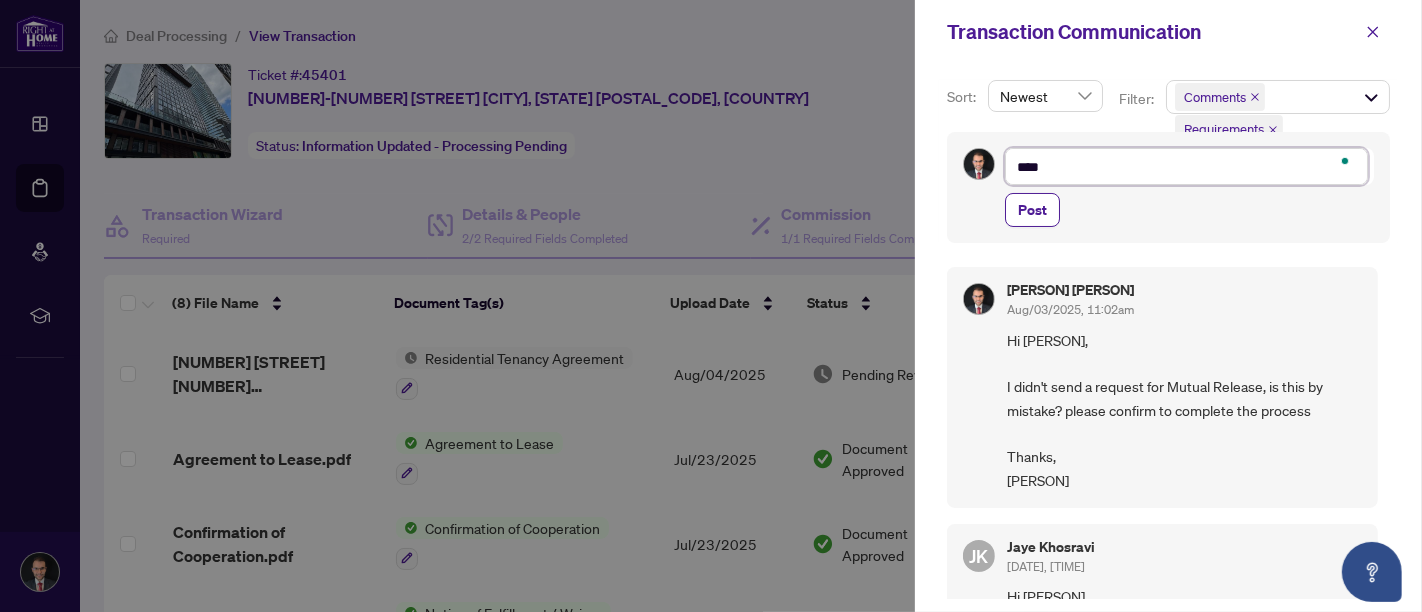 type on "*****" 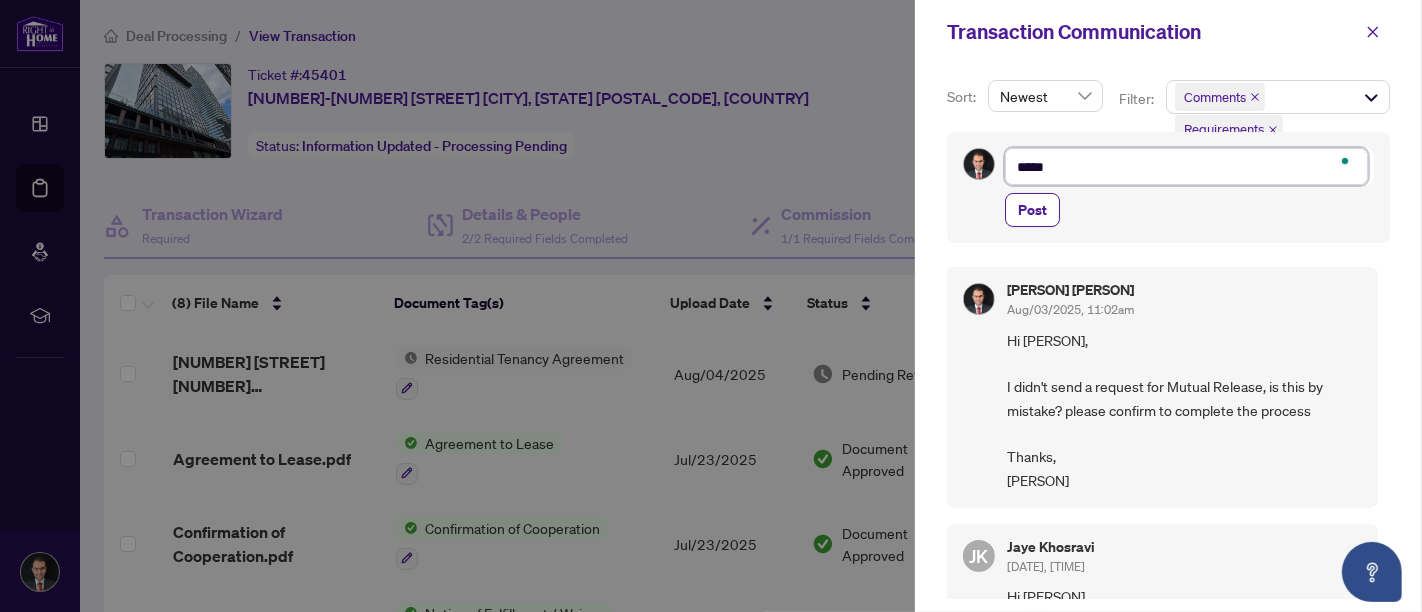 type on "******" 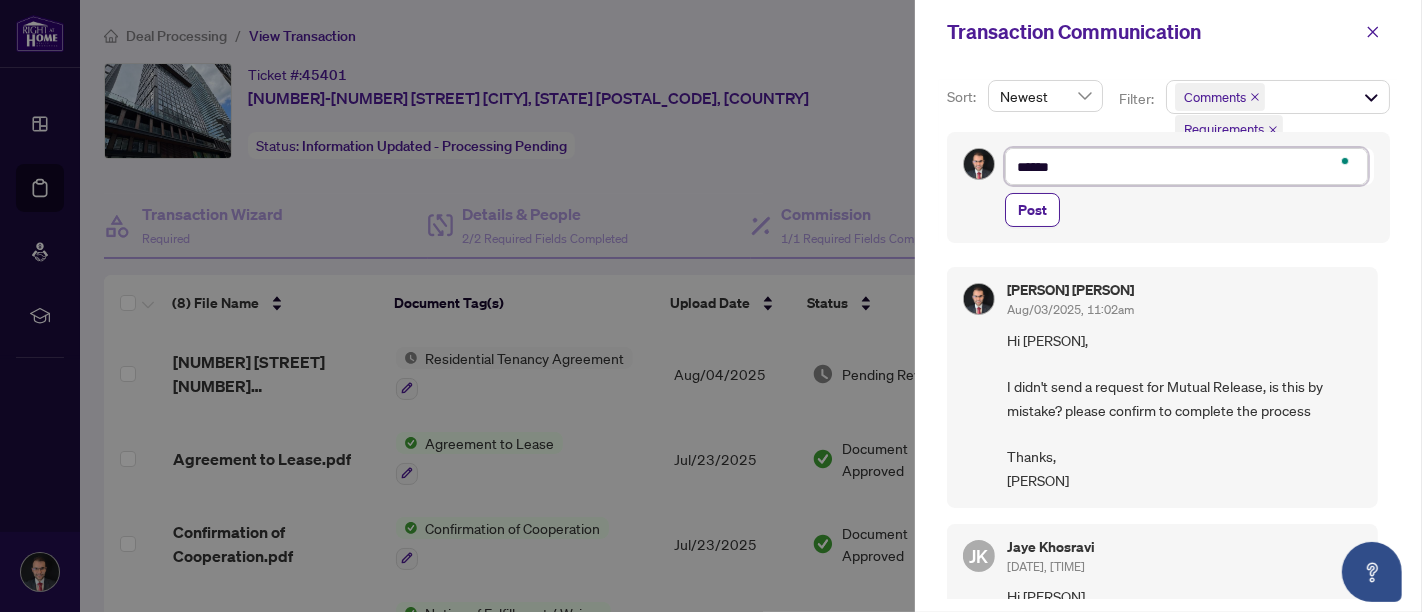 type on "*******" 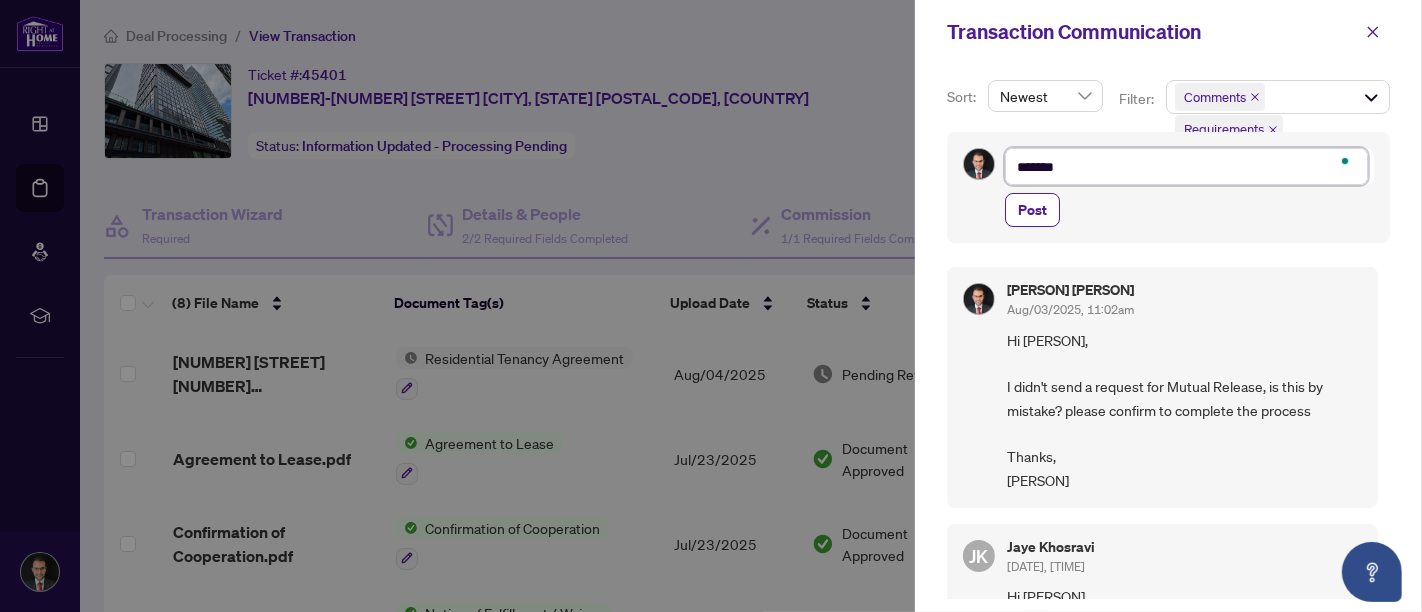 type on "********" 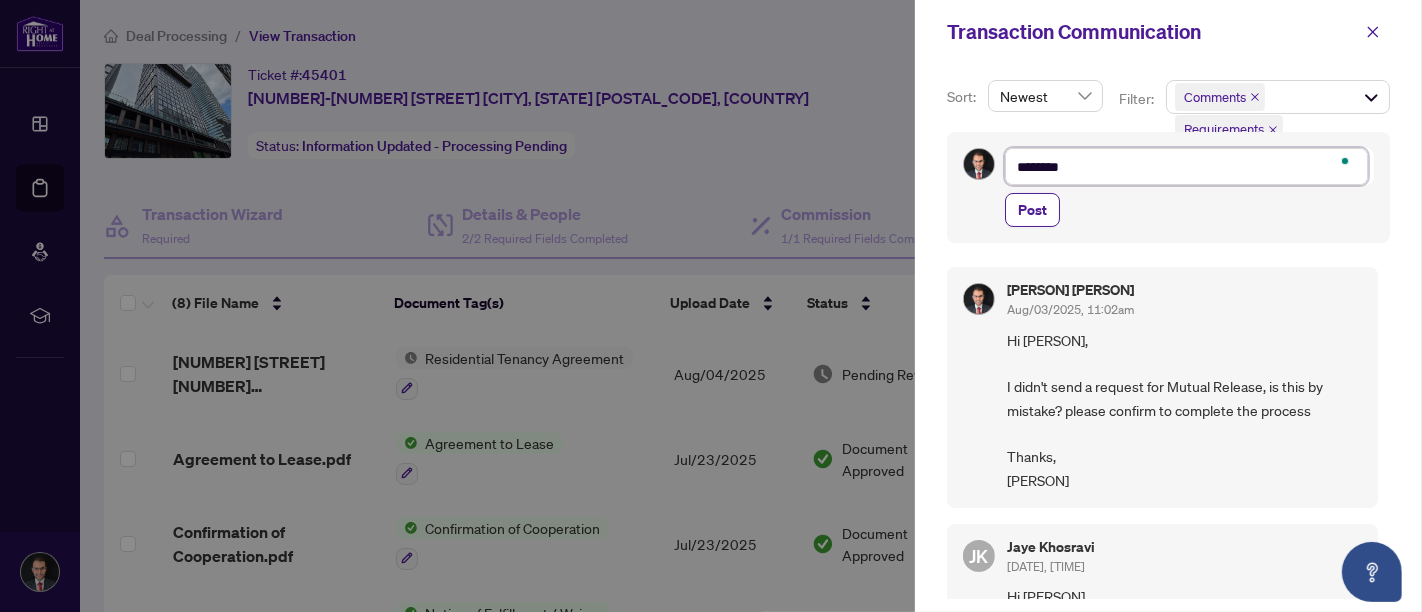 type on "********" 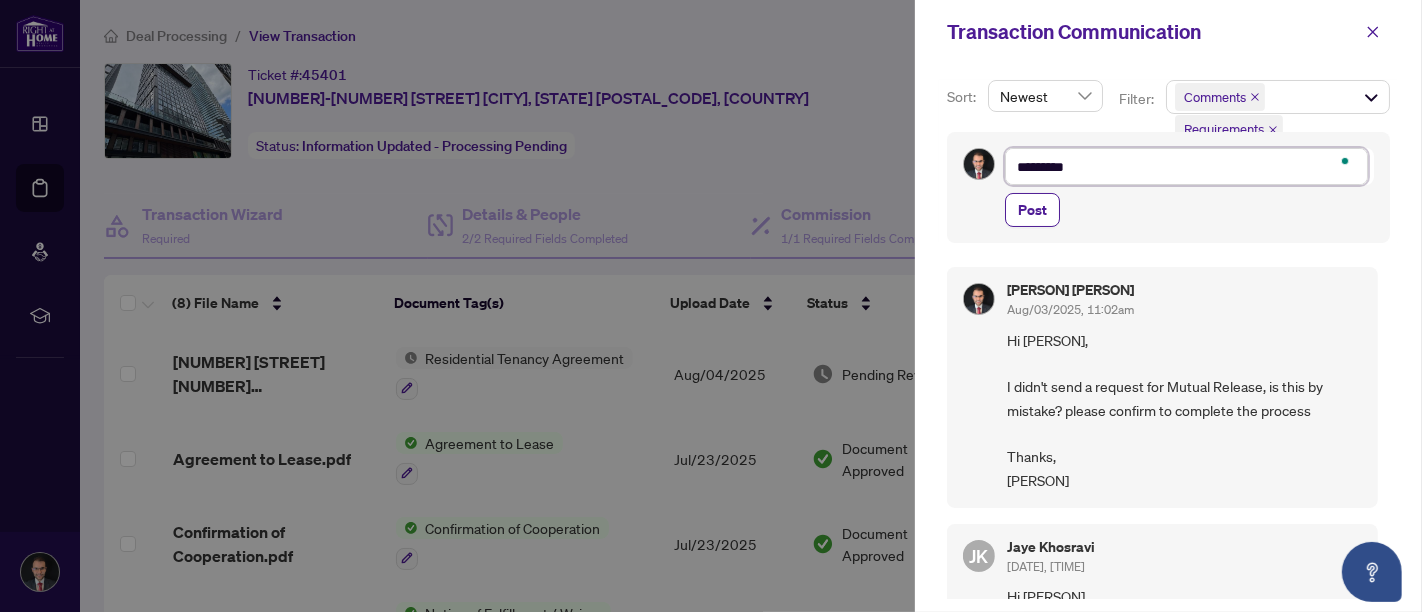 type on "********" 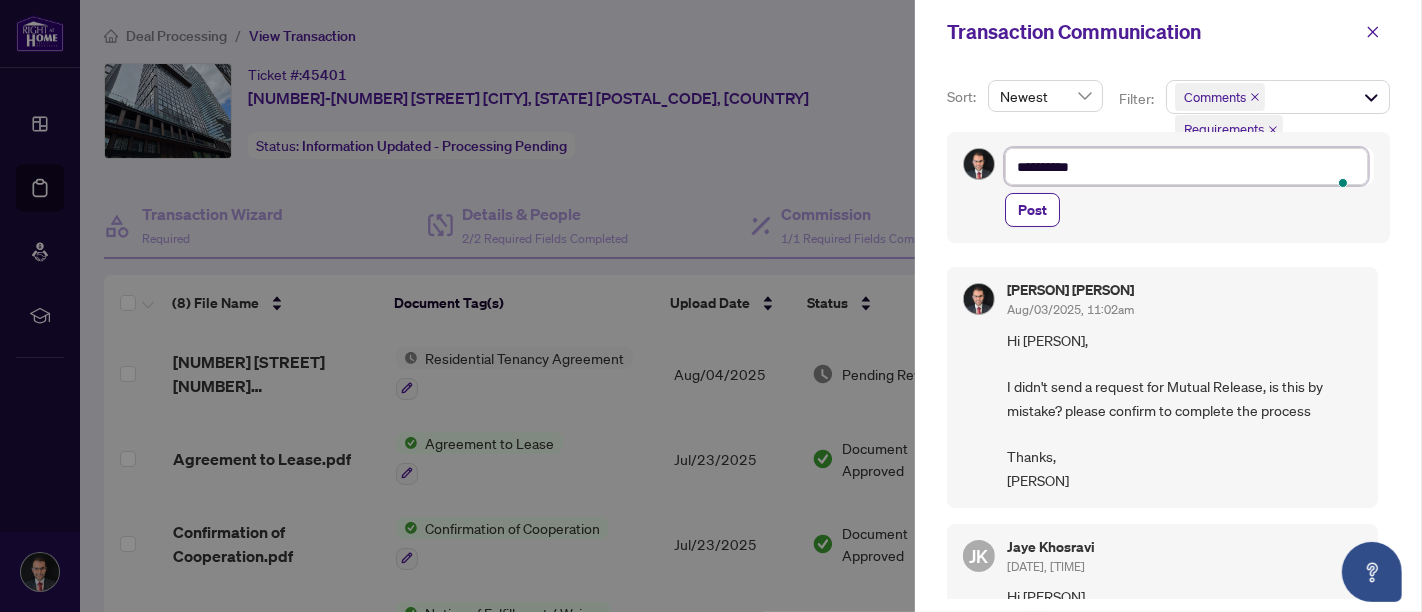 type on "********" 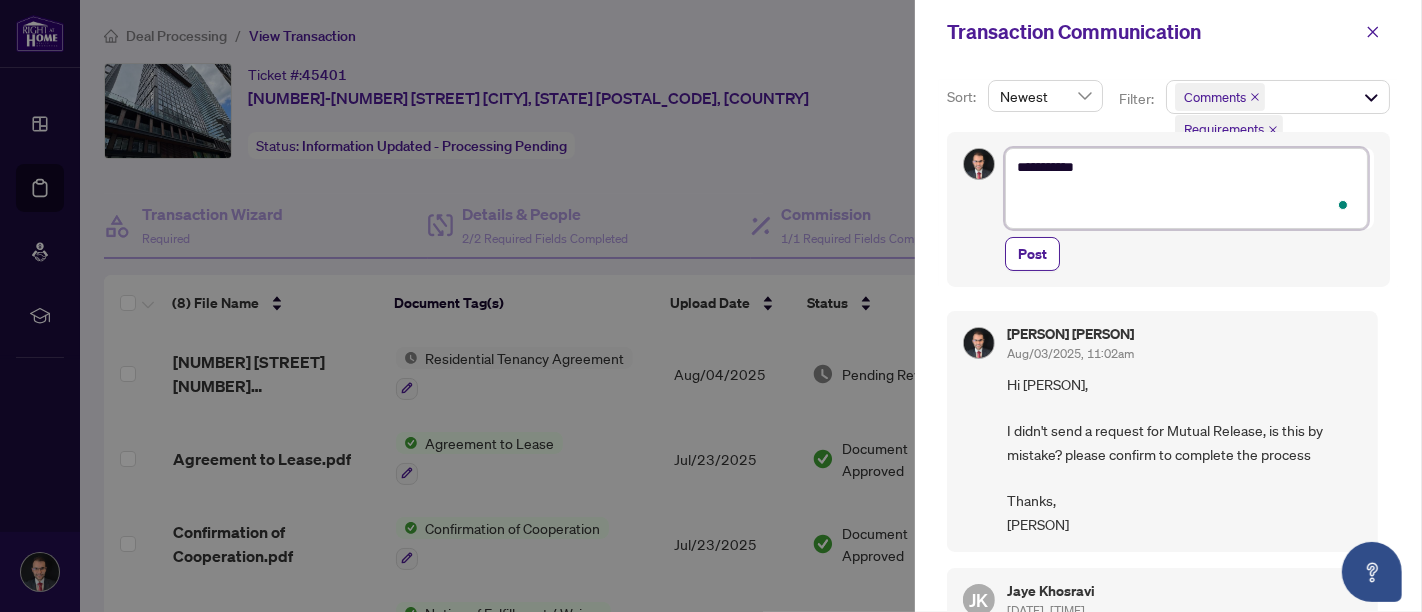 type on "*********
*" 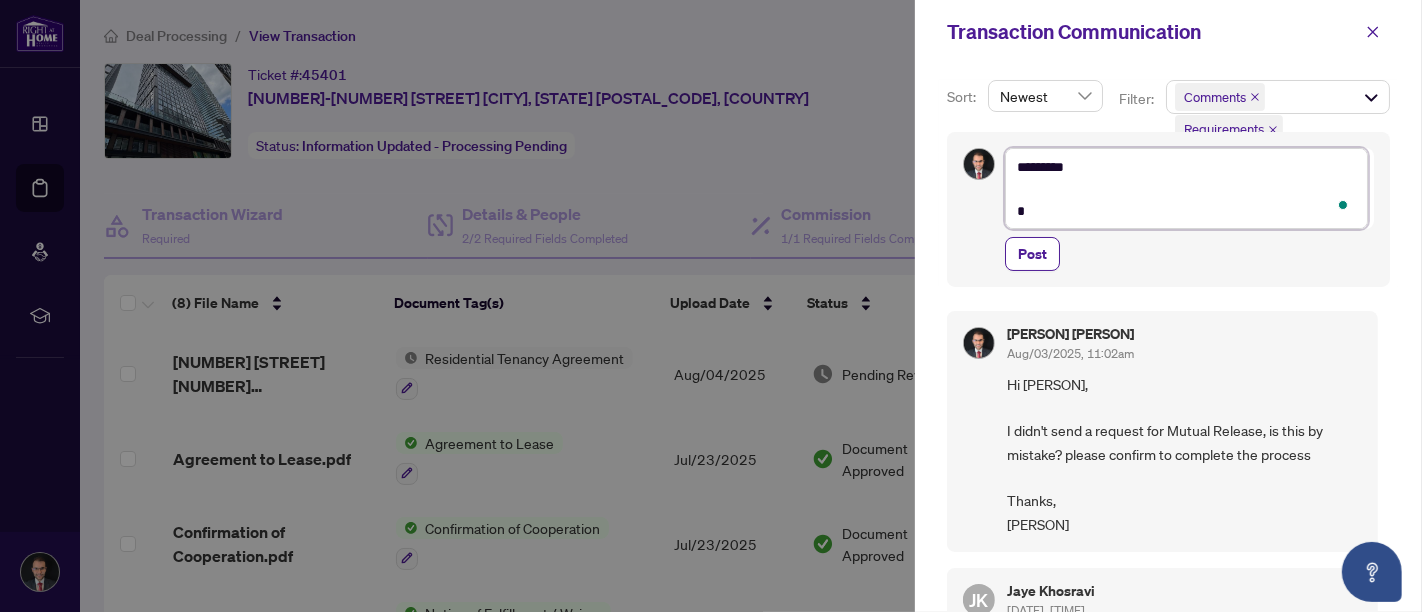 type on "*********
**" 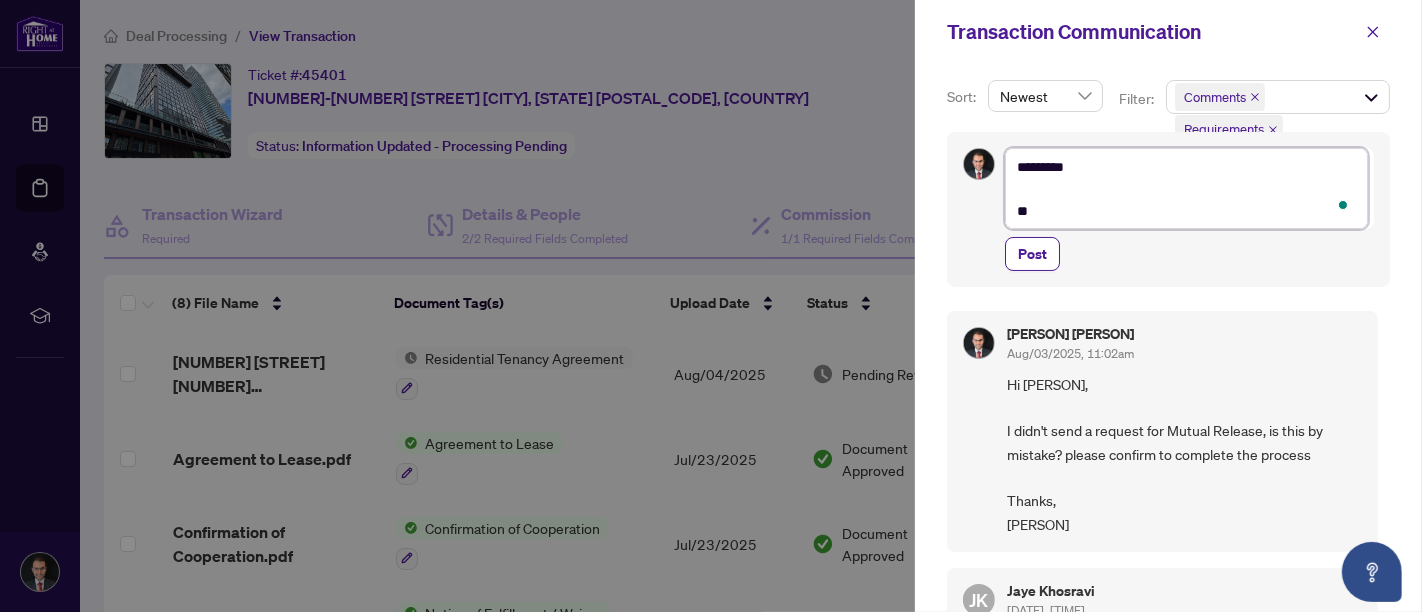 type on "*********
***" 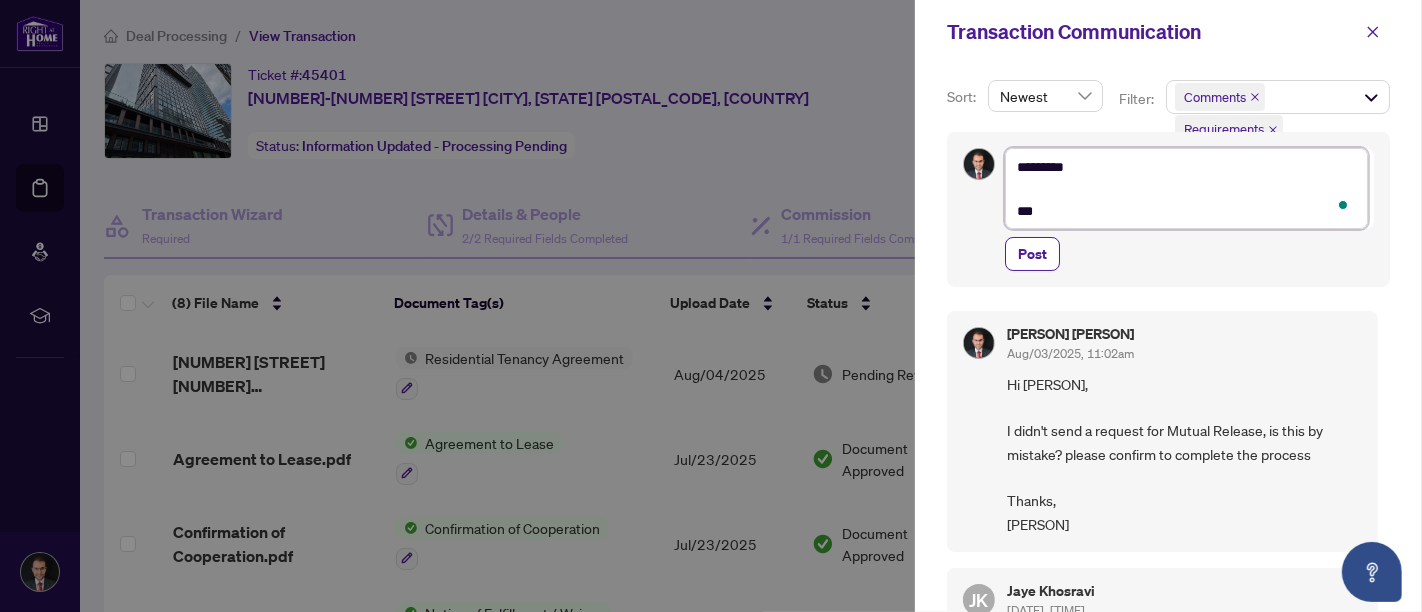 type on "*********
****" 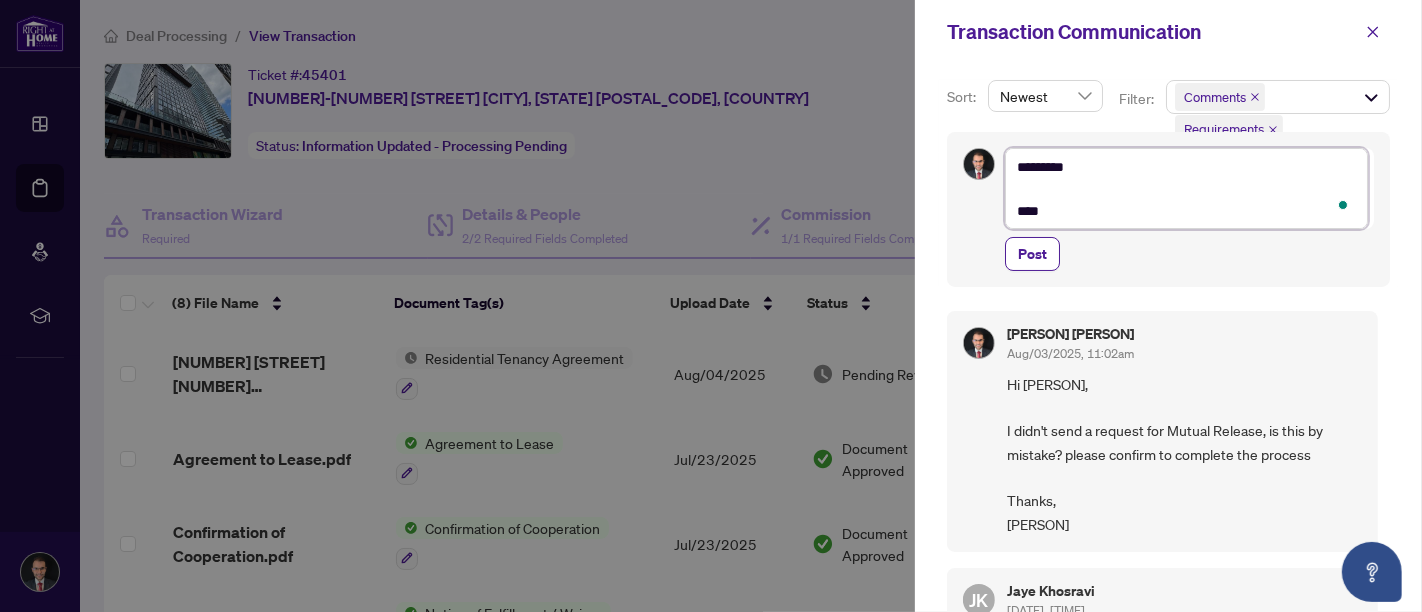 type on "*********
*****" 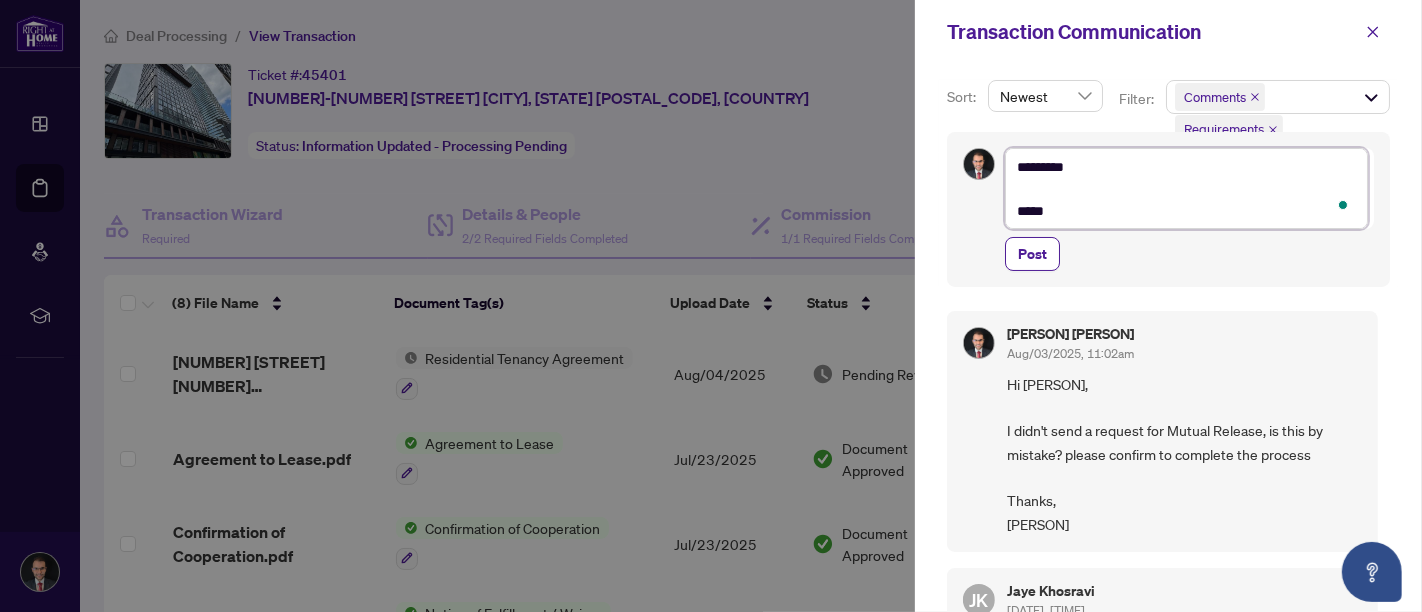 type on "*********
****" 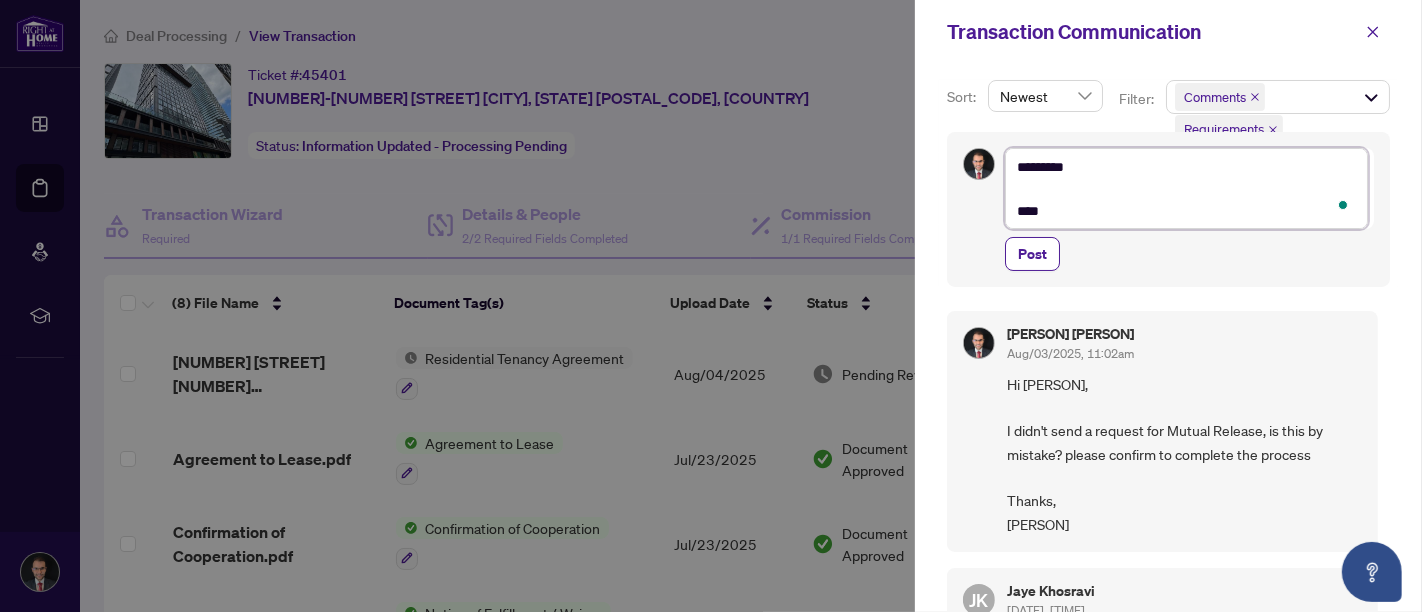 type on "*********
*****" 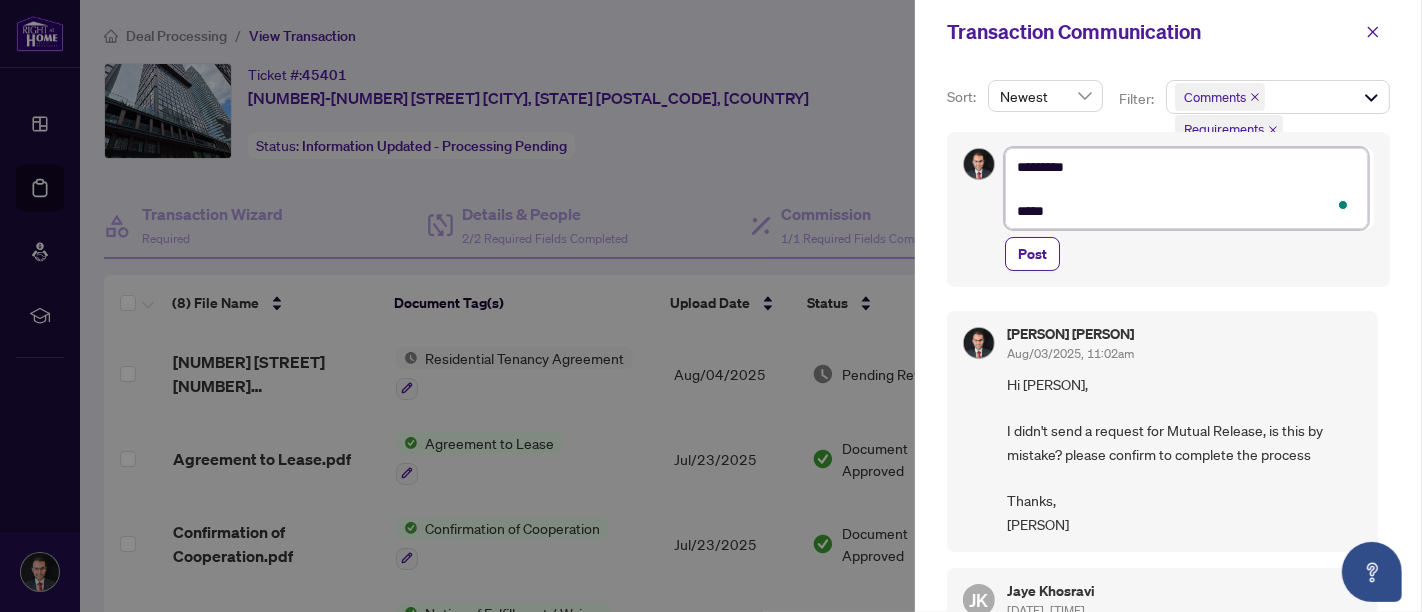 type on "*********
******" 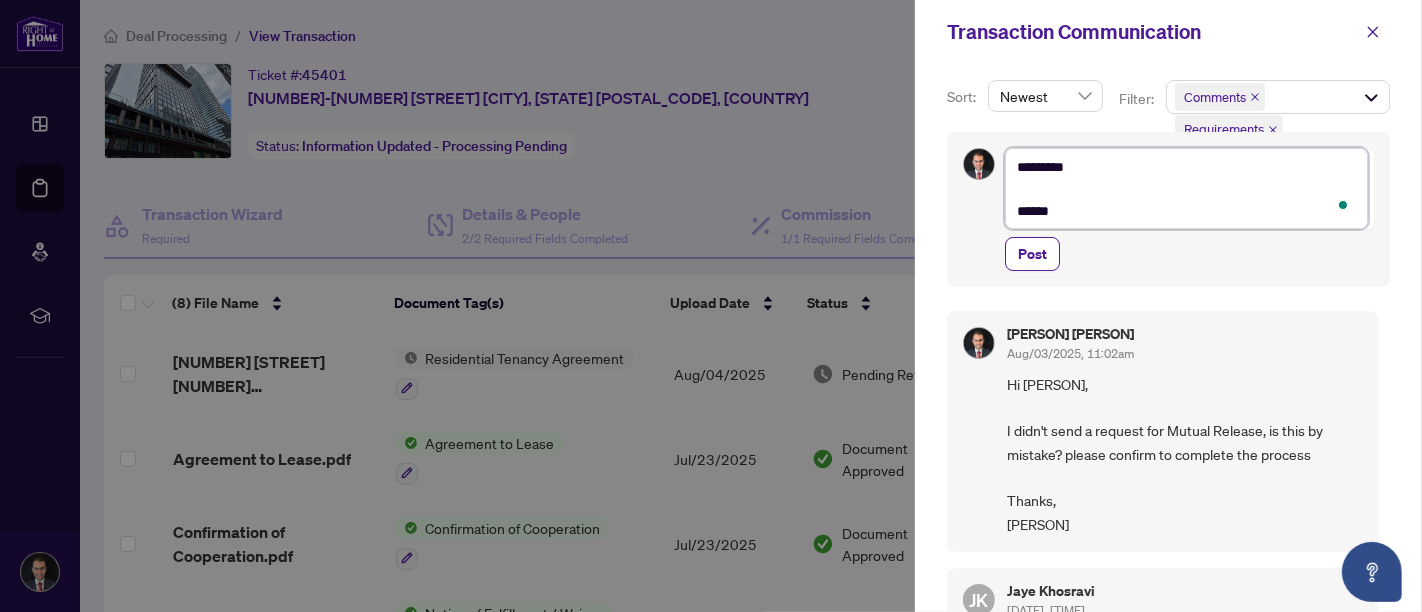 type on "*********
*******" 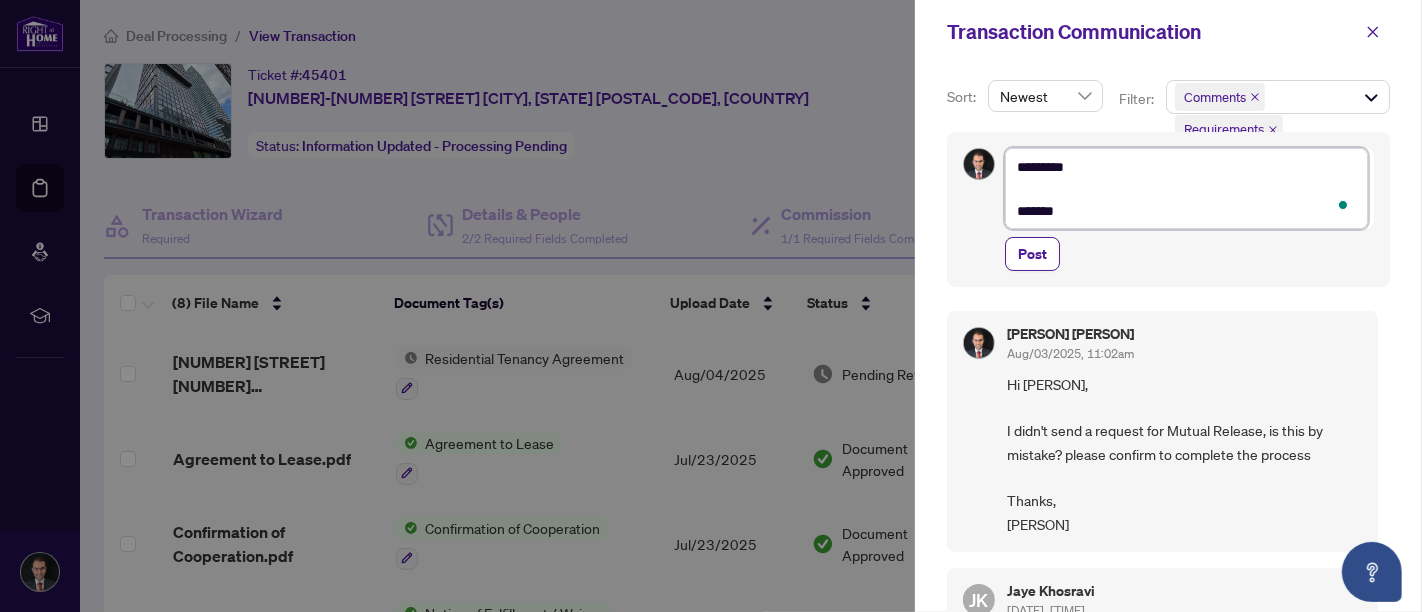 type on "*********
********" 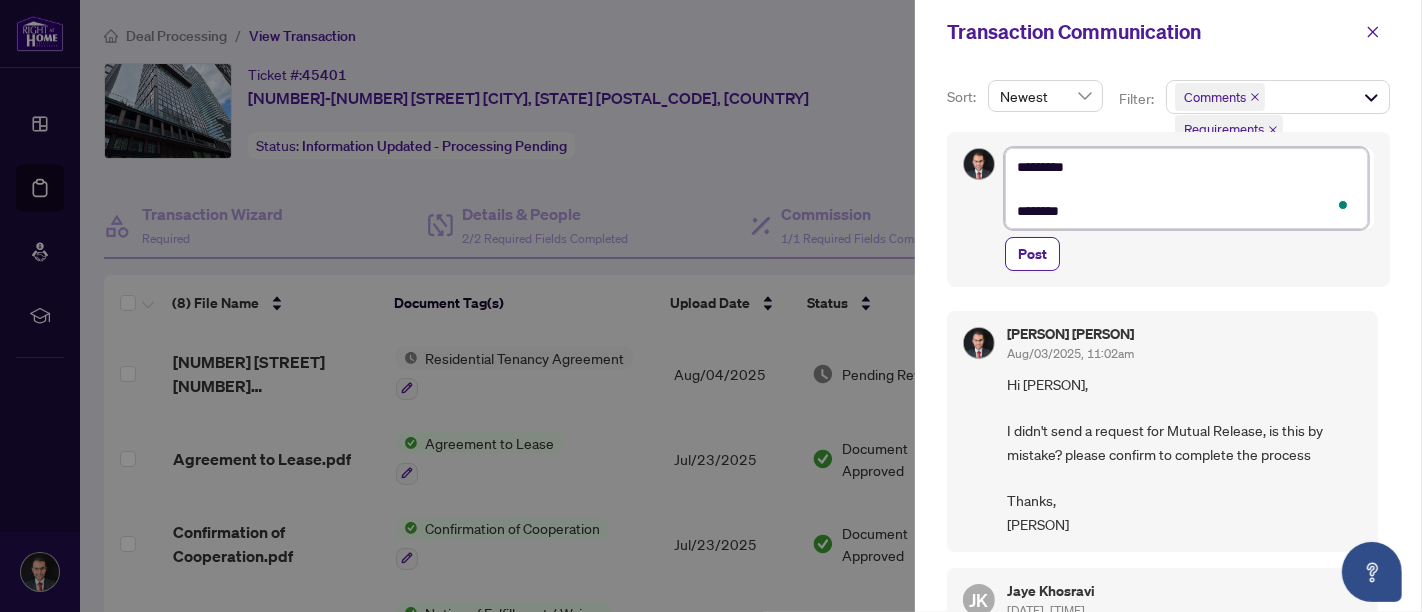 type on "*********
********" 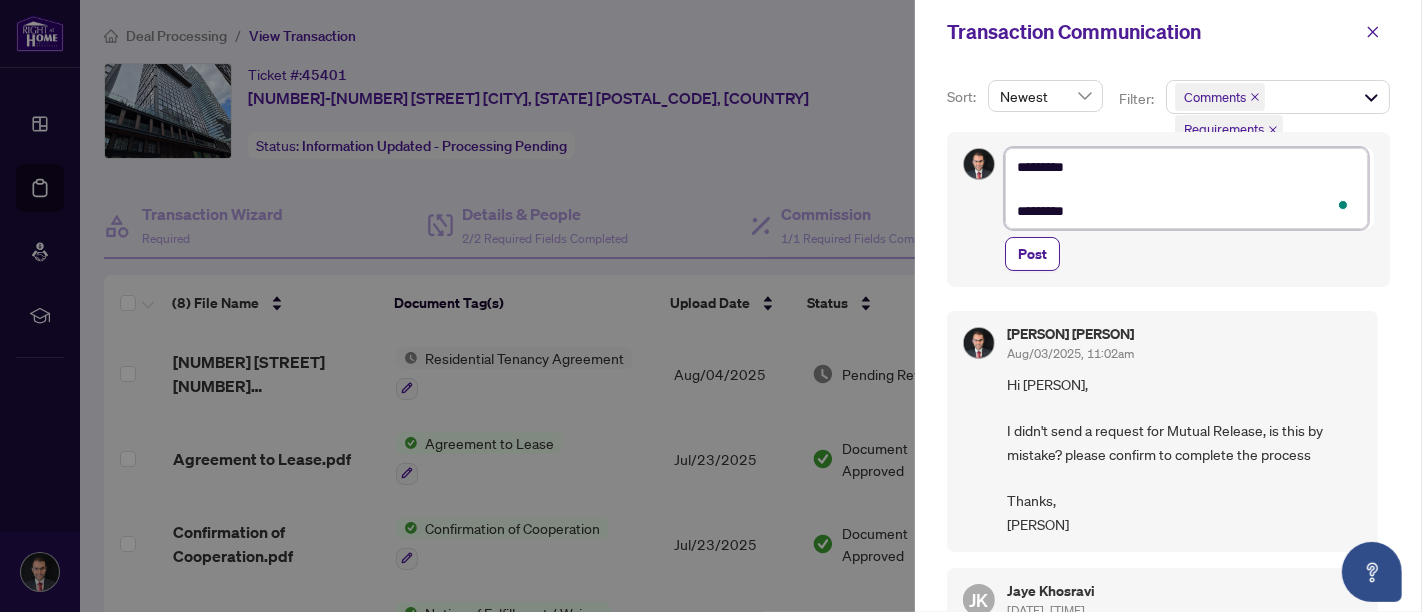 type on "*********
********" 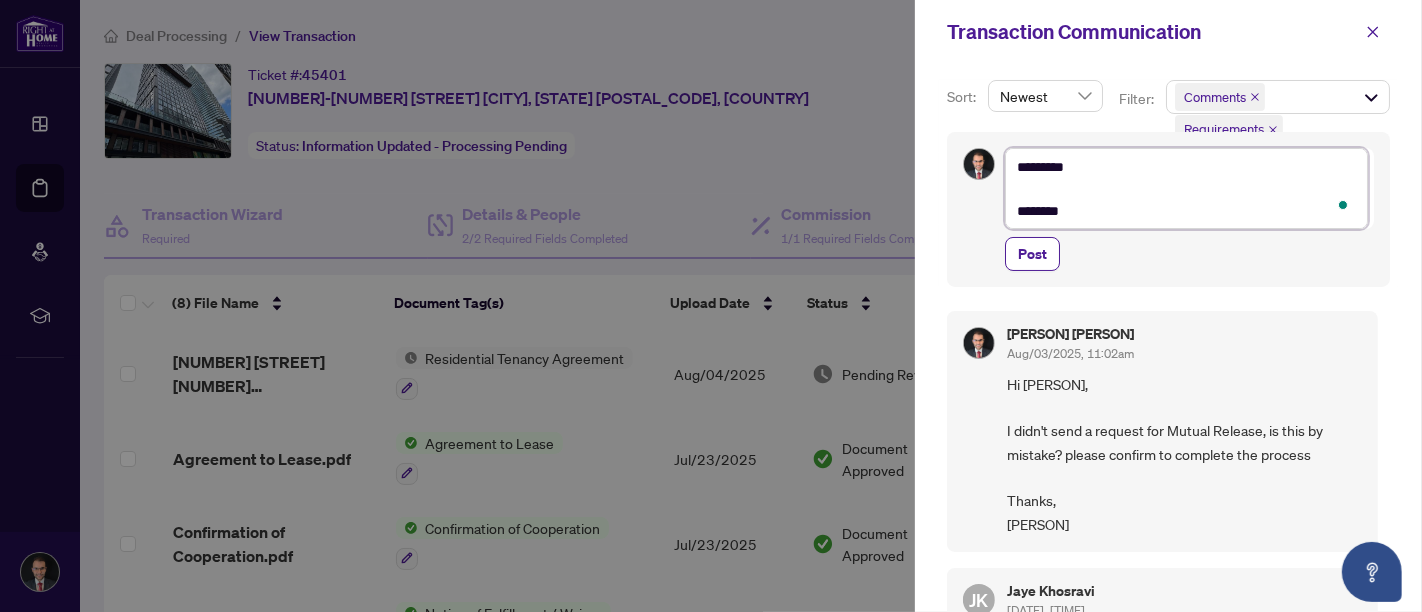 type on "*********
*********" 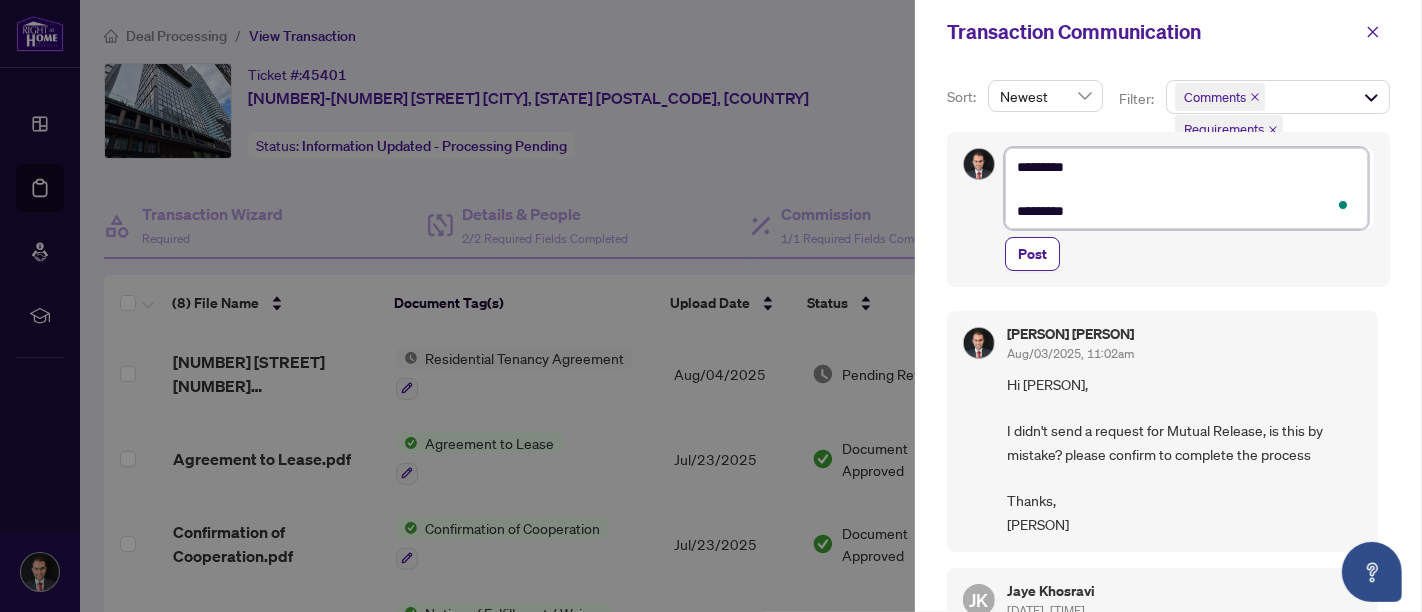type on "*********
*********" 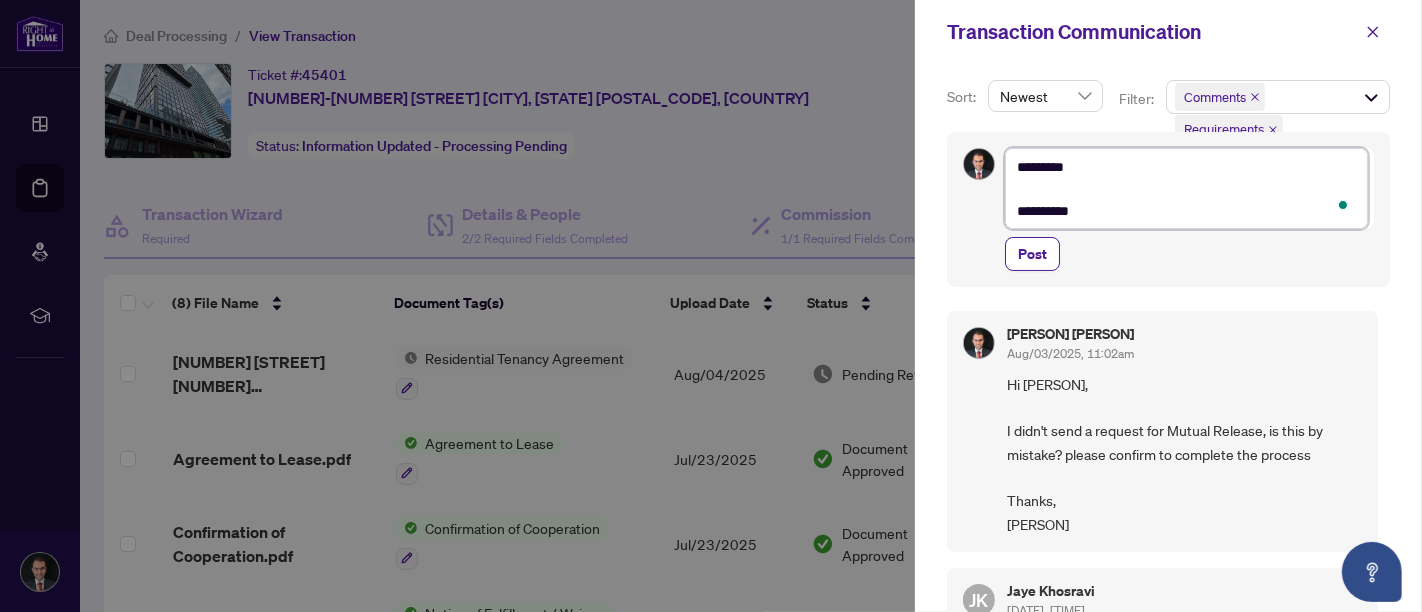 type on "**********" 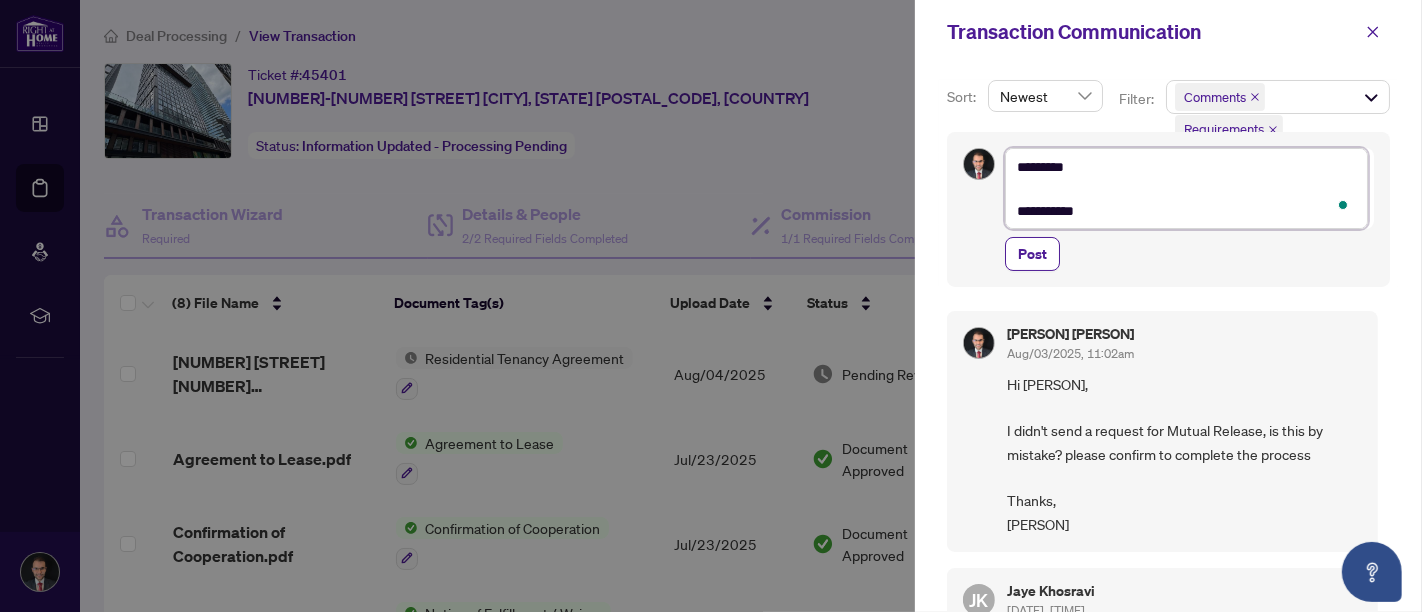 type on "**********" 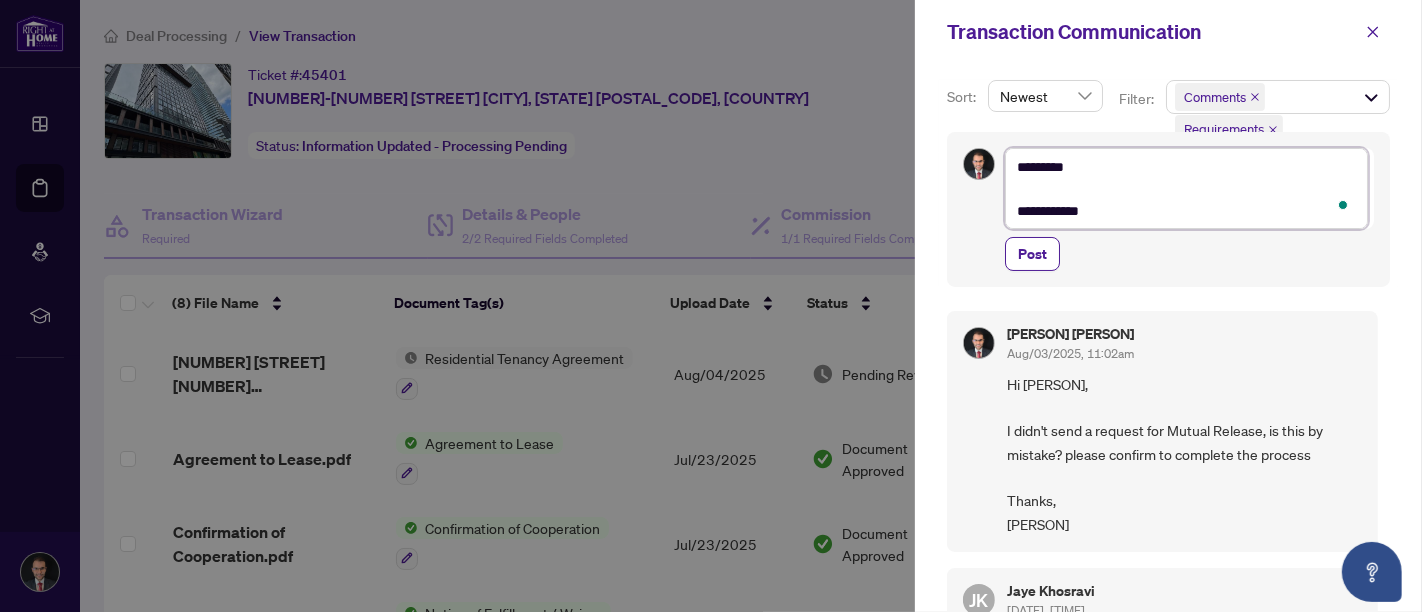 type on "**********" 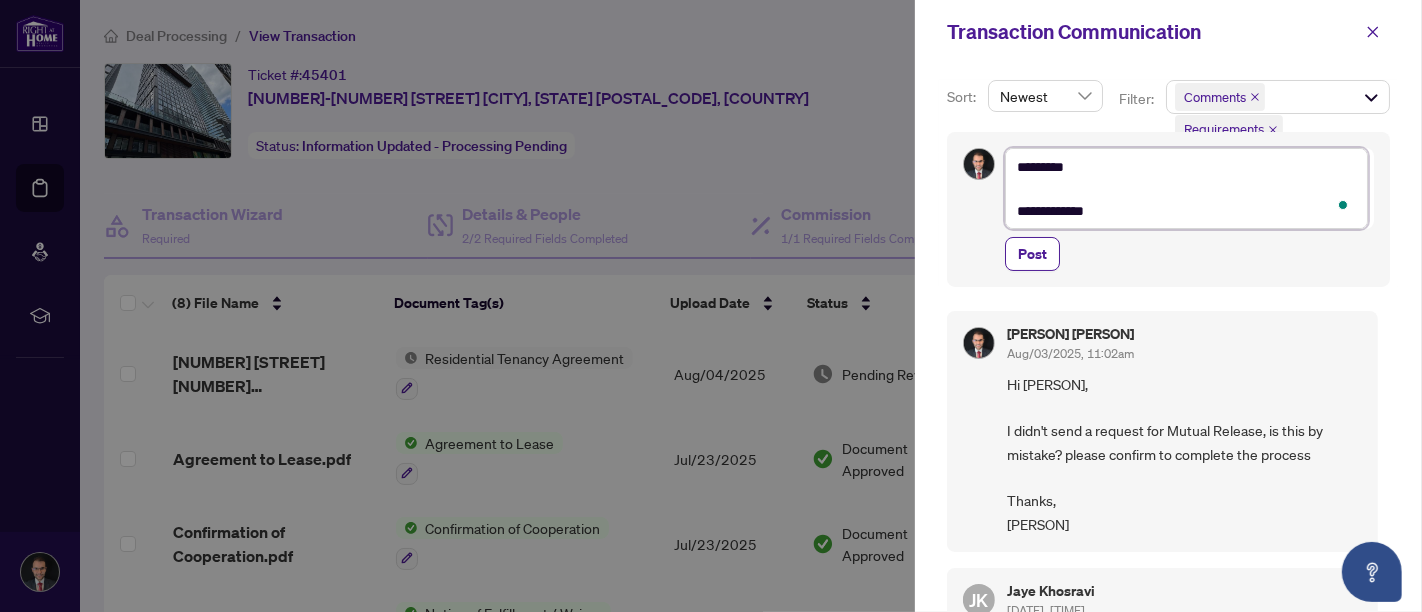 type on "**********" 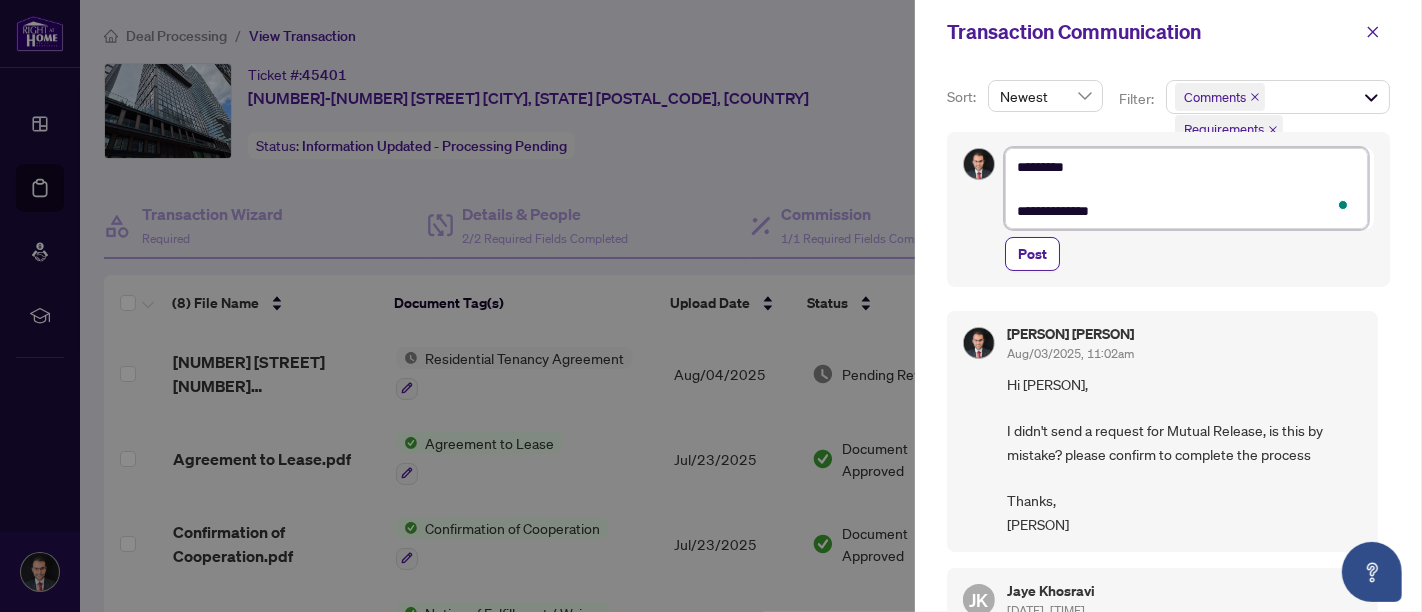 type on "**********" 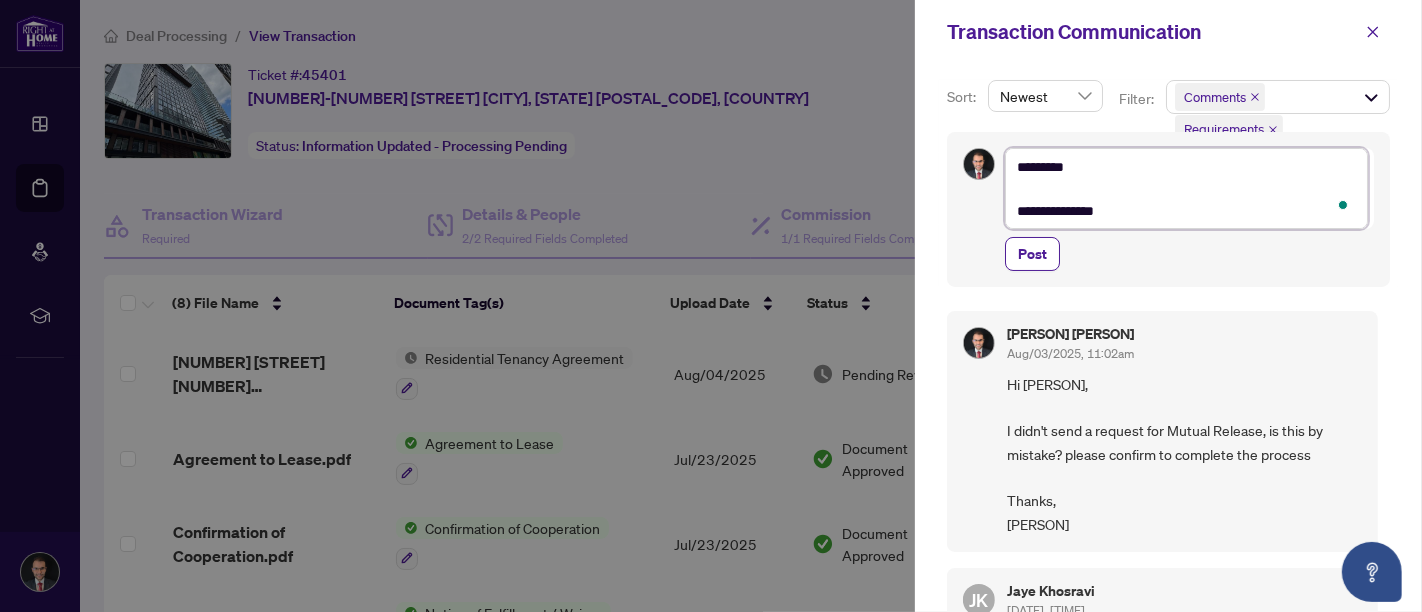type on "**********" 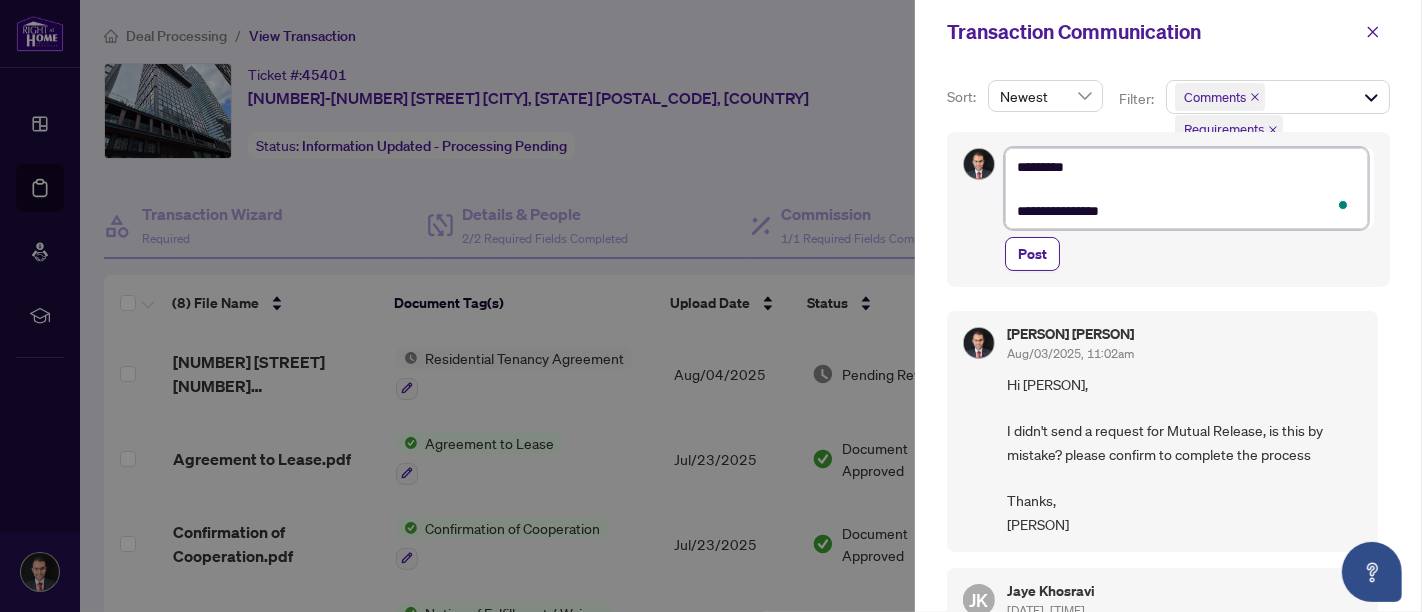 type on "**********" 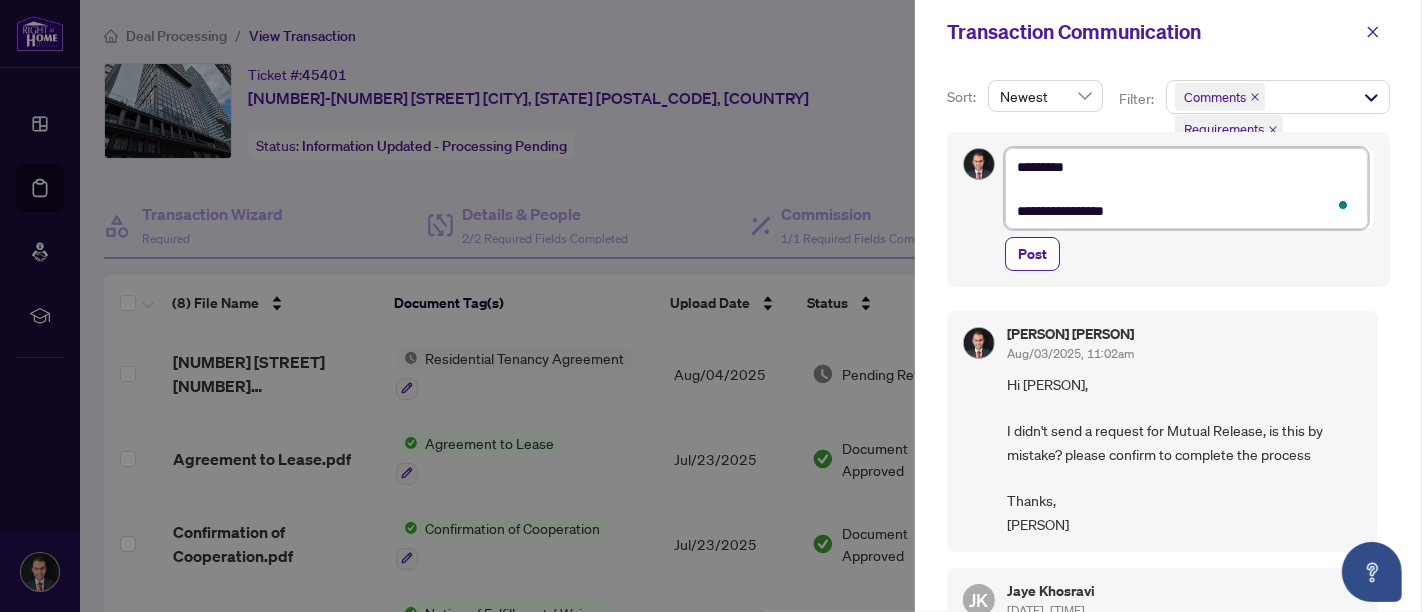 type on "**********" 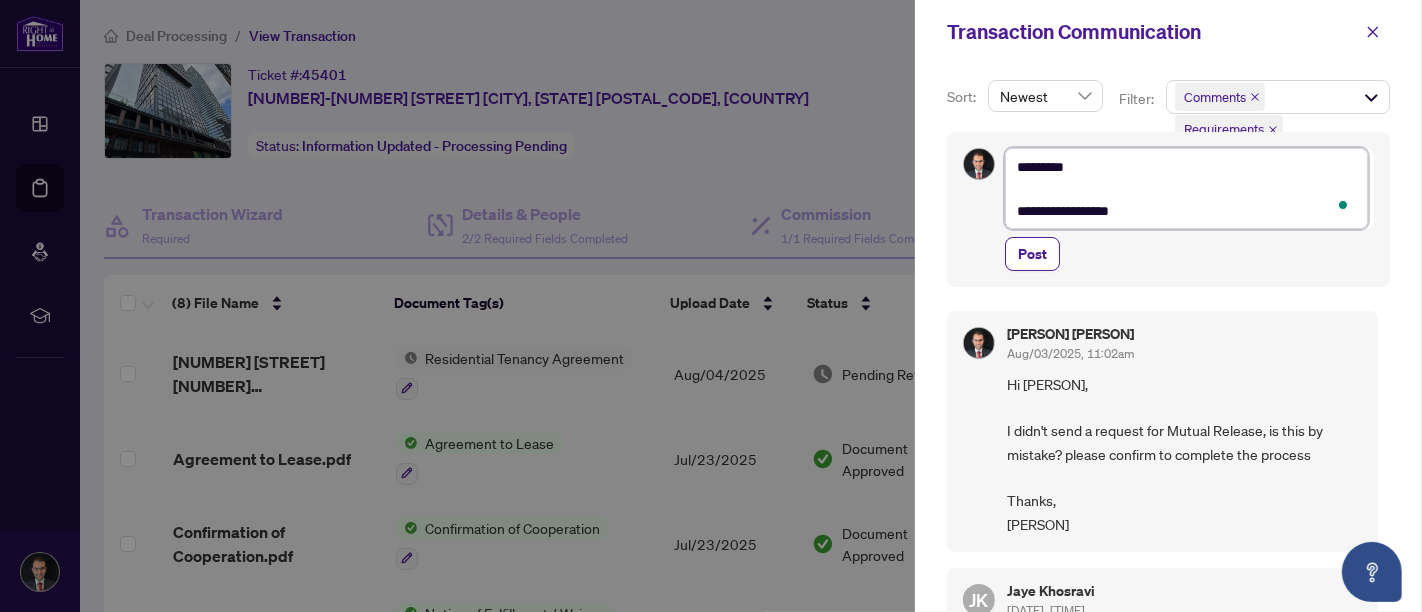 type on "**********" 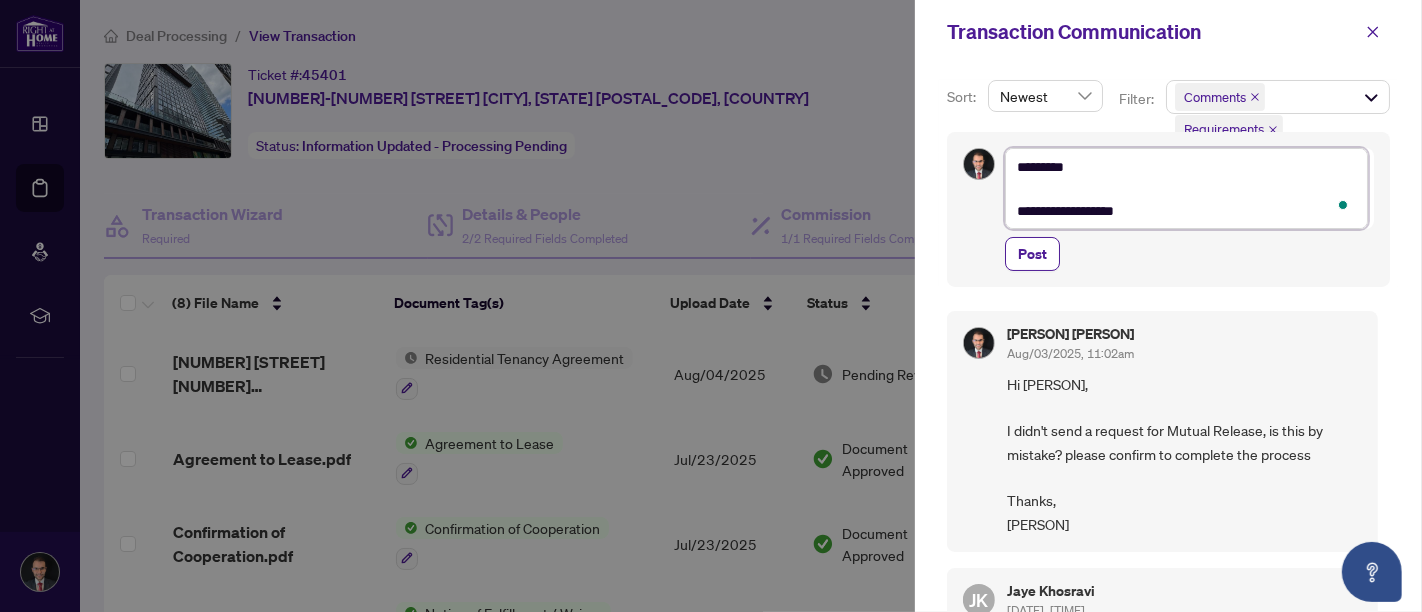 type on "**********" 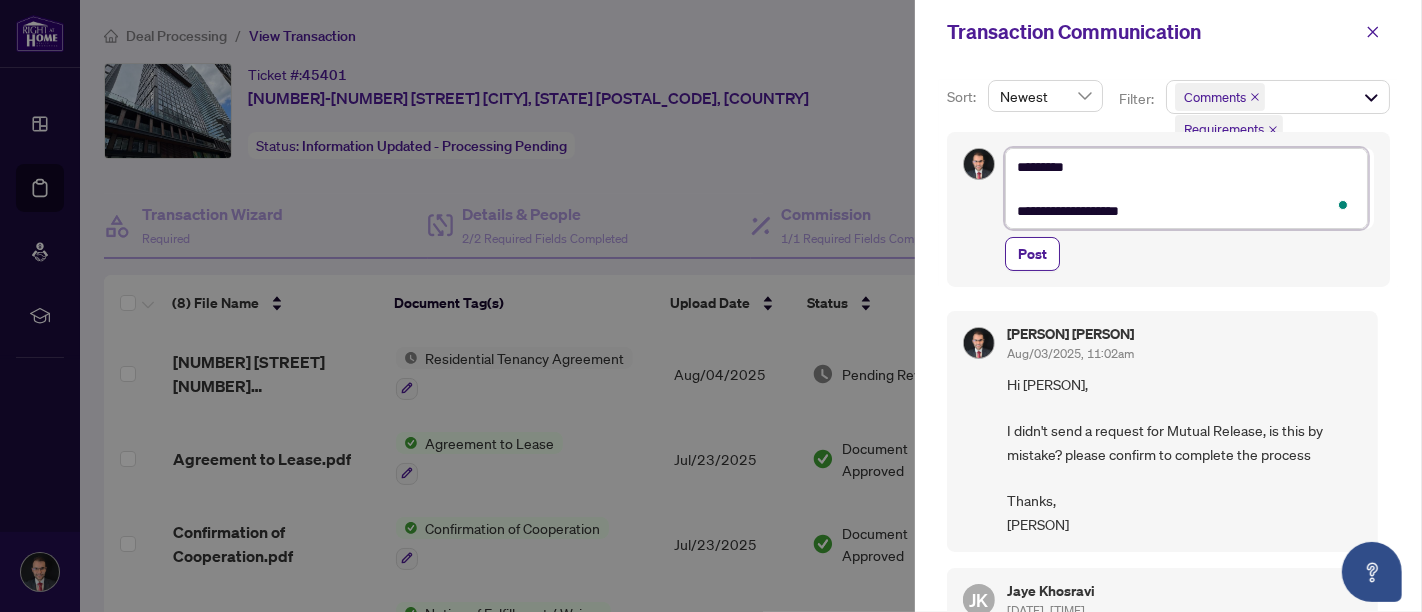 type on "**********" 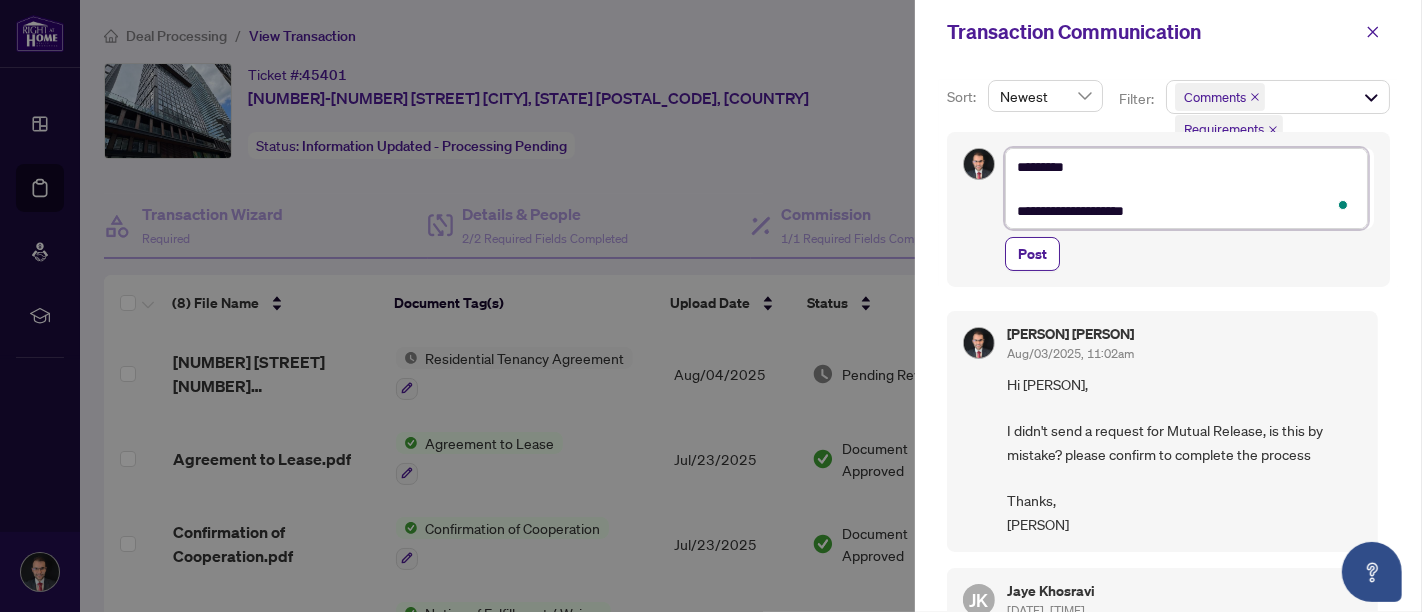 type on "**********" 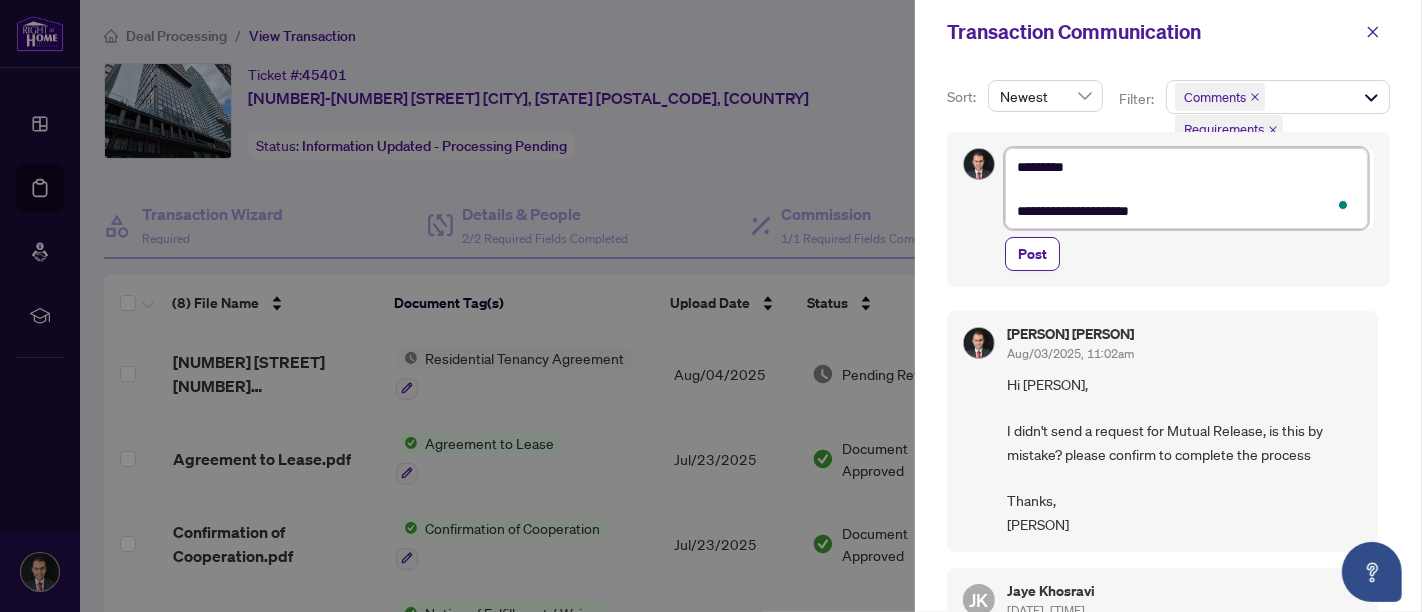 type on "**********" 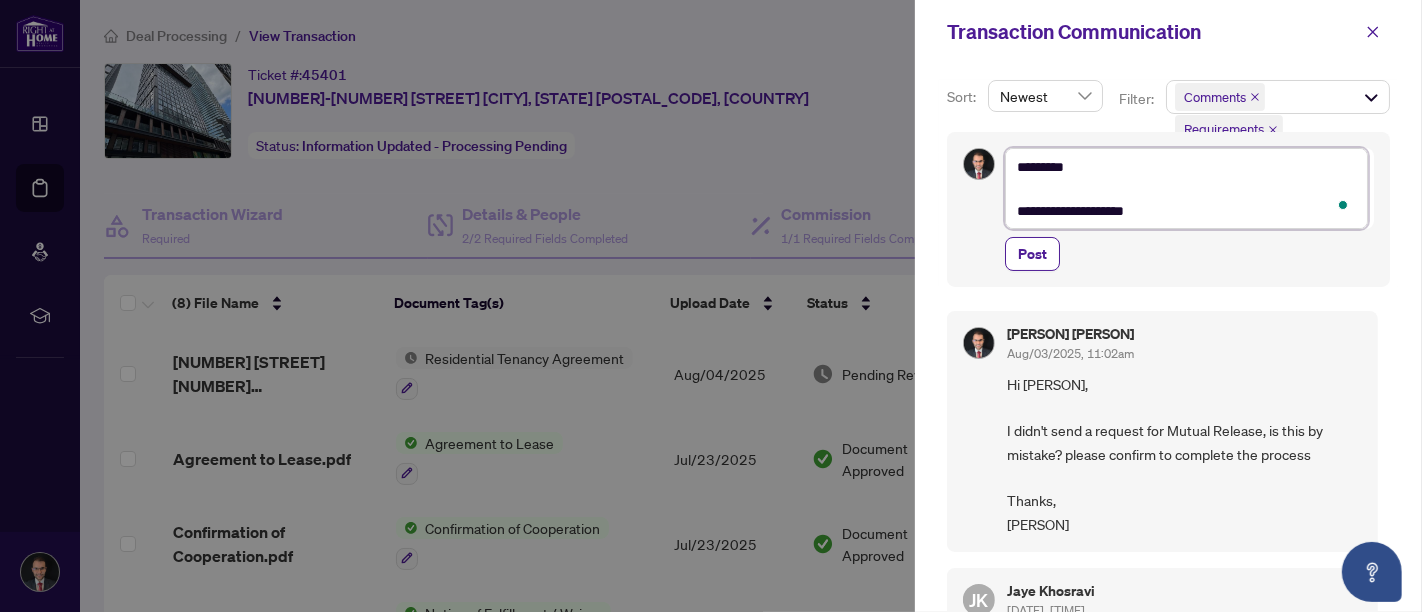 type on "**********" 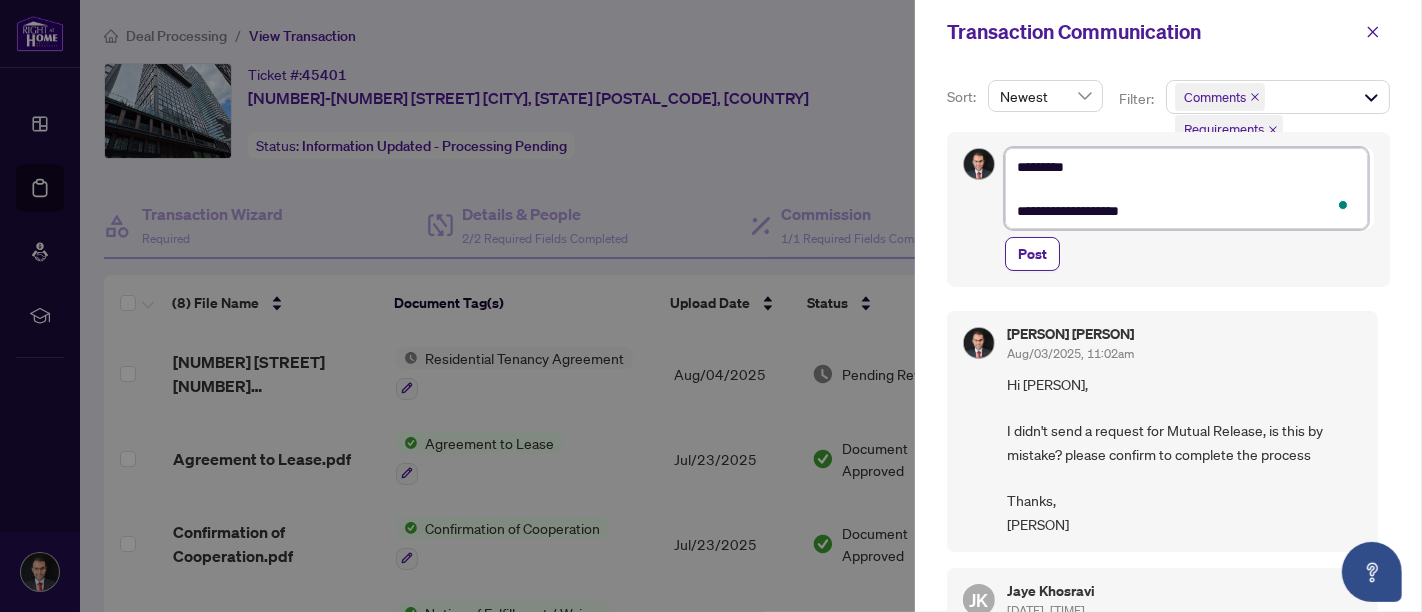 type on "**********" 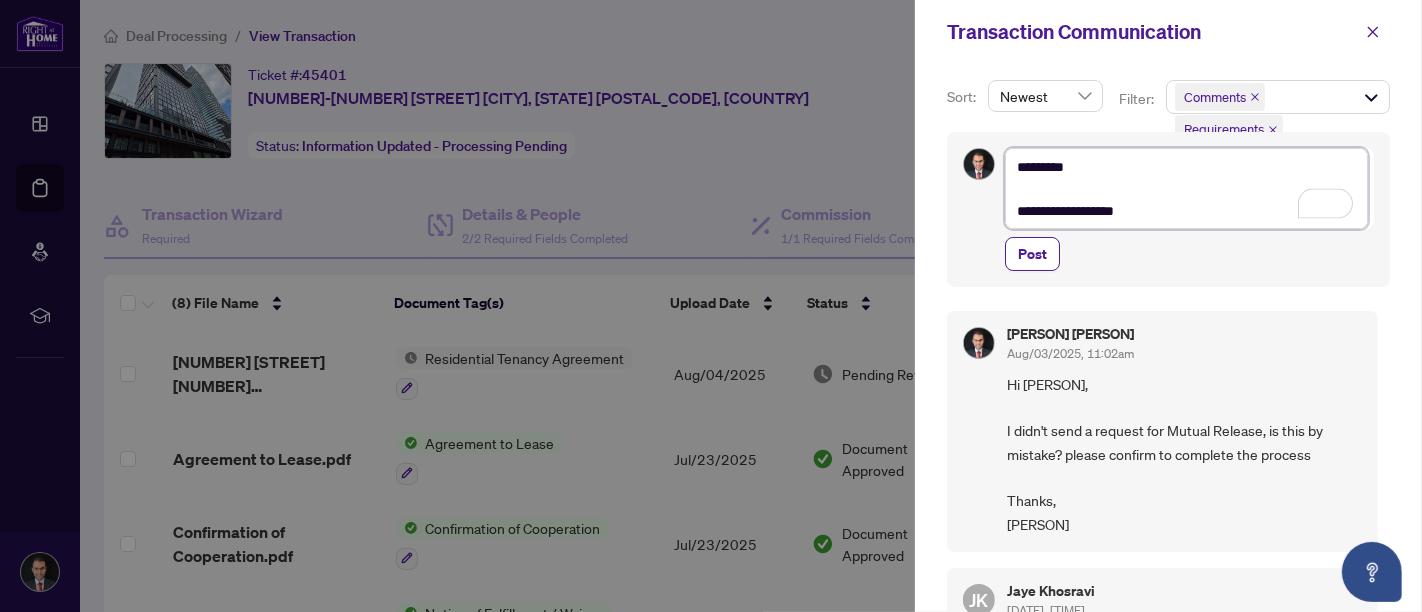 type on "**********" 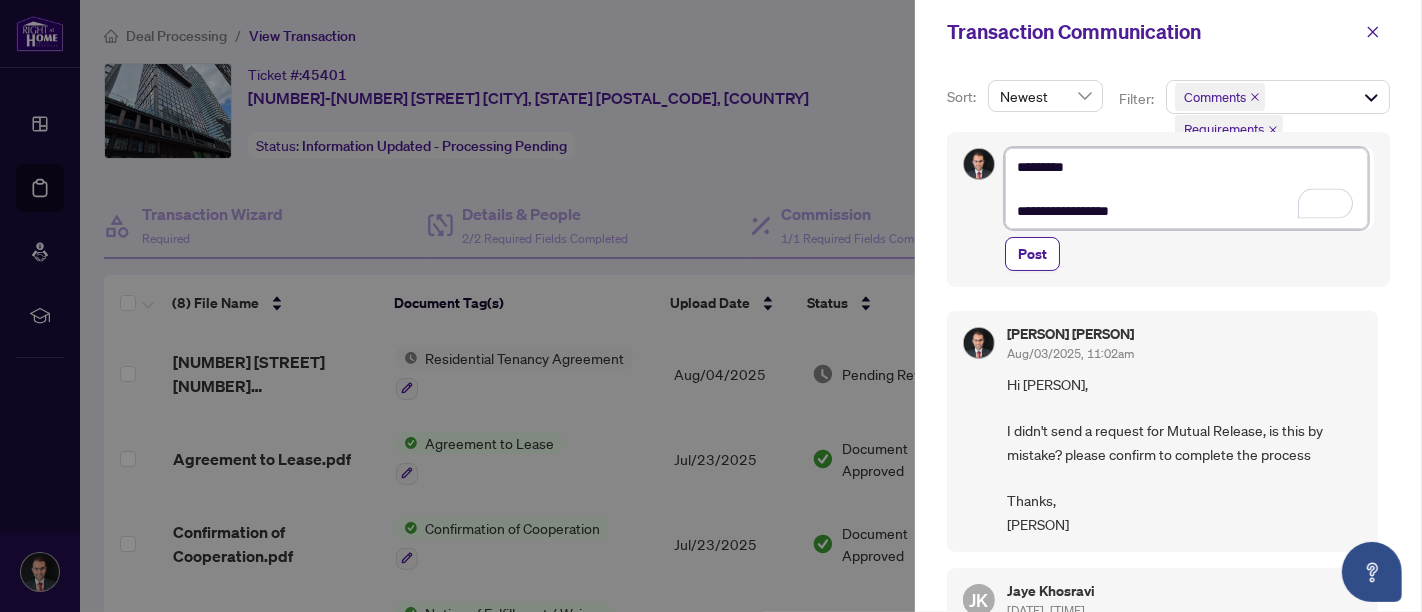 type on "**********" 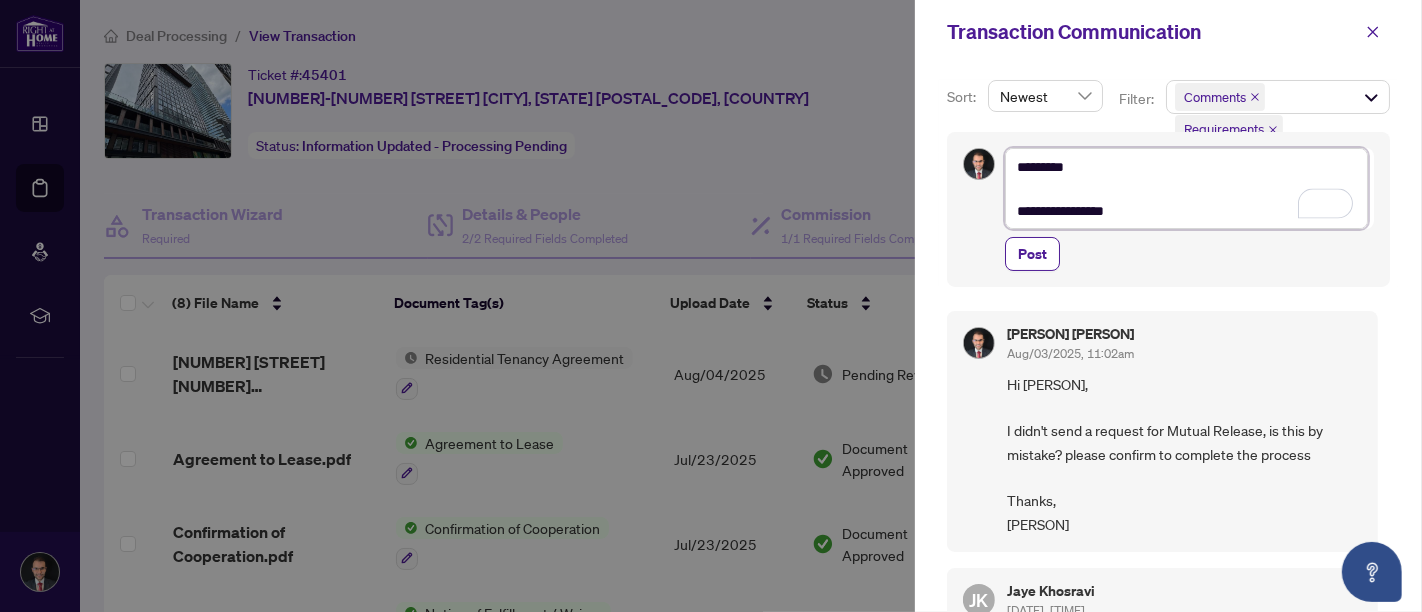 type on "**********" 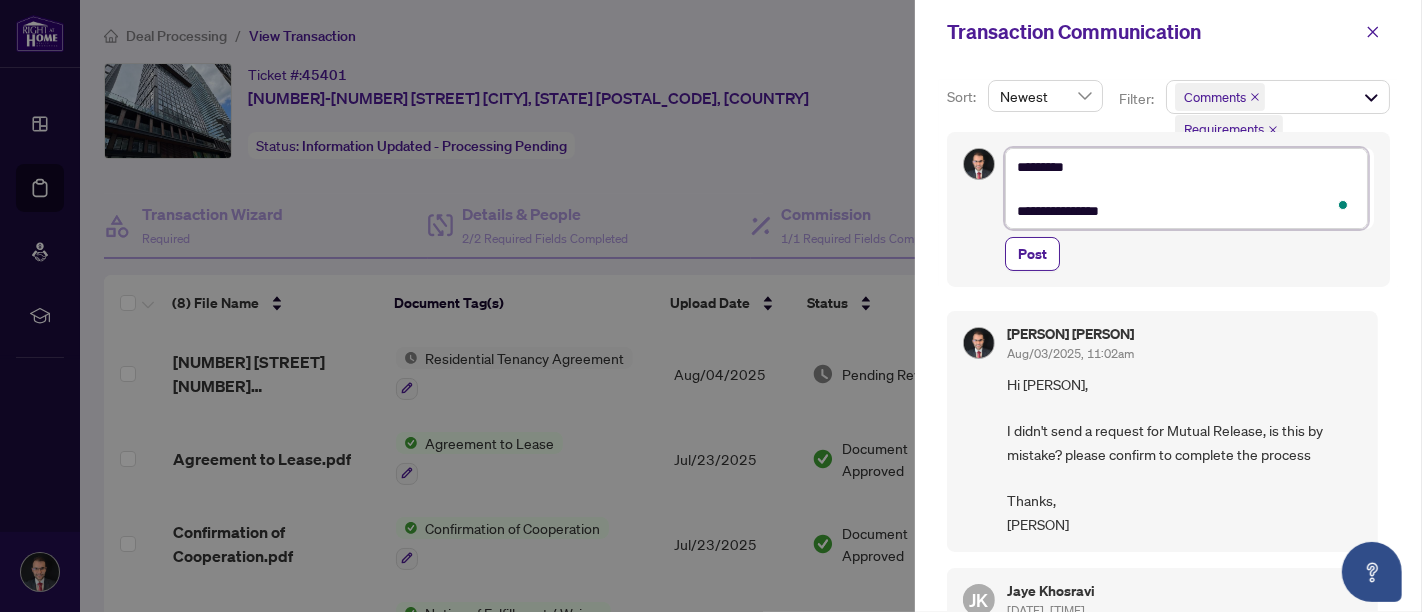 type on "**********" 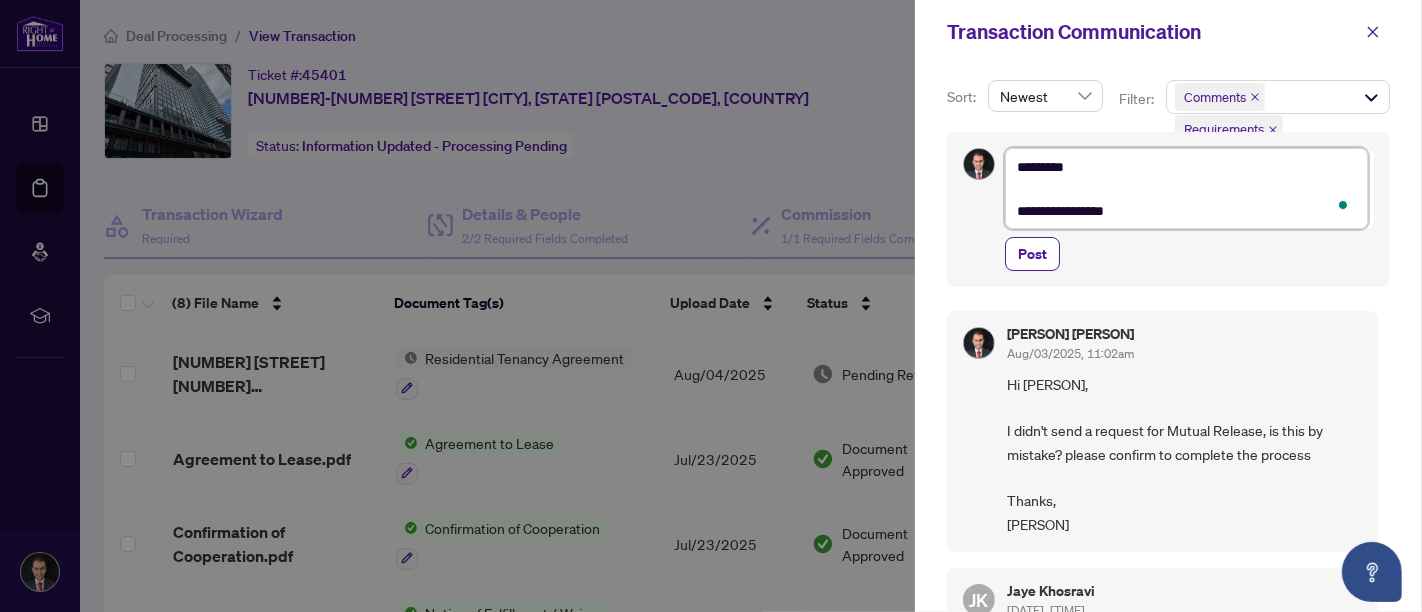 type on "**********" 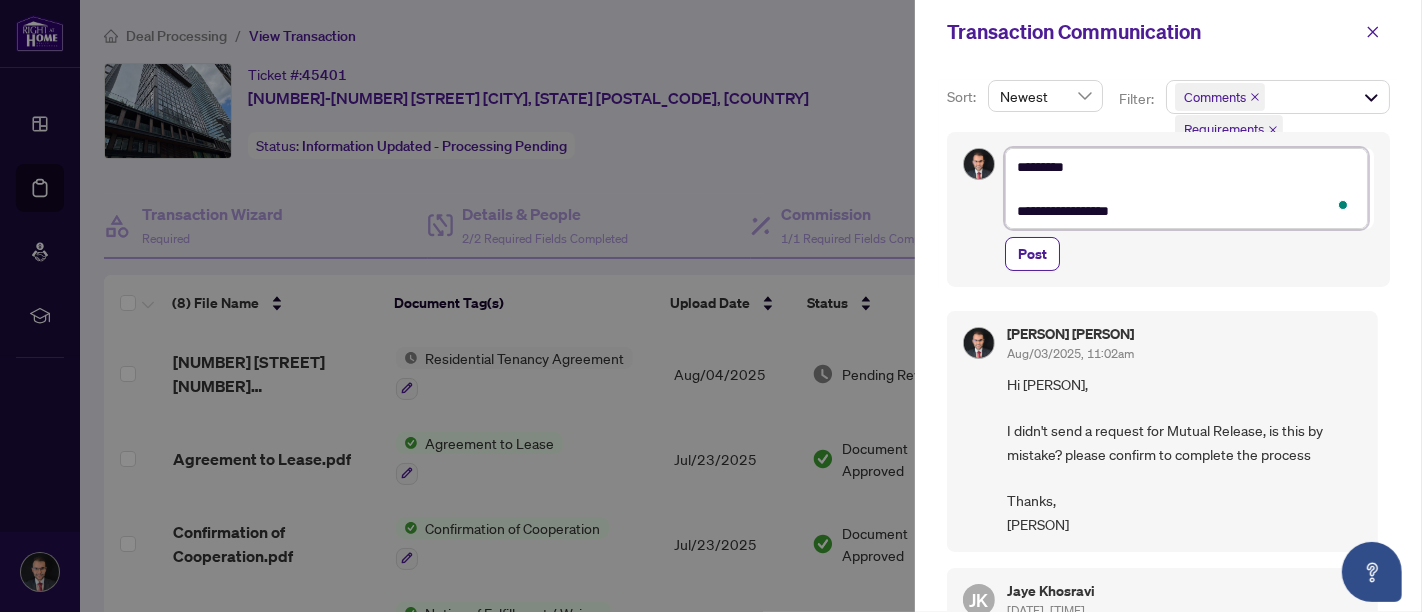 type on "**********" 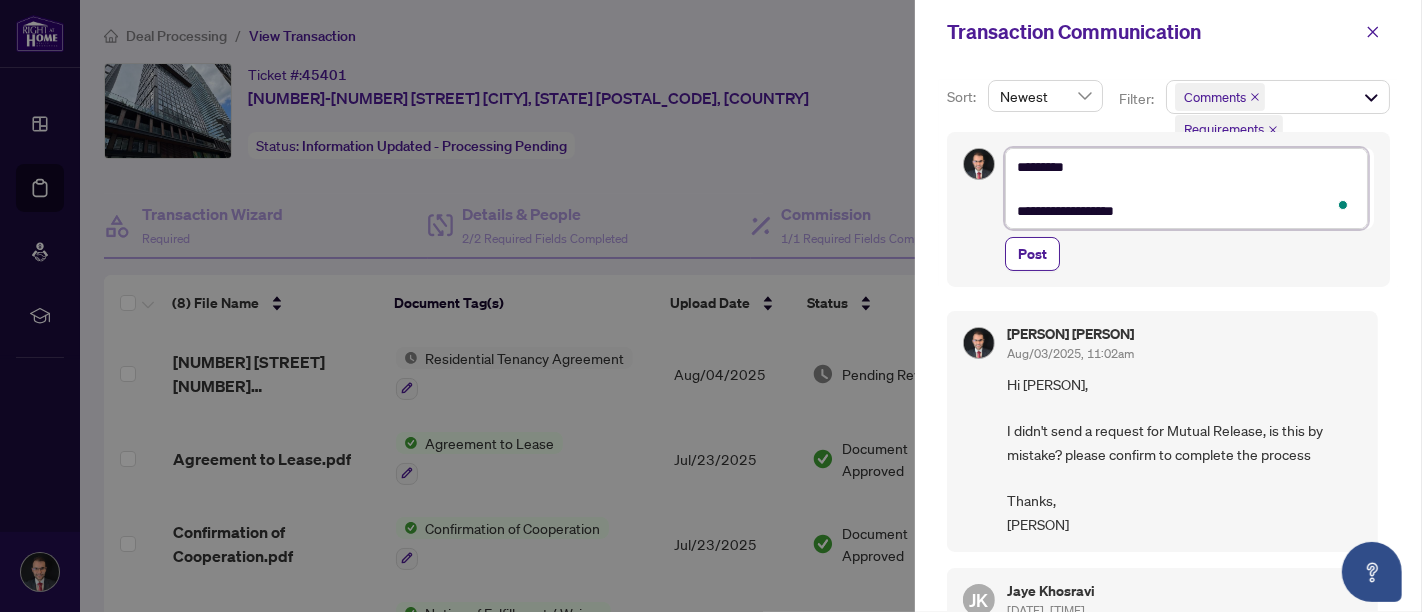 type on "**********" 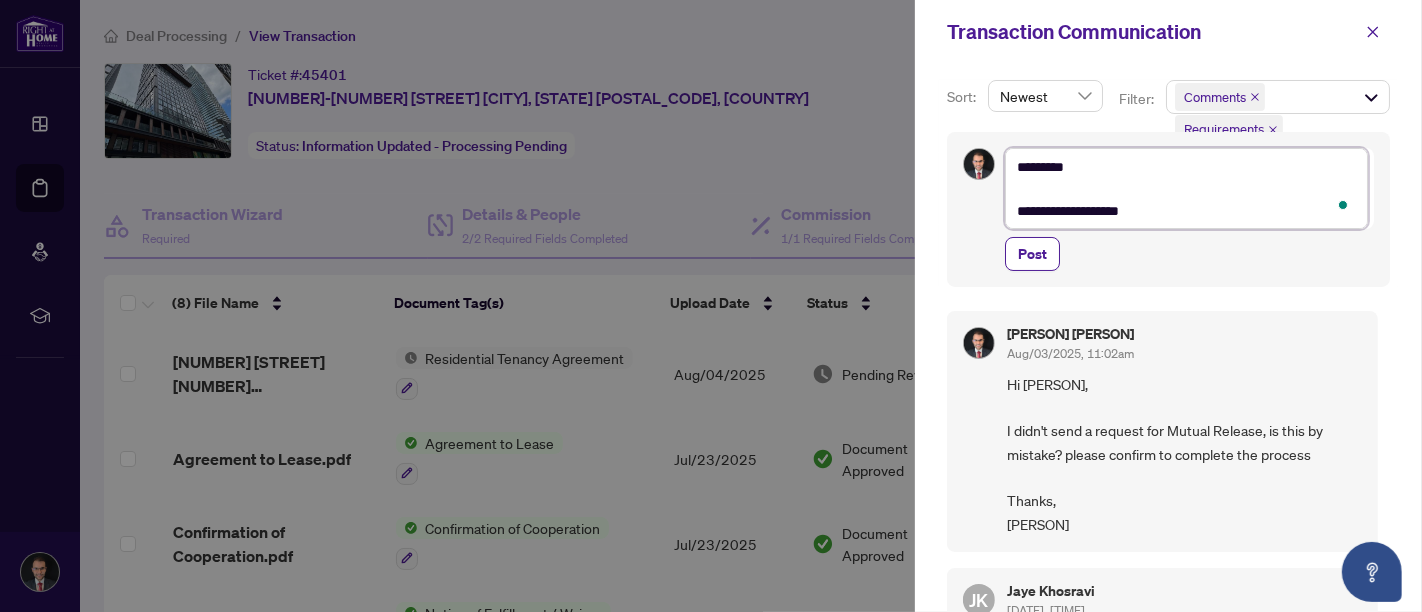 type on "**********" 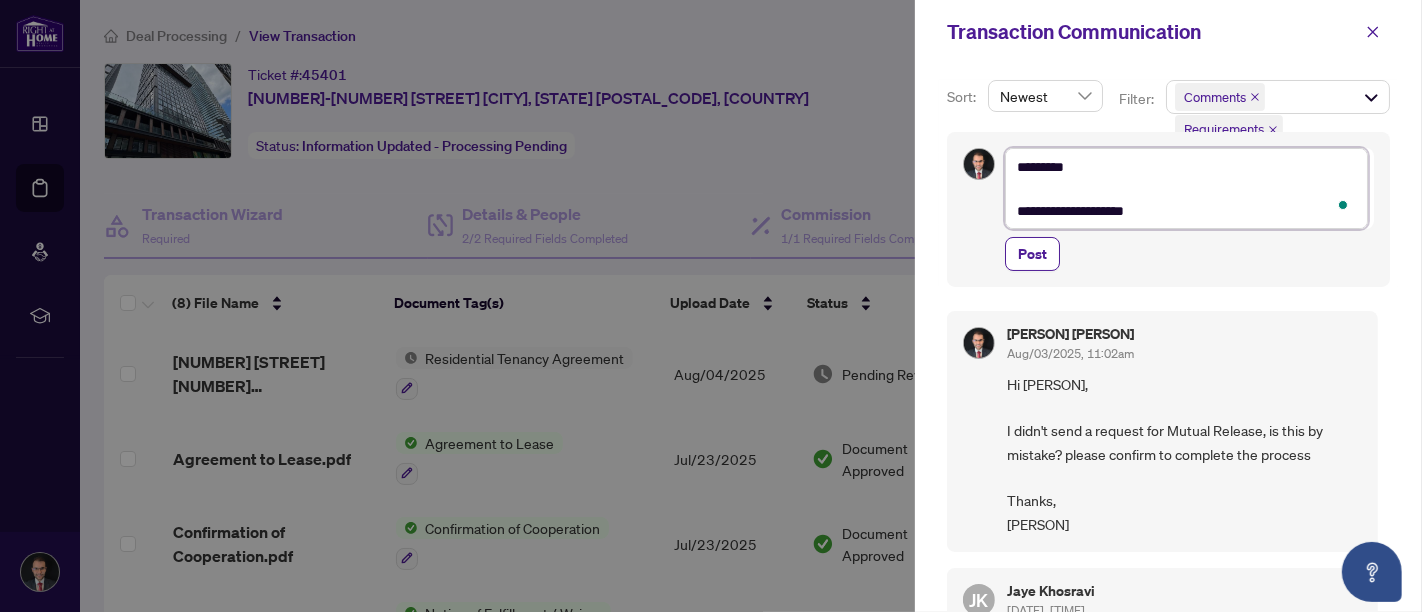 type on "**********" 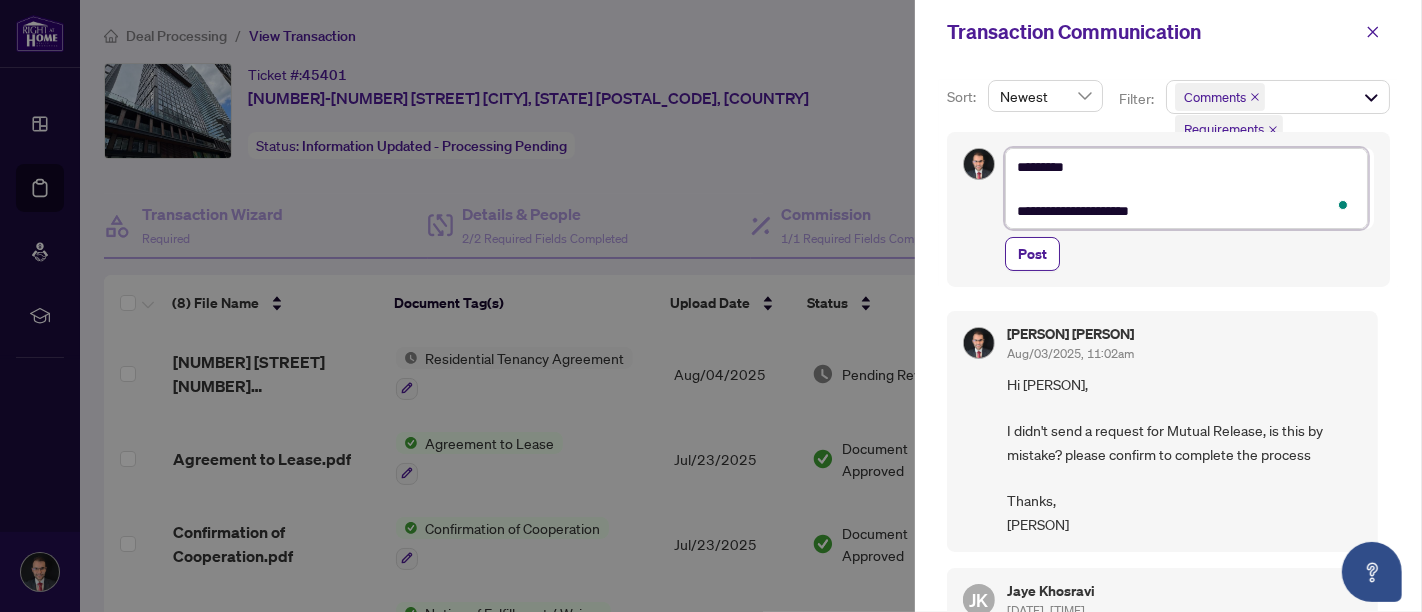 type on "**********" 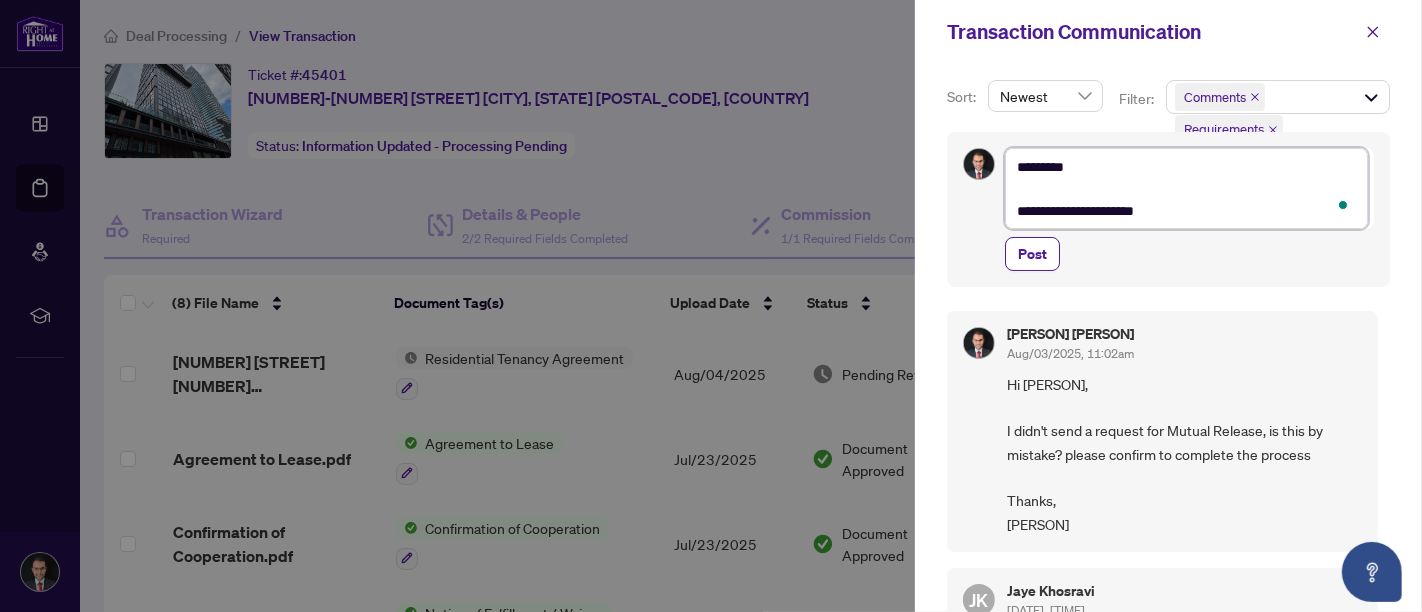 type on "**********" 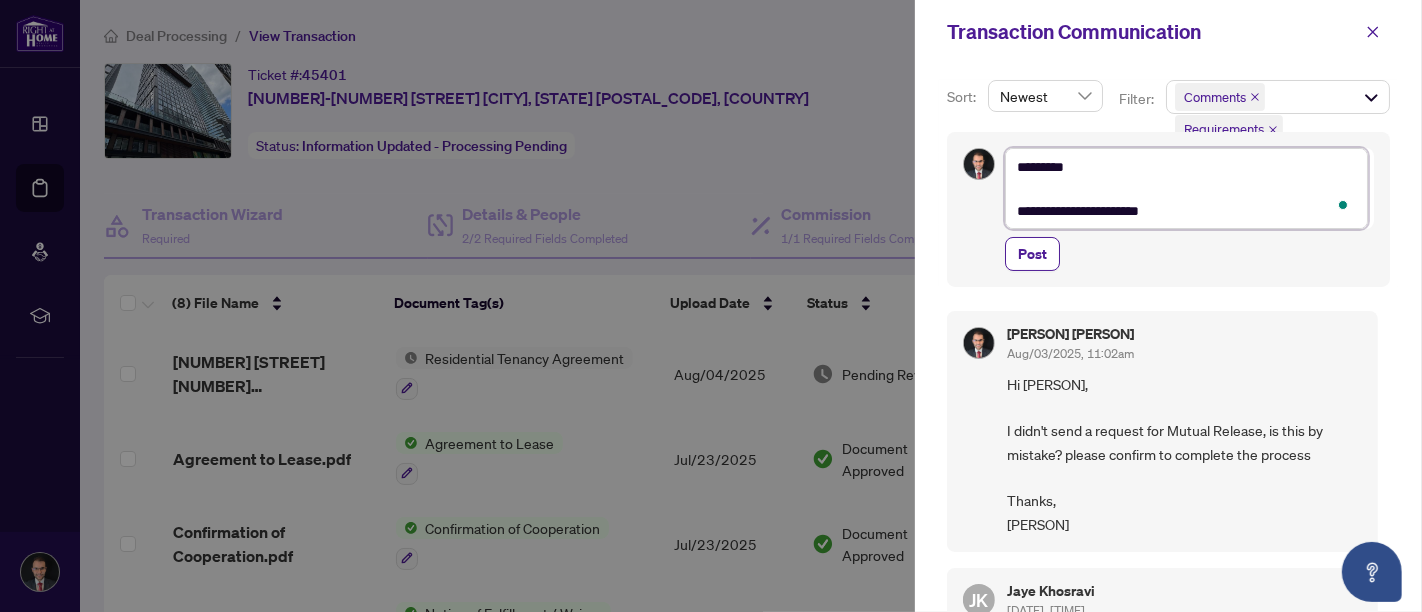 type on "**********" 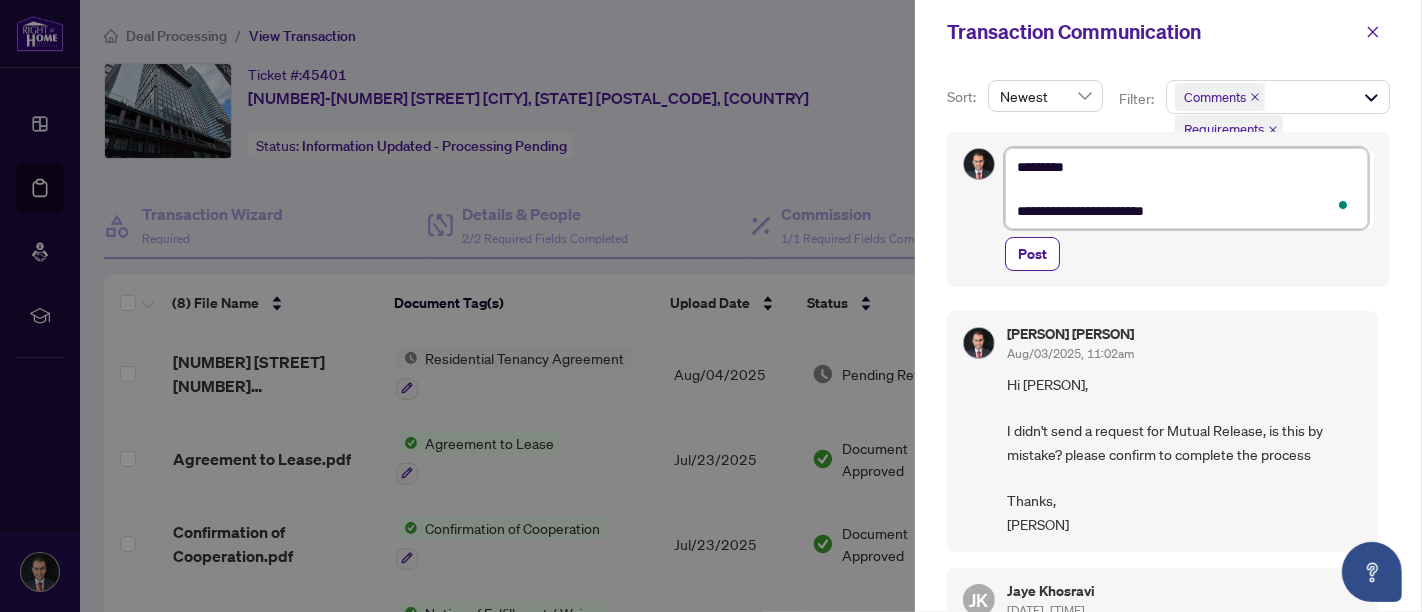 type on "**********" 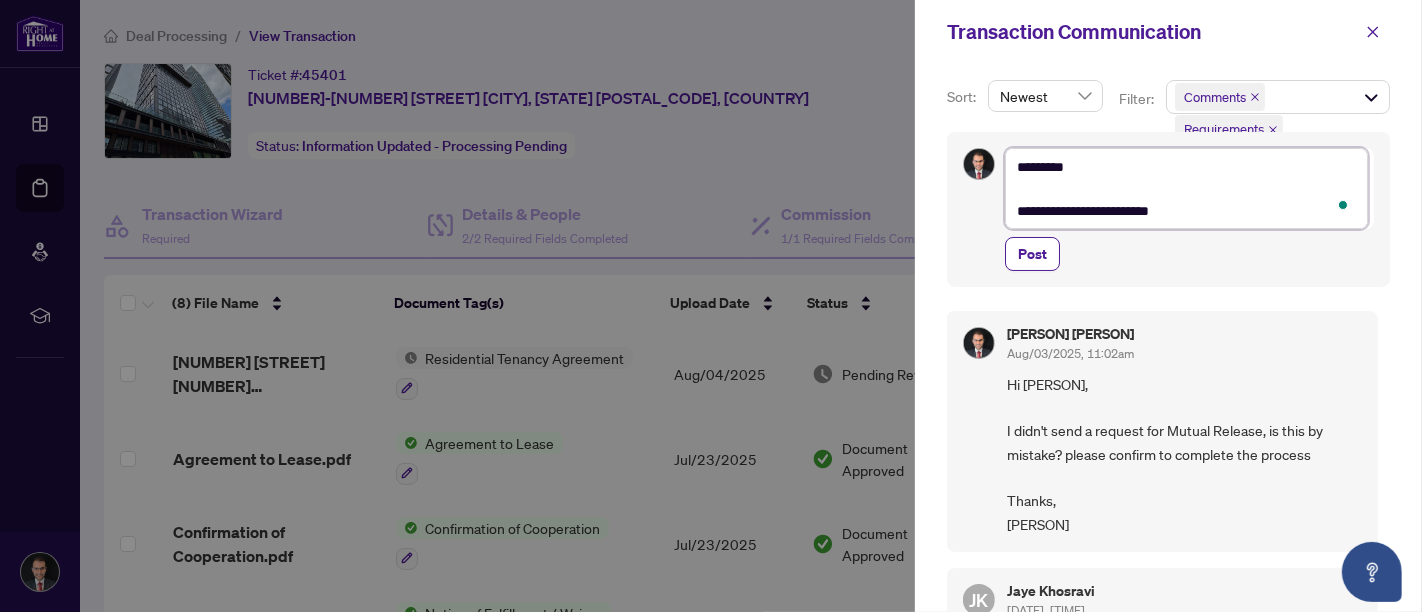type on "**********" 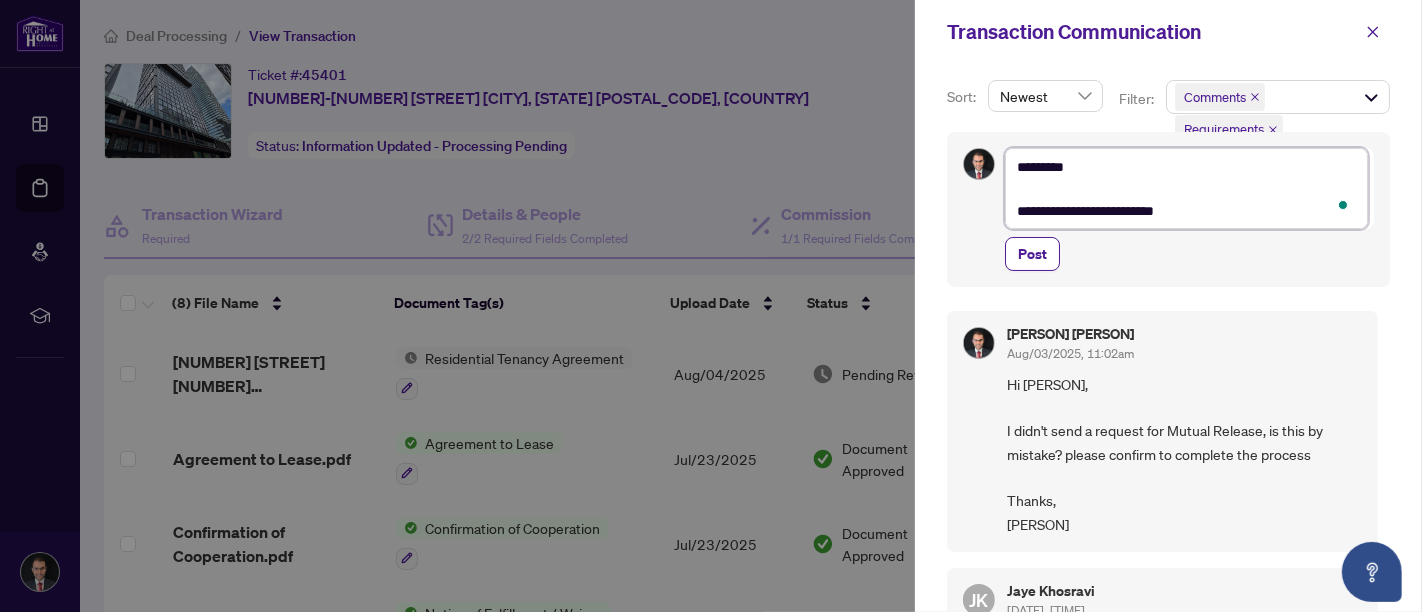 type on "**********" 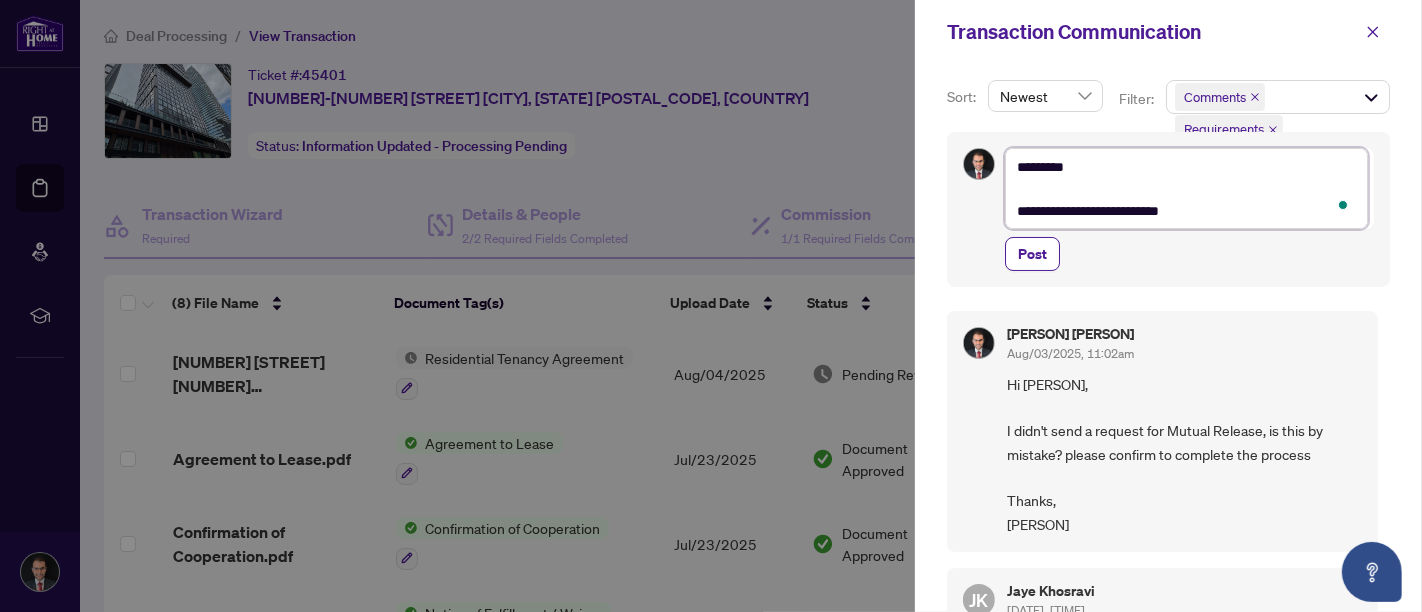 type on "**********" 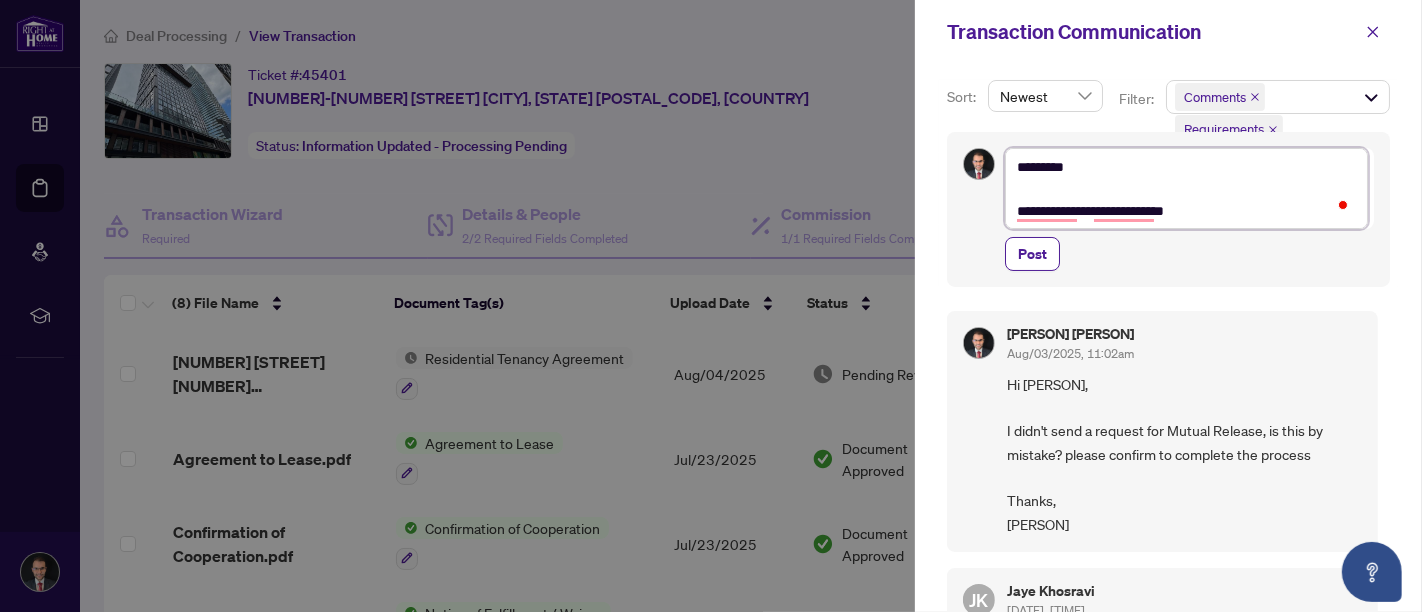 type on "**********" 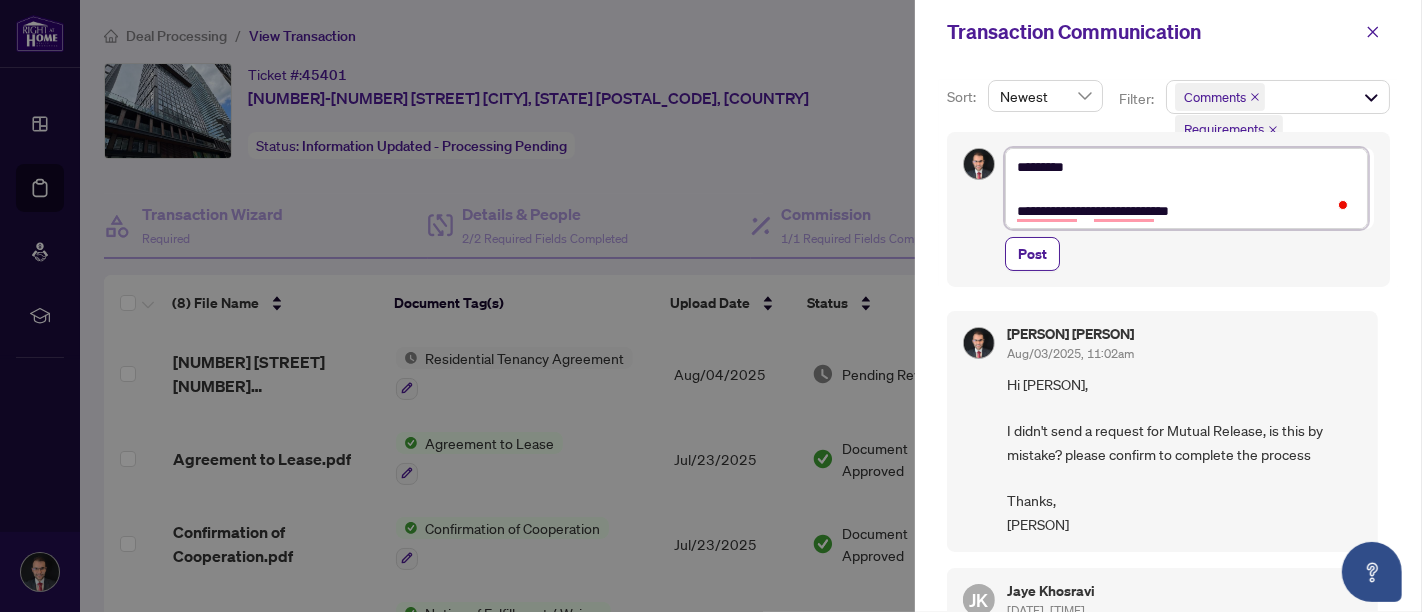 type on "**********" 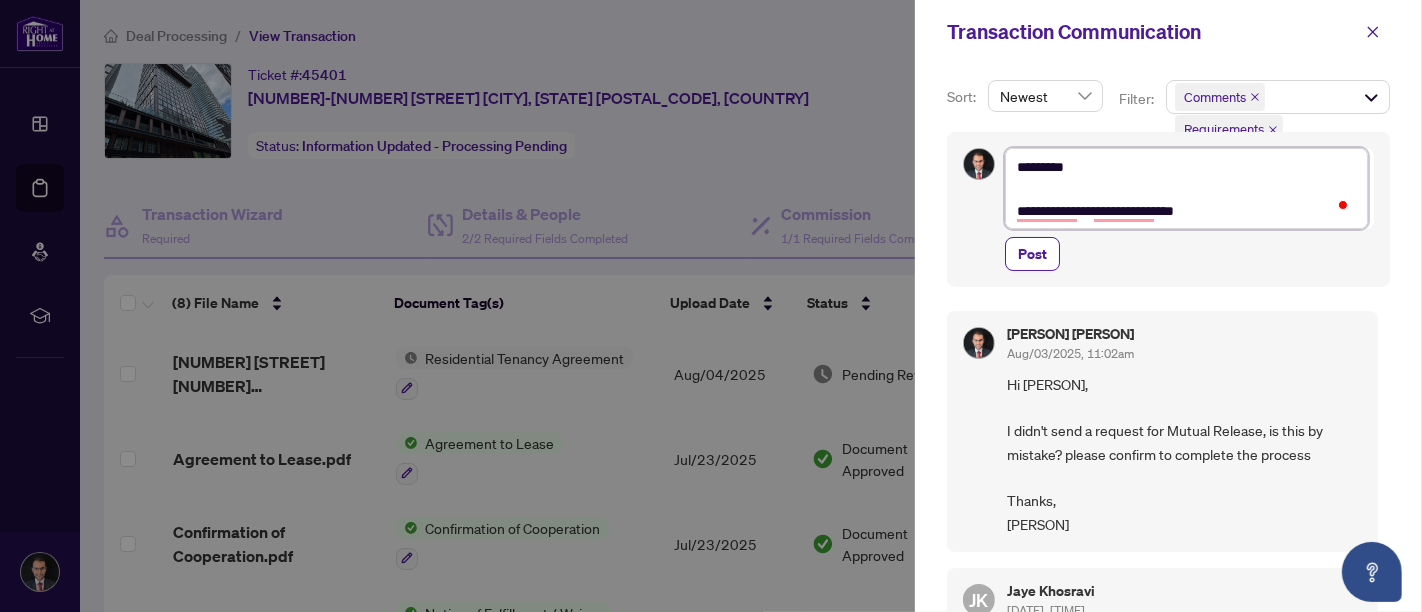 type on "**********" 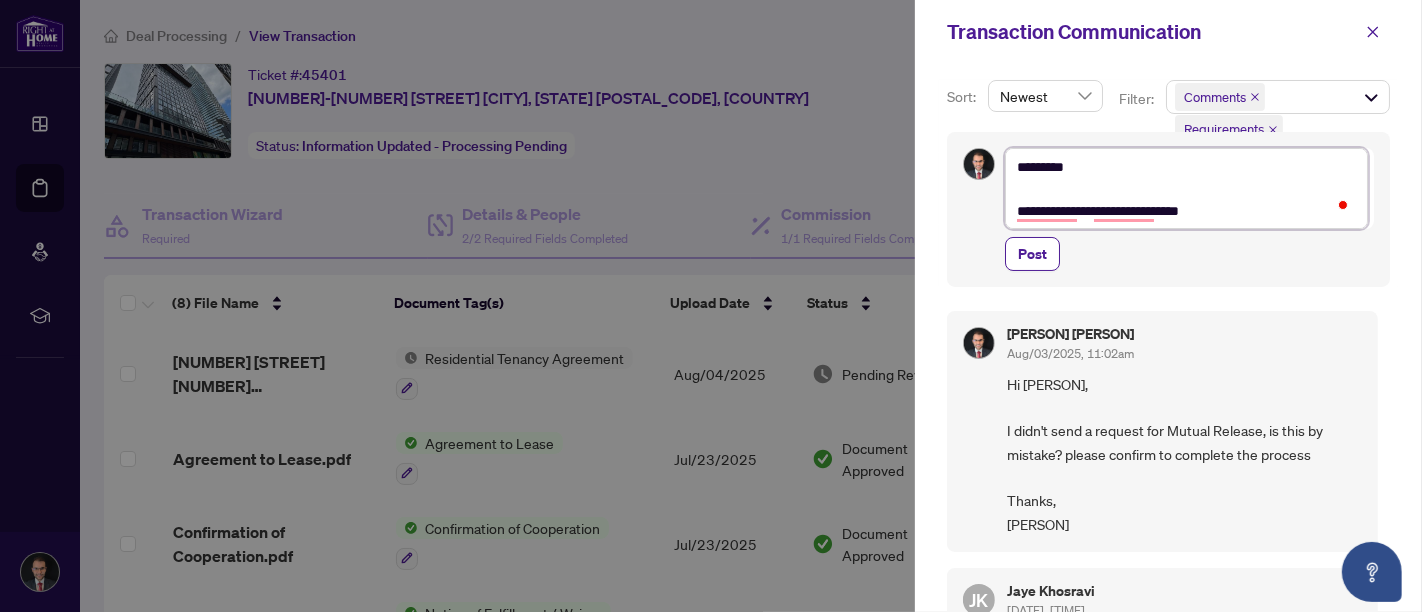 type on "**********" 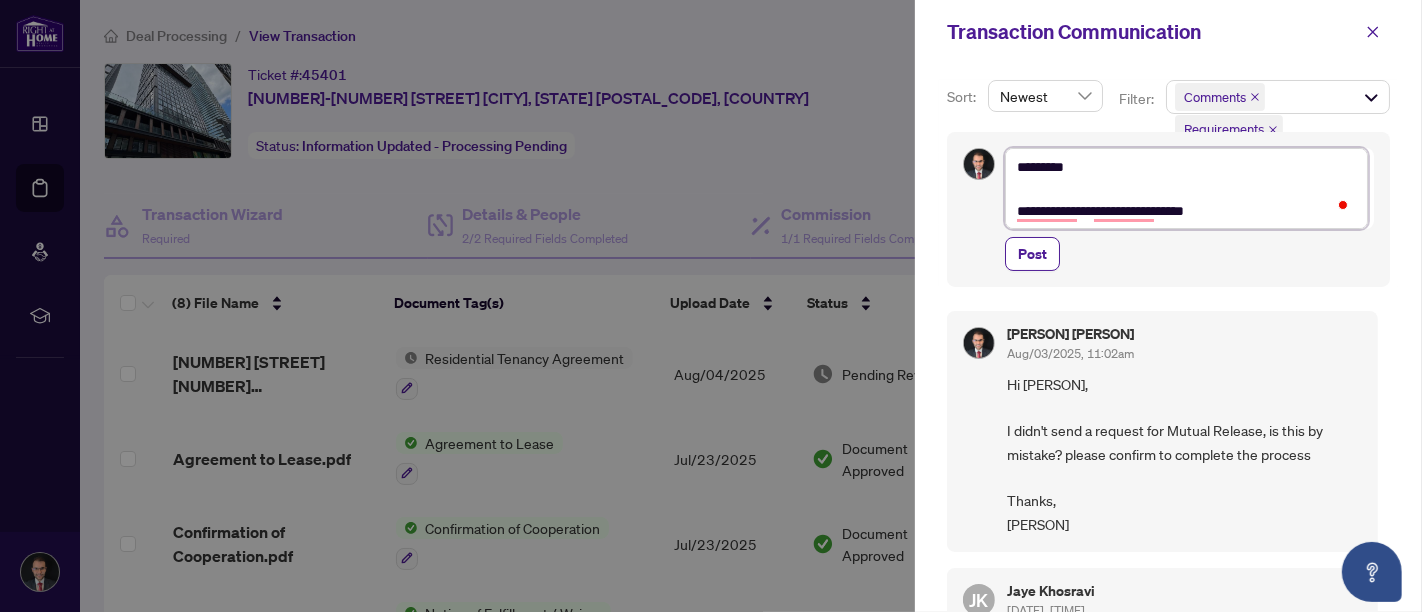 type on "**********" 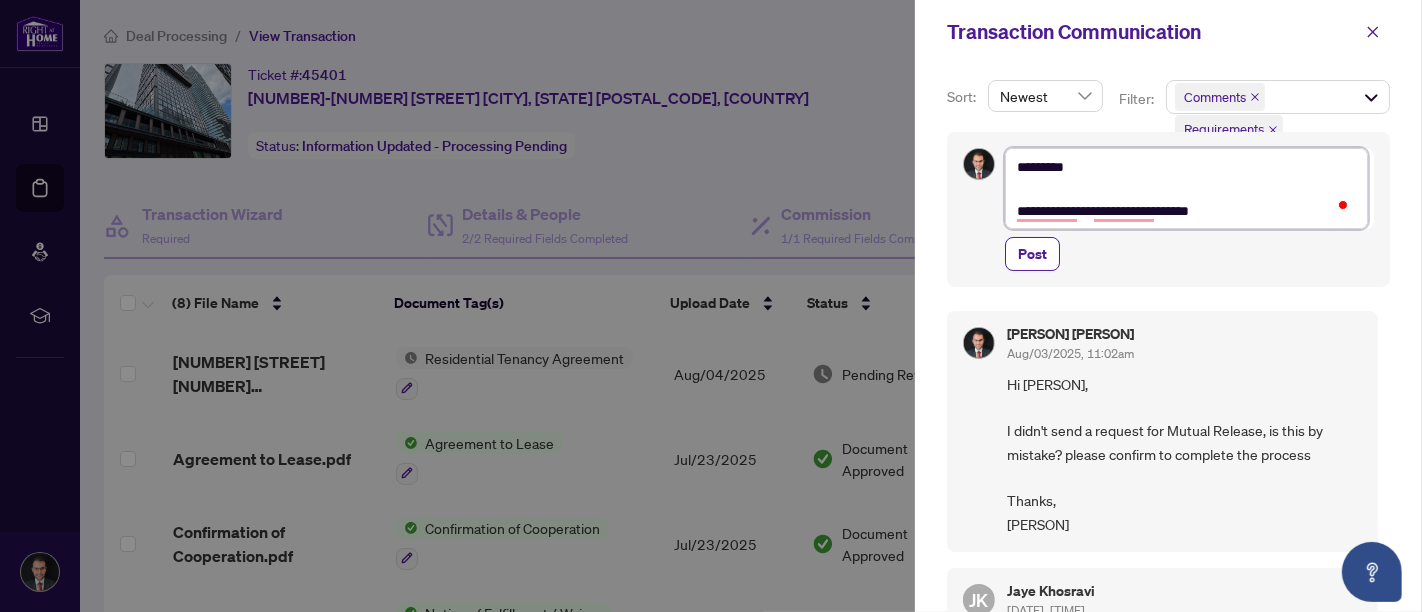 type on "**********" 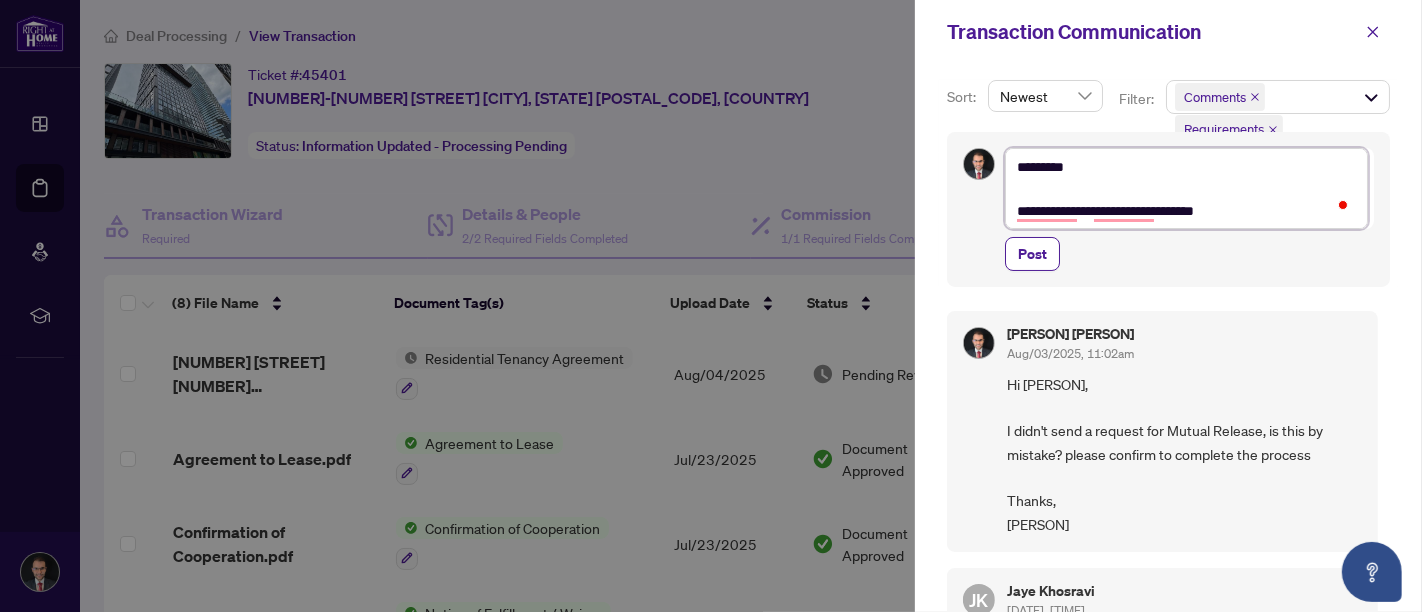 type on "**********" 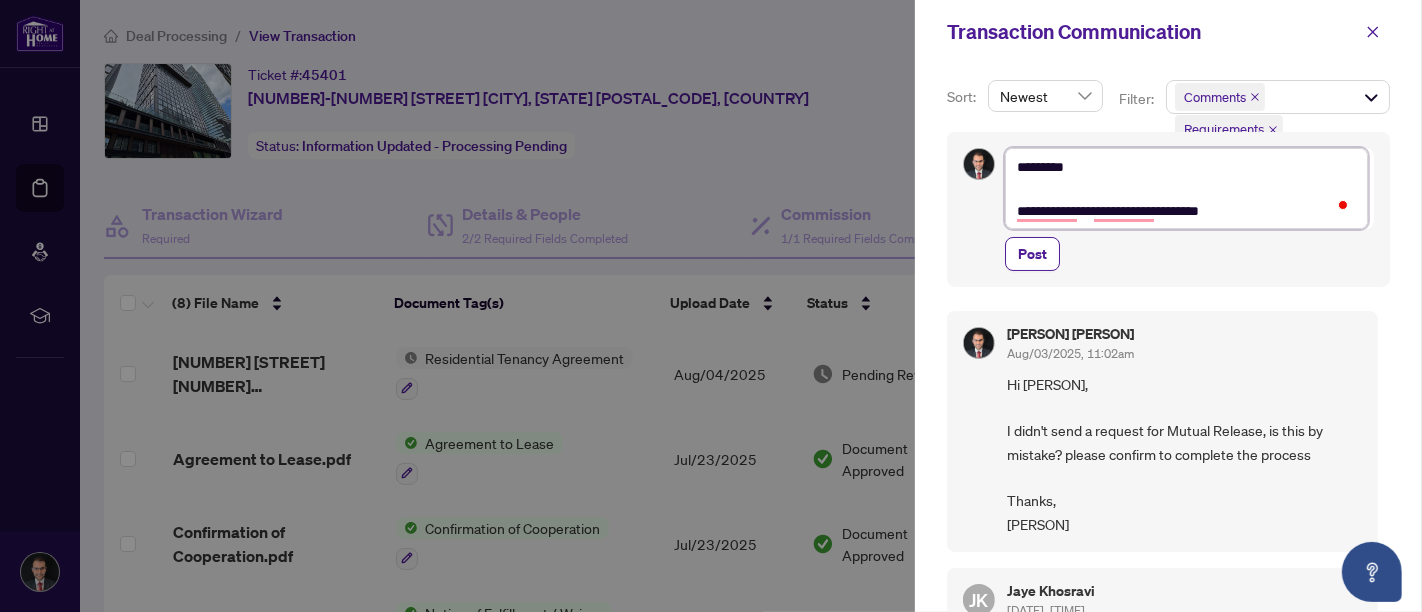 type on "**********" 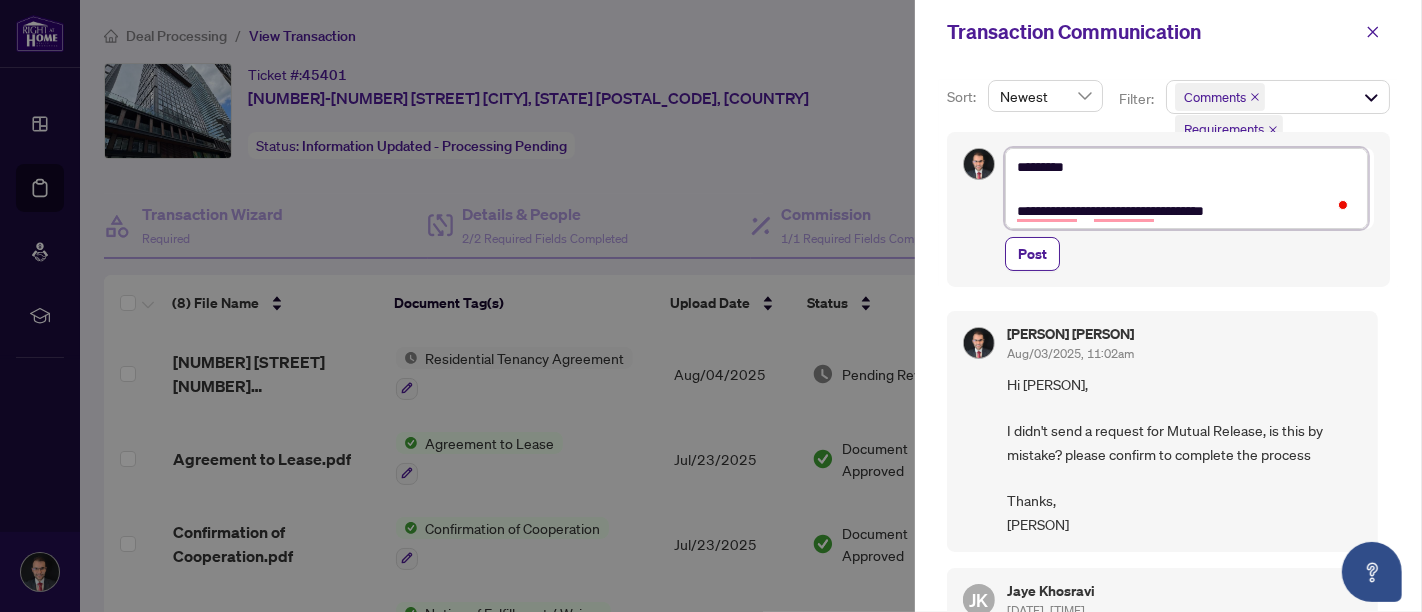 type on "**********" 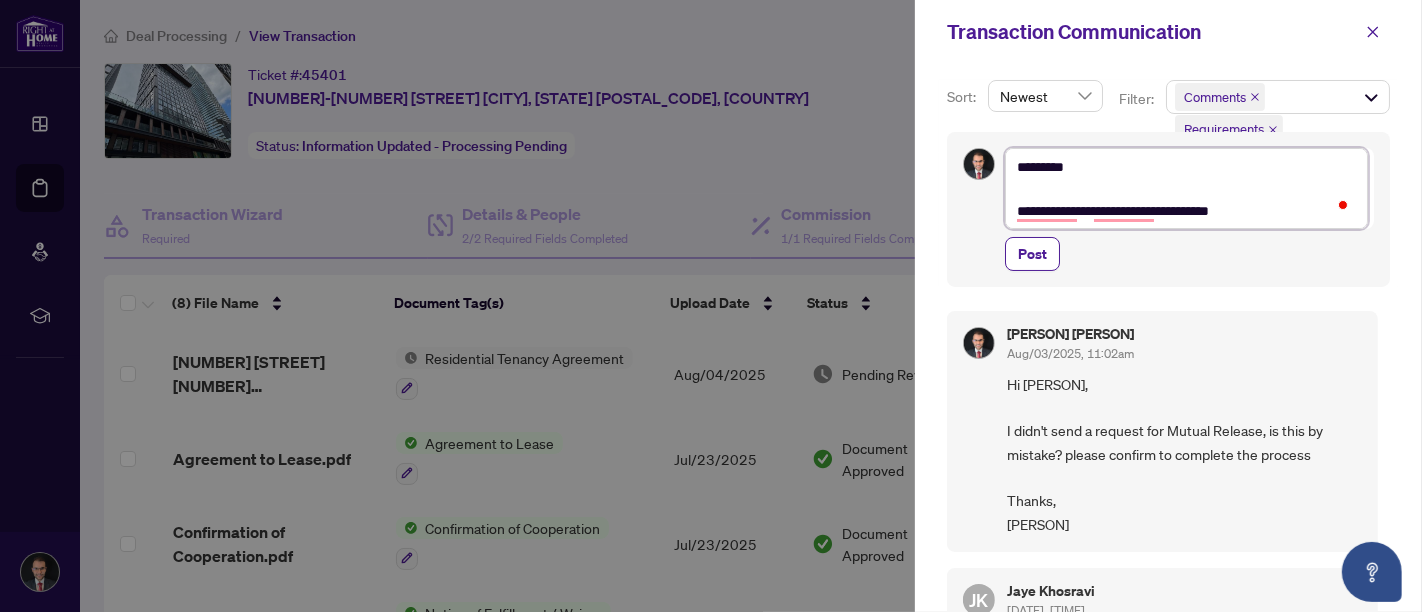 type on "**********" 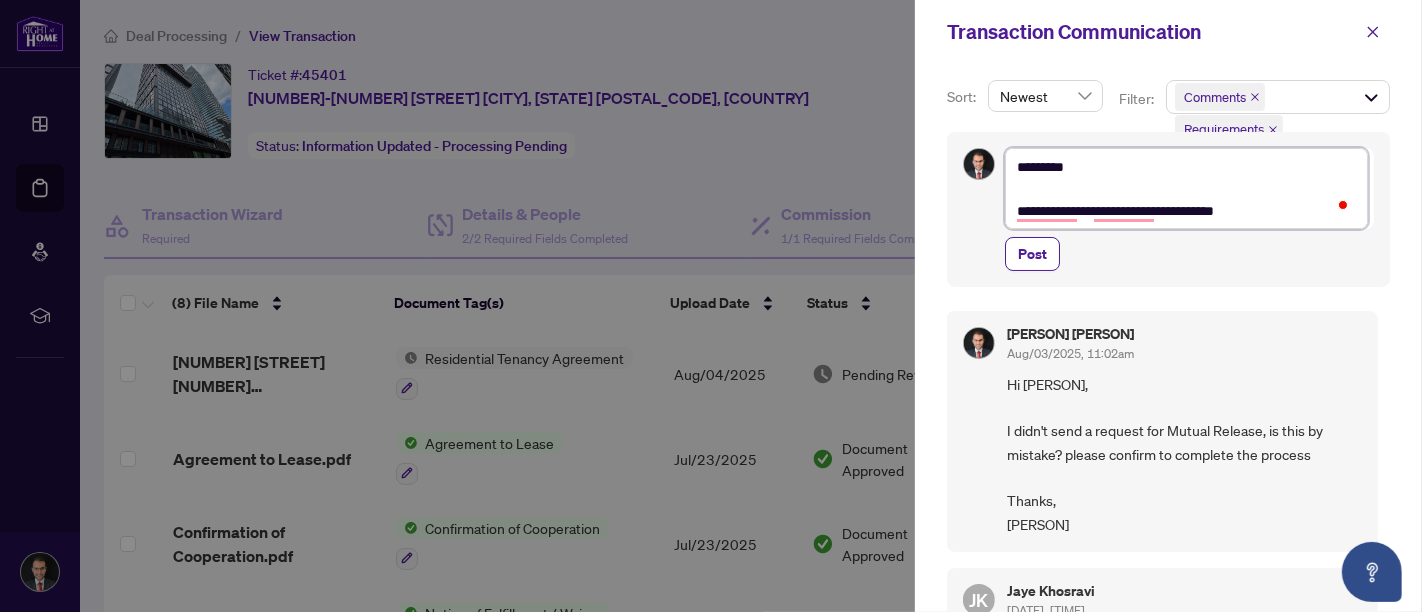 type on "**********" 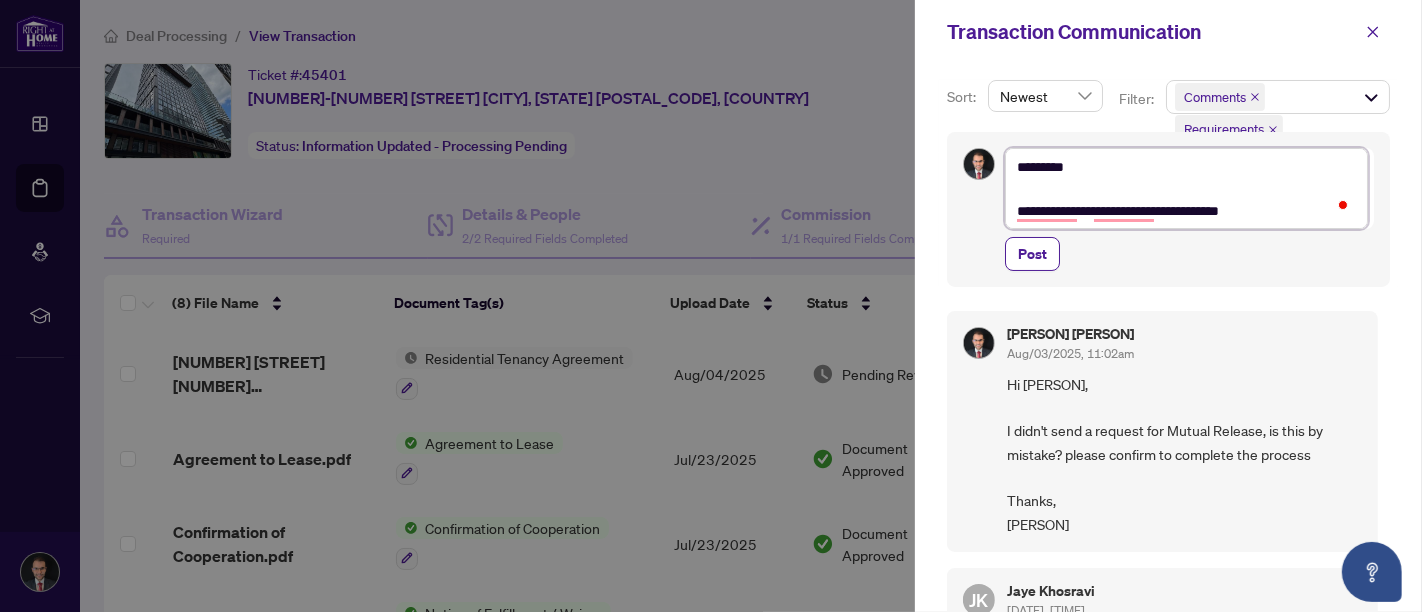 type on "**********" 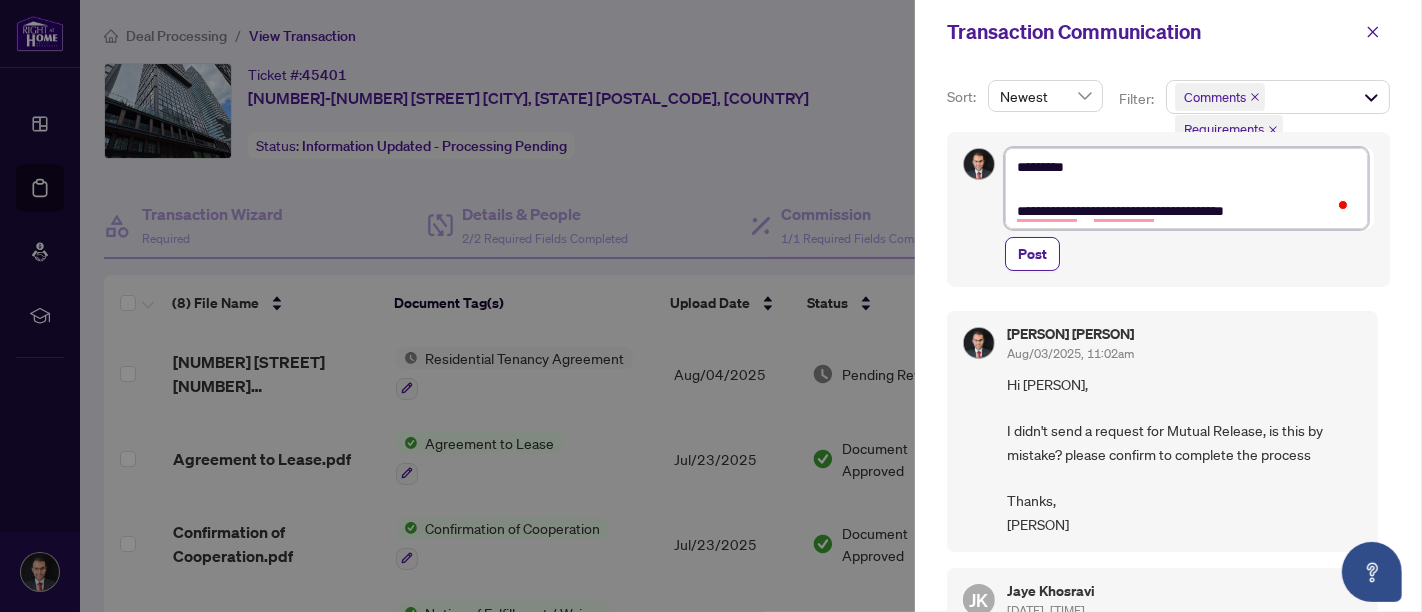 type on "**********" 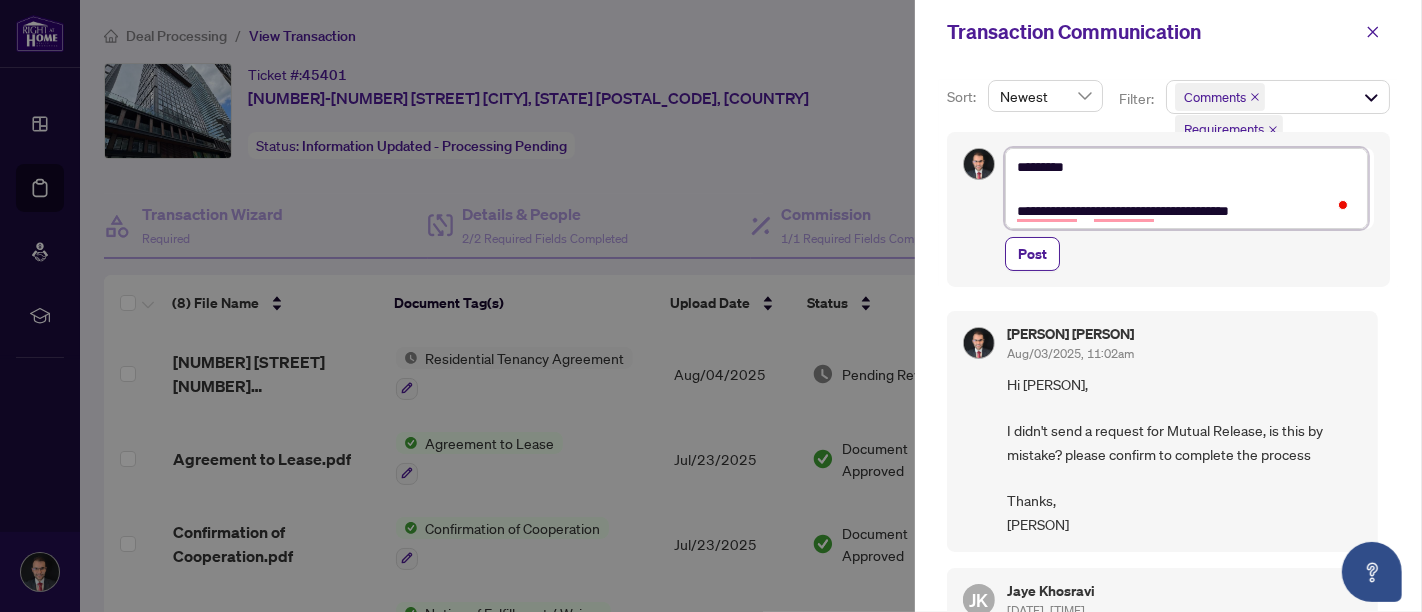 type on "**********" 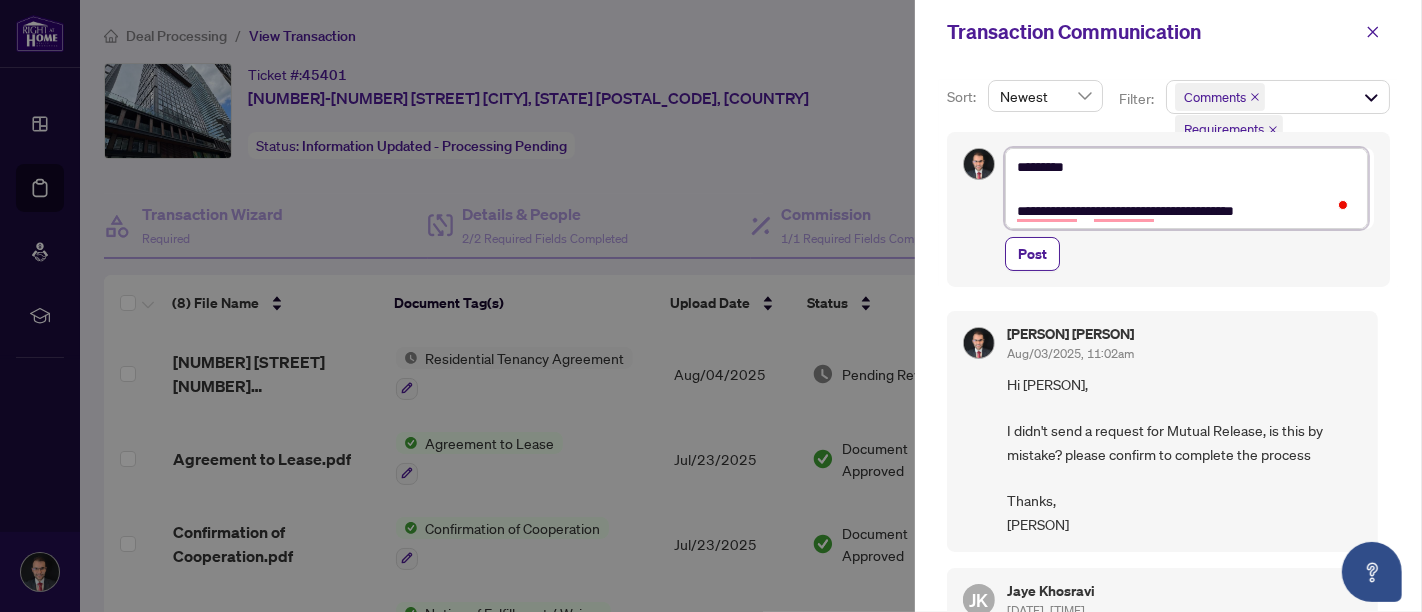 type on "**********" 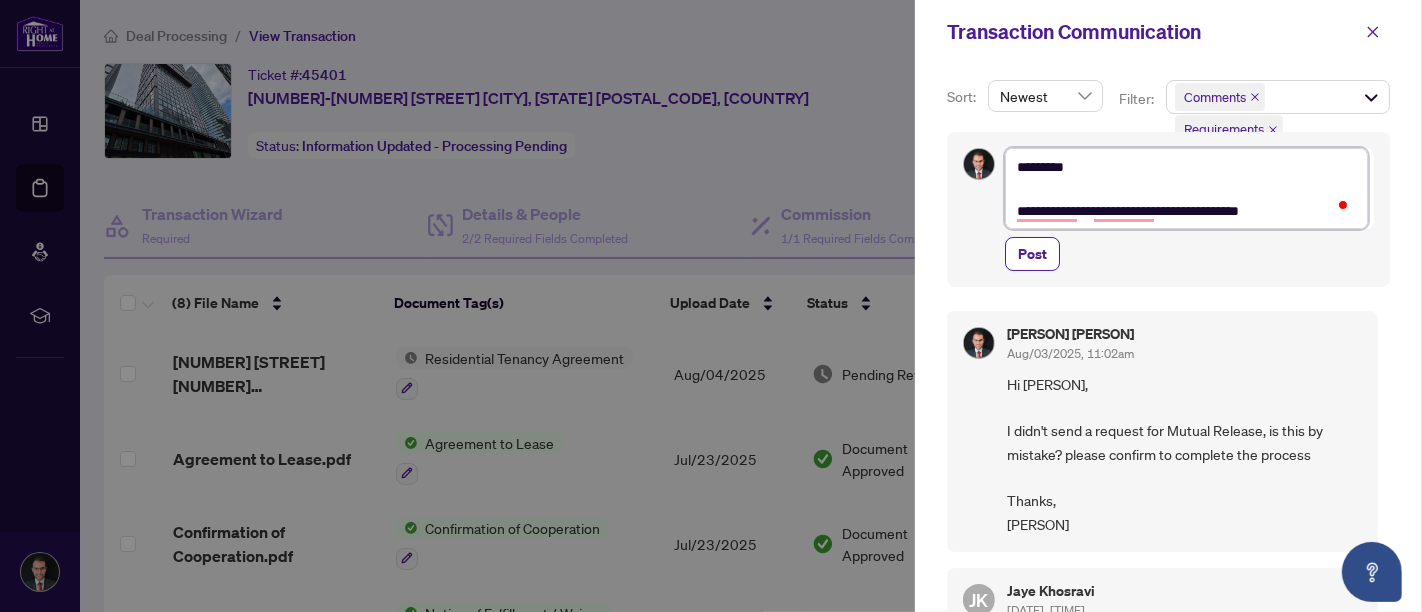 type on "**********" 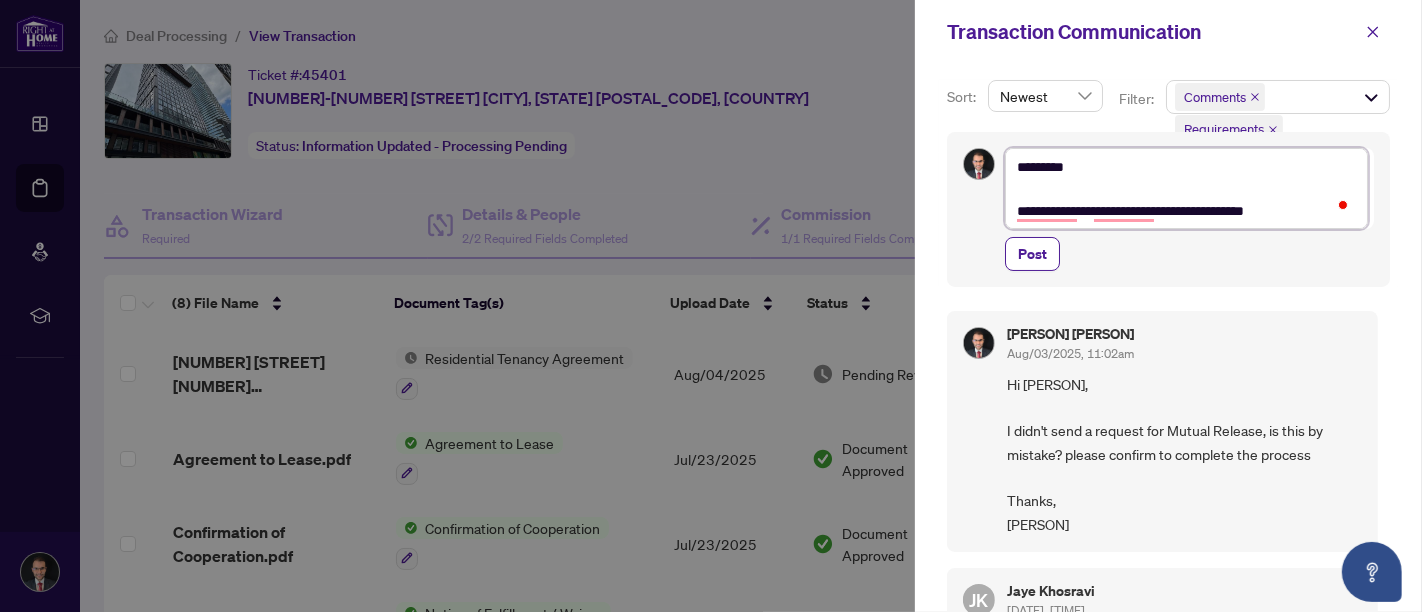 type on "**********" 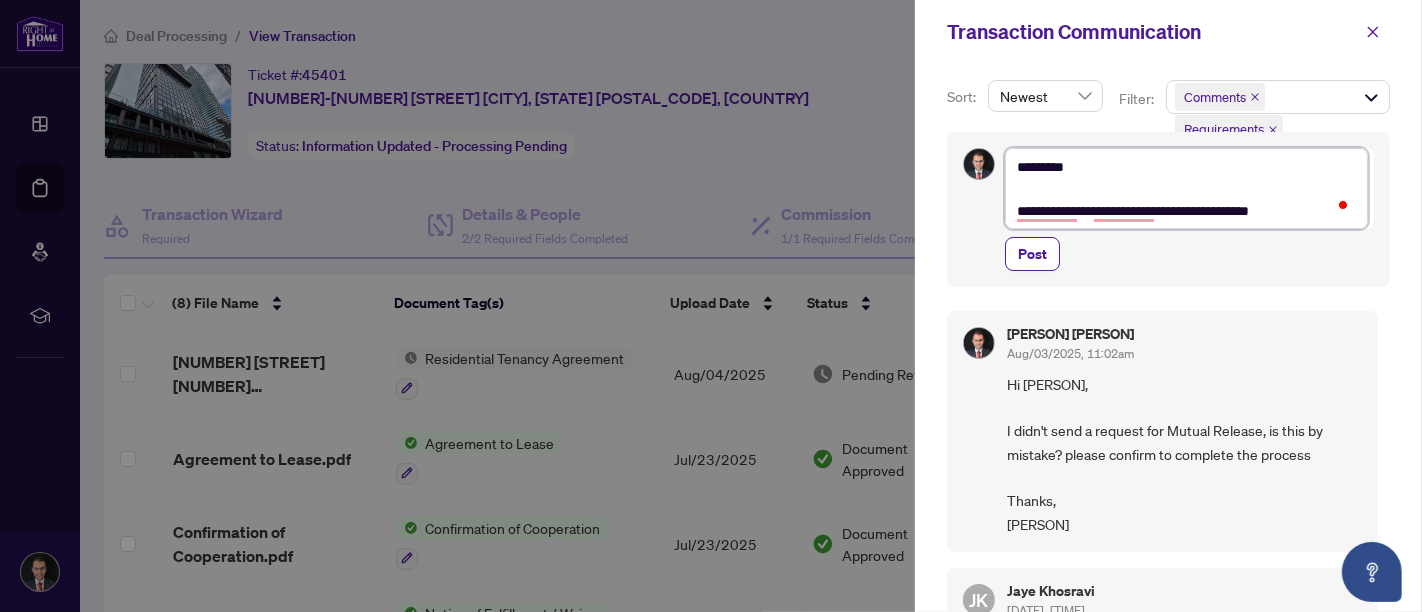 type on "**********" 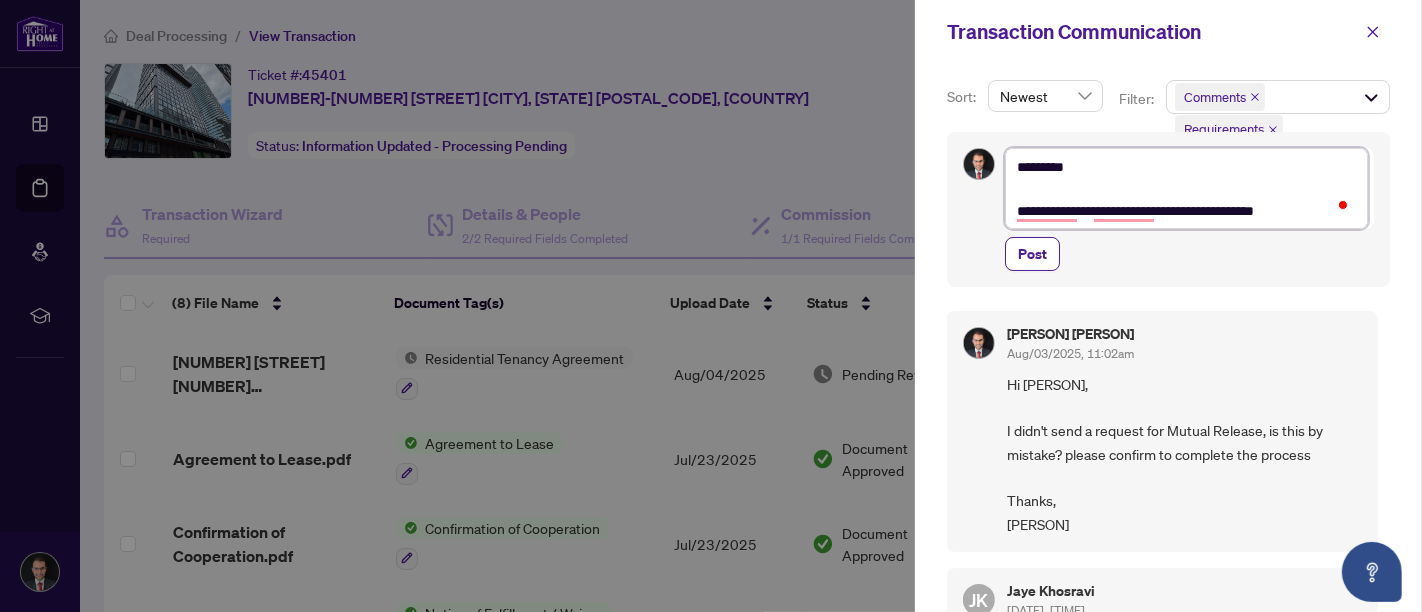 type on "**********" 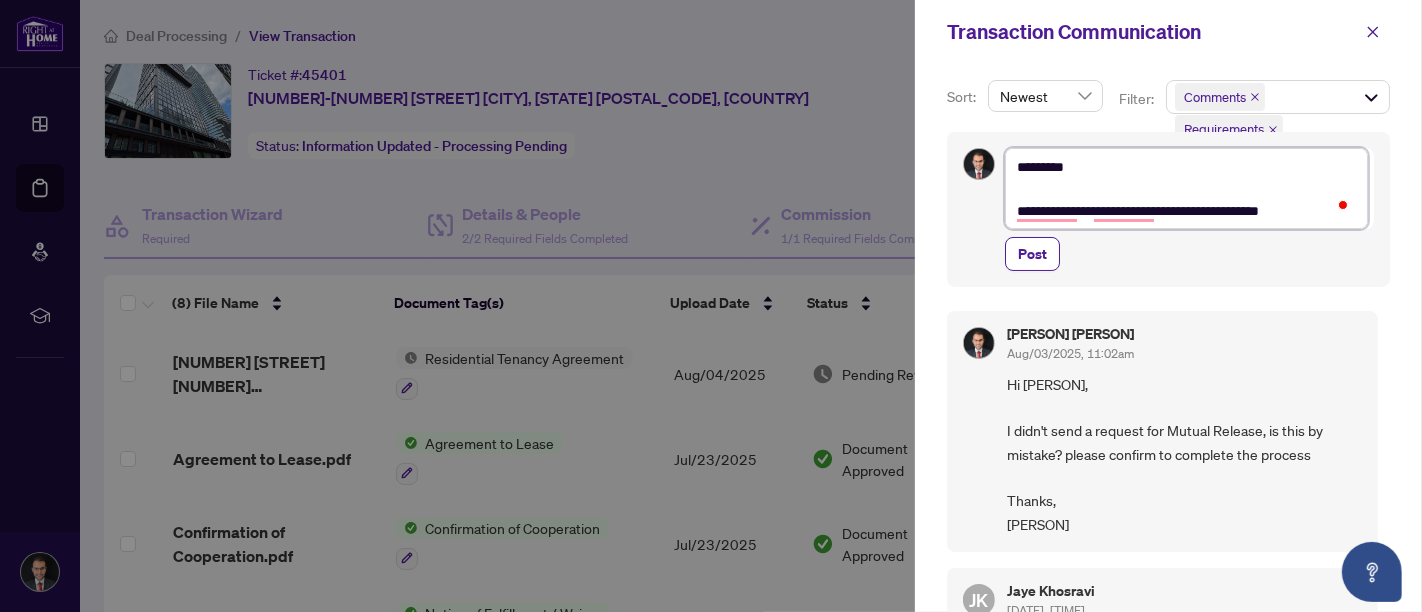 type on "**********" 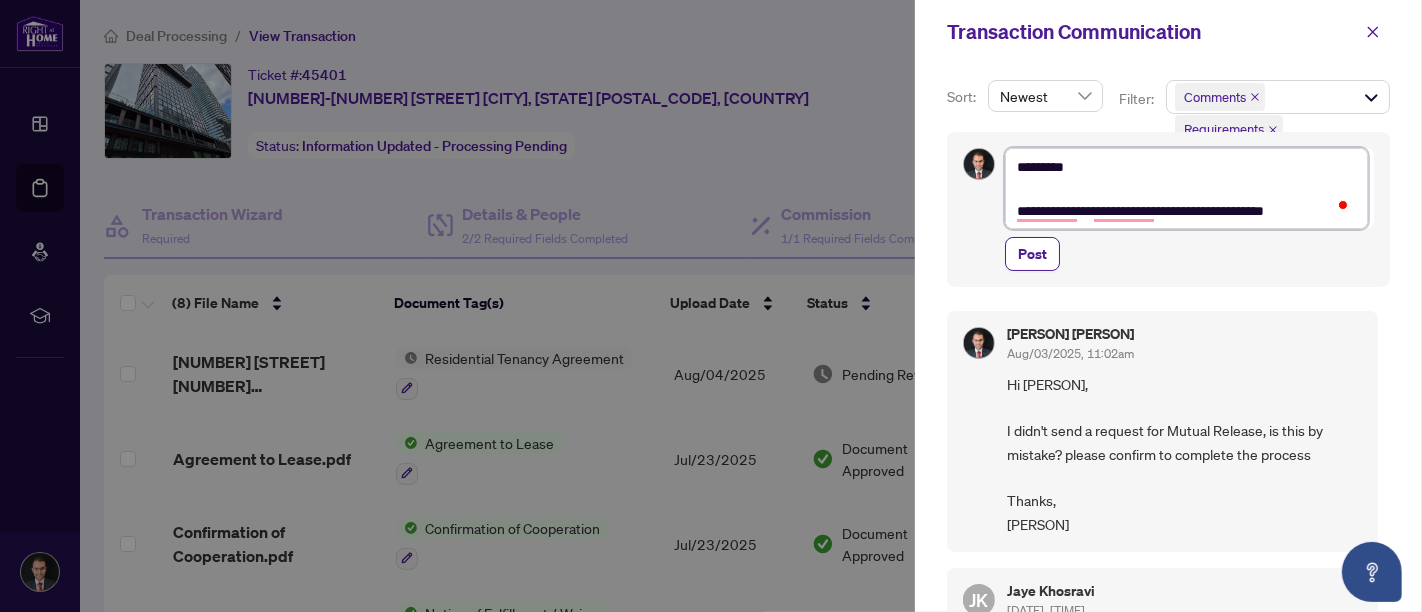 type on "**********" 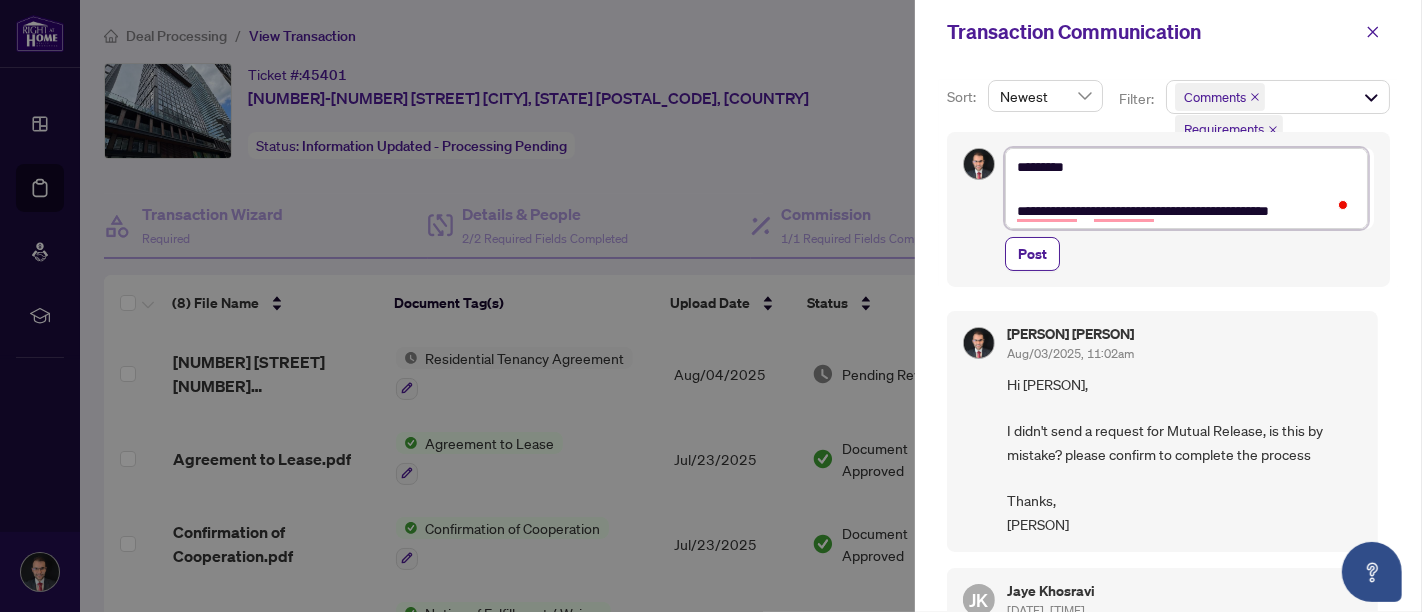 type on "**********" 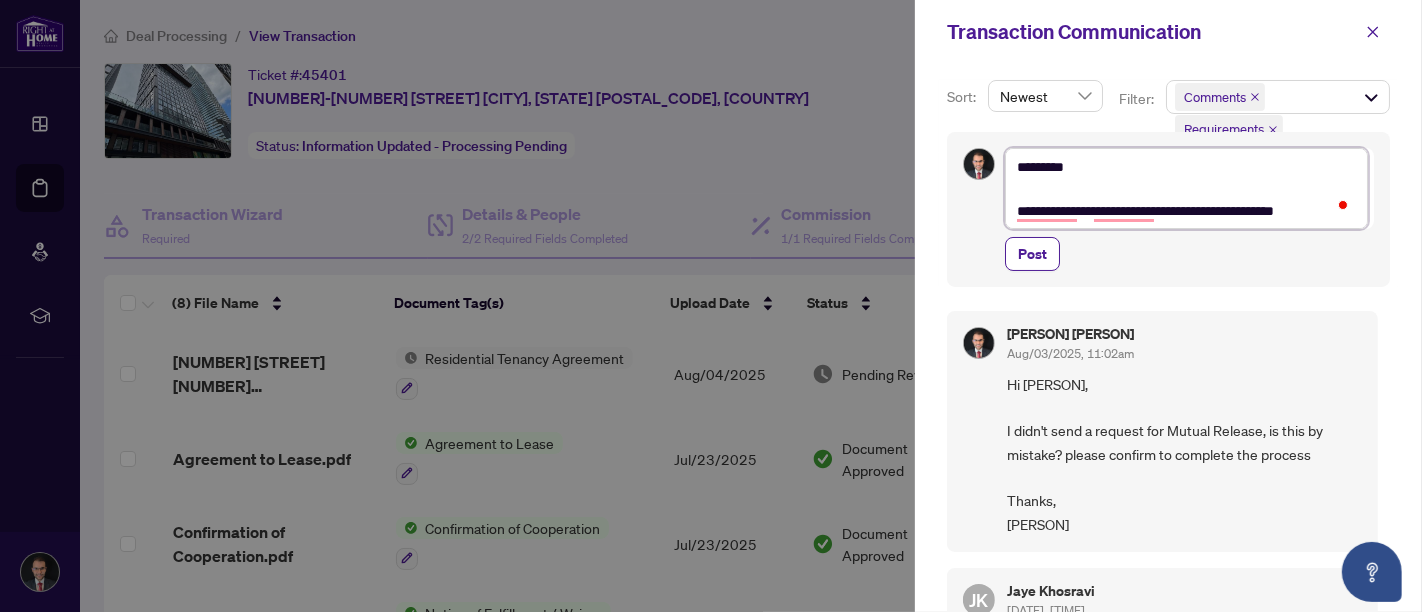 type on "**********" 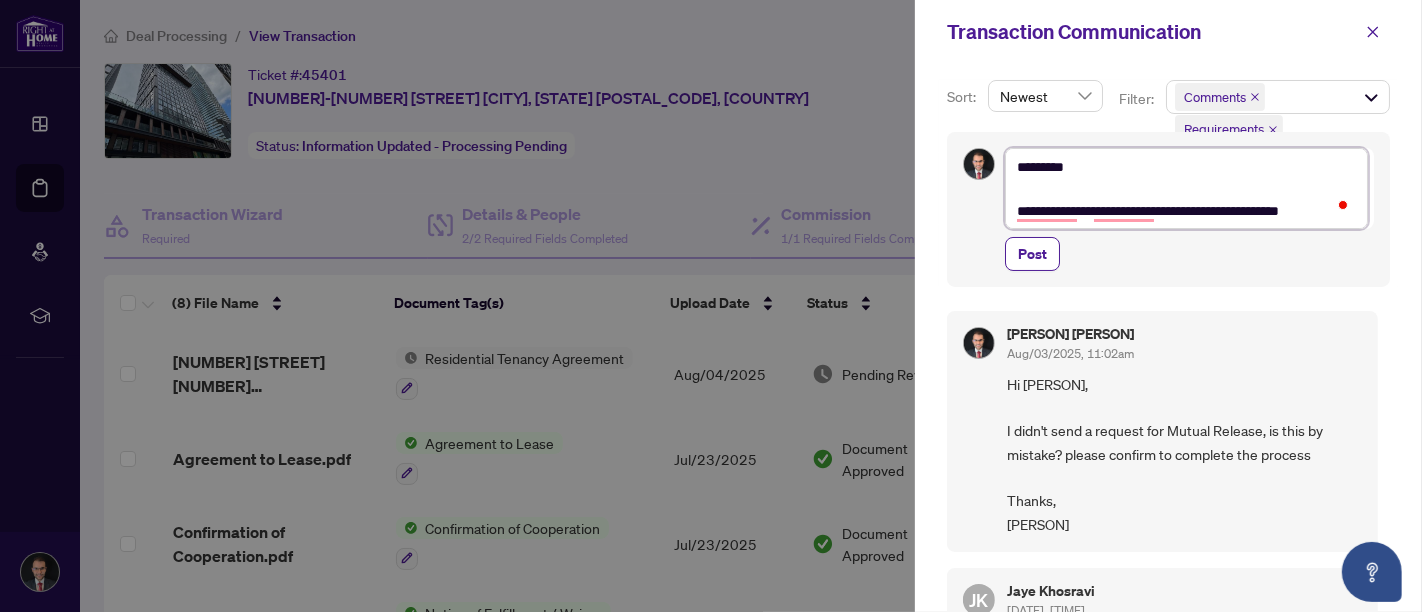 type on "**********" 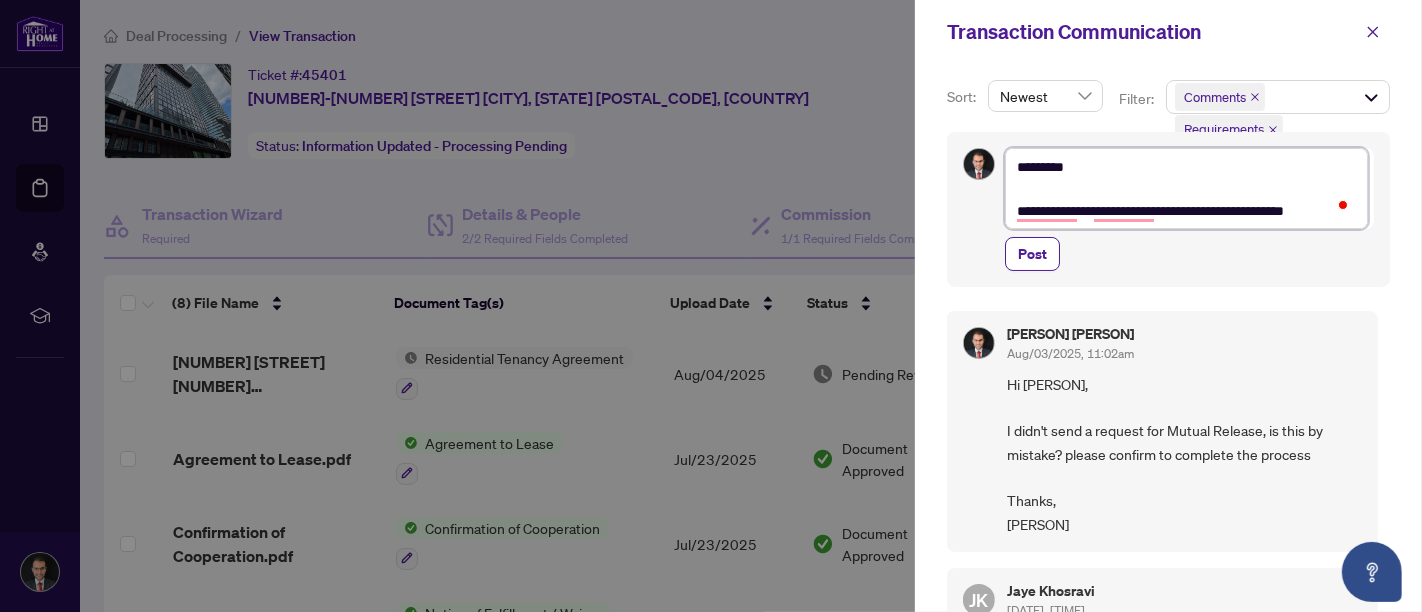 type on "**********" 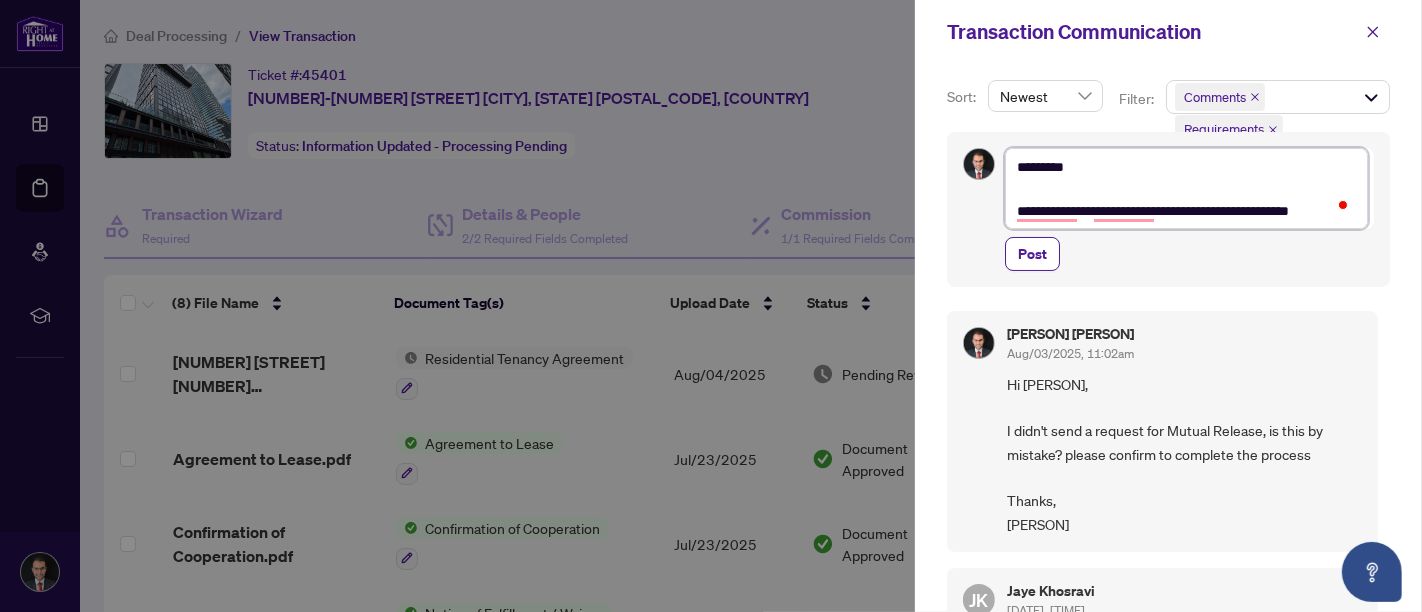type on "**********" 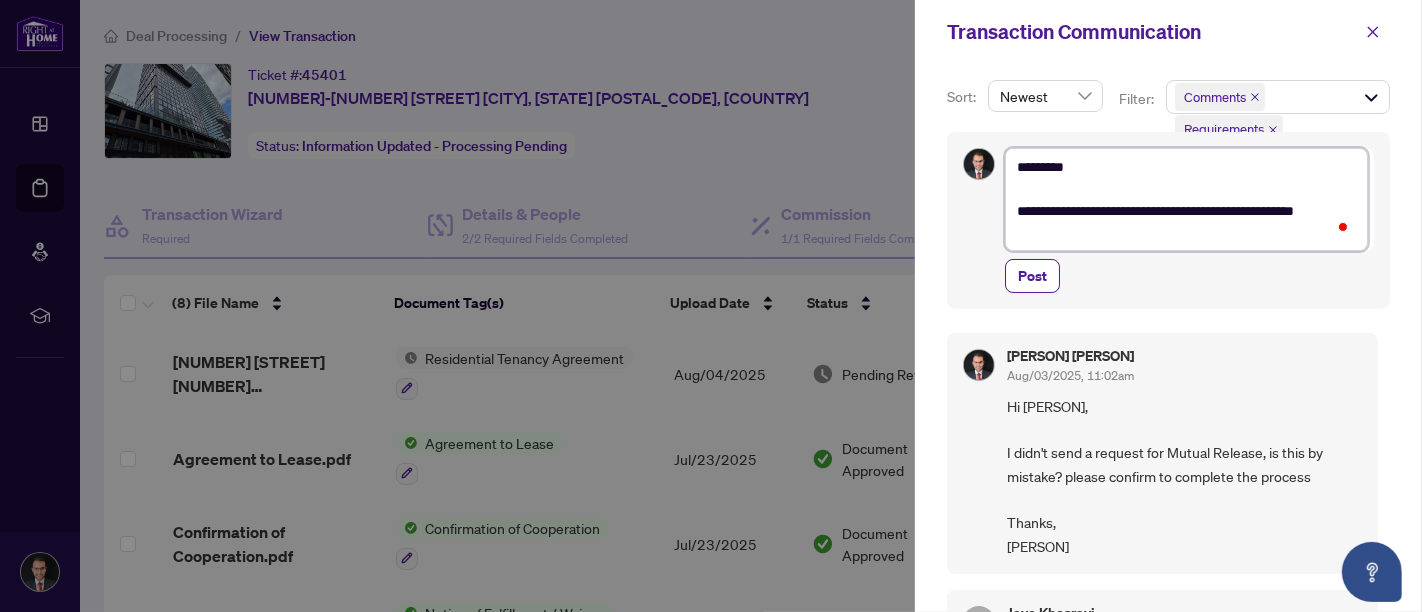 type on "**********" 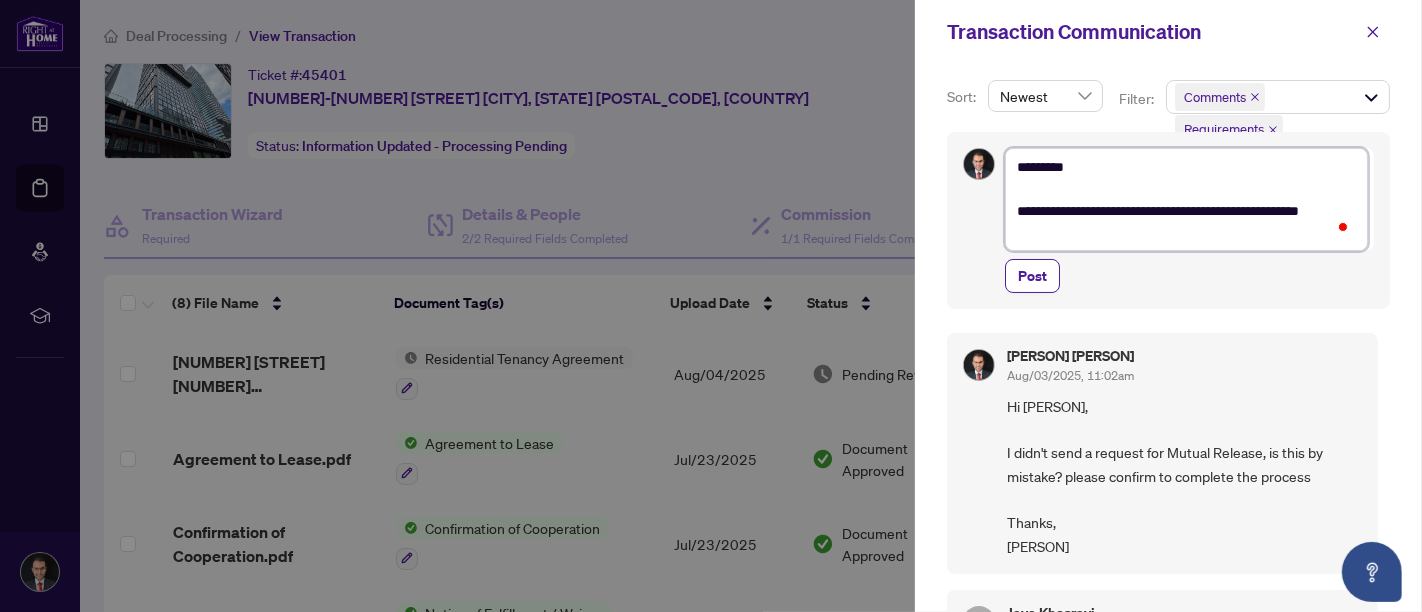 type on "**********" 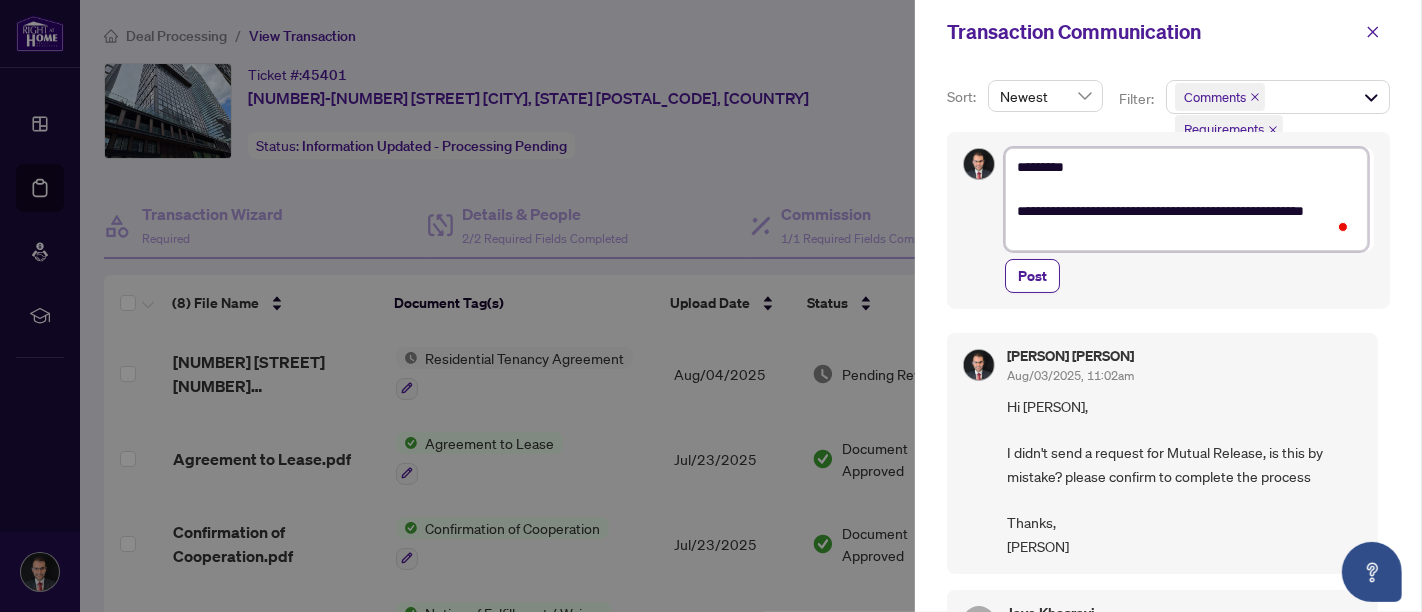 type on "**********" 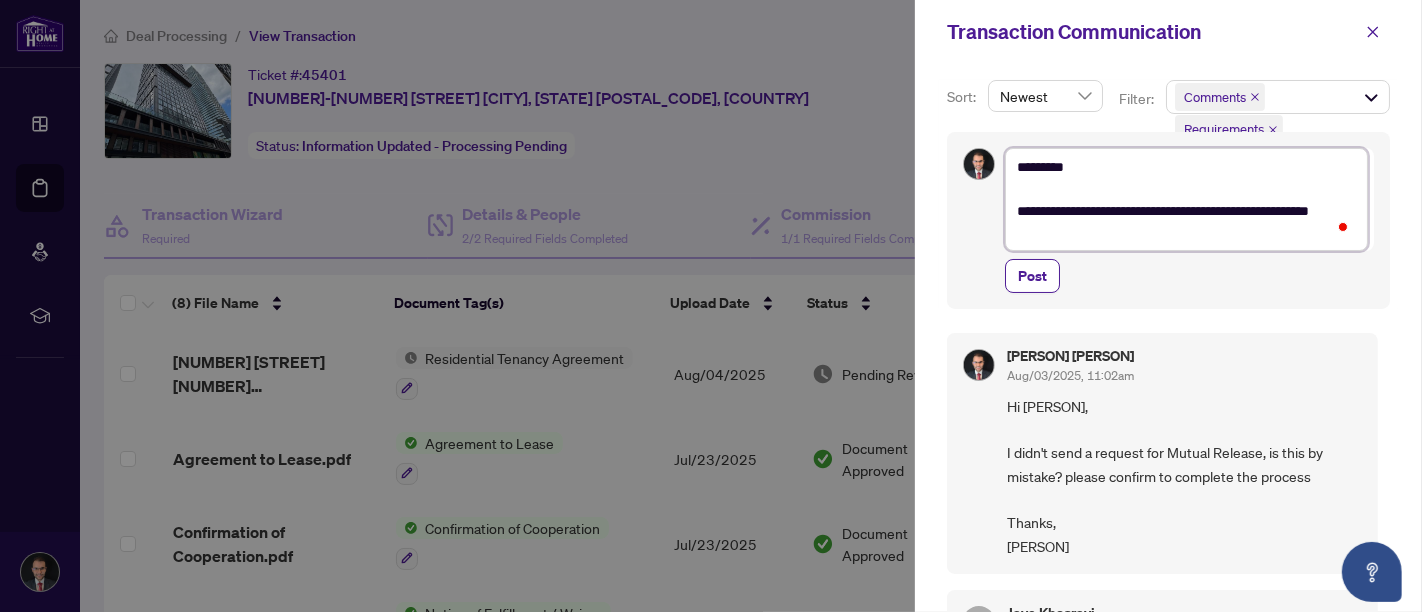 type on "**********" 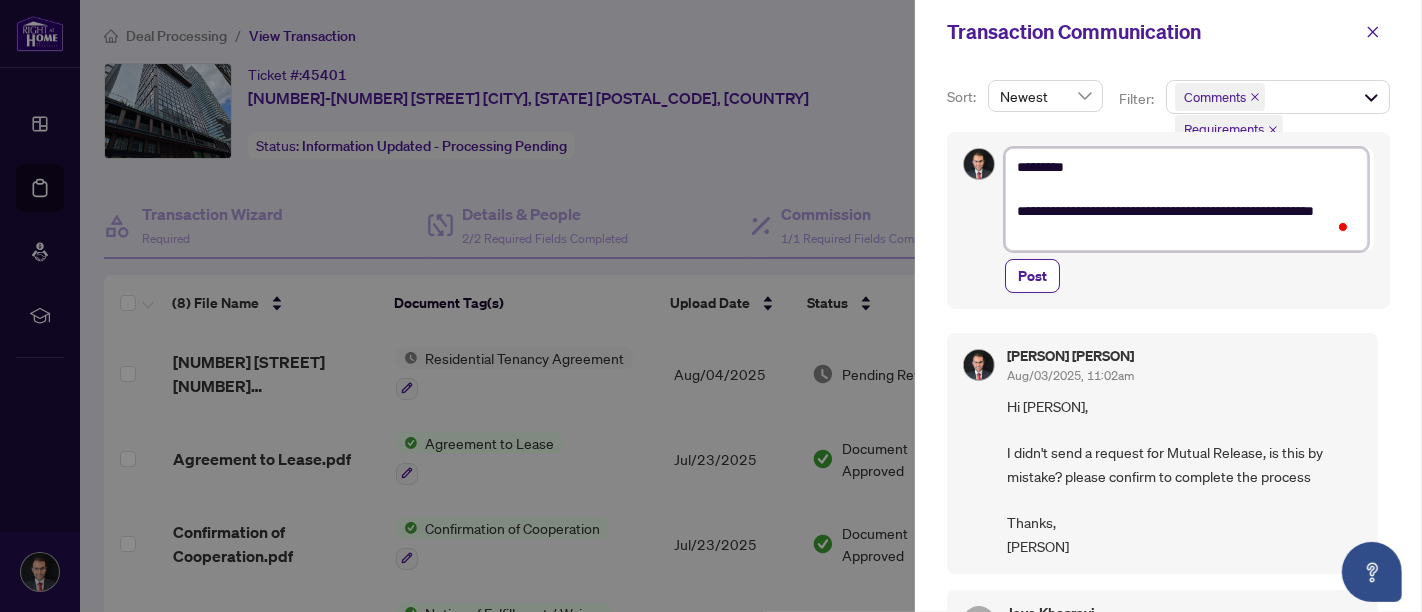 type on "**********" 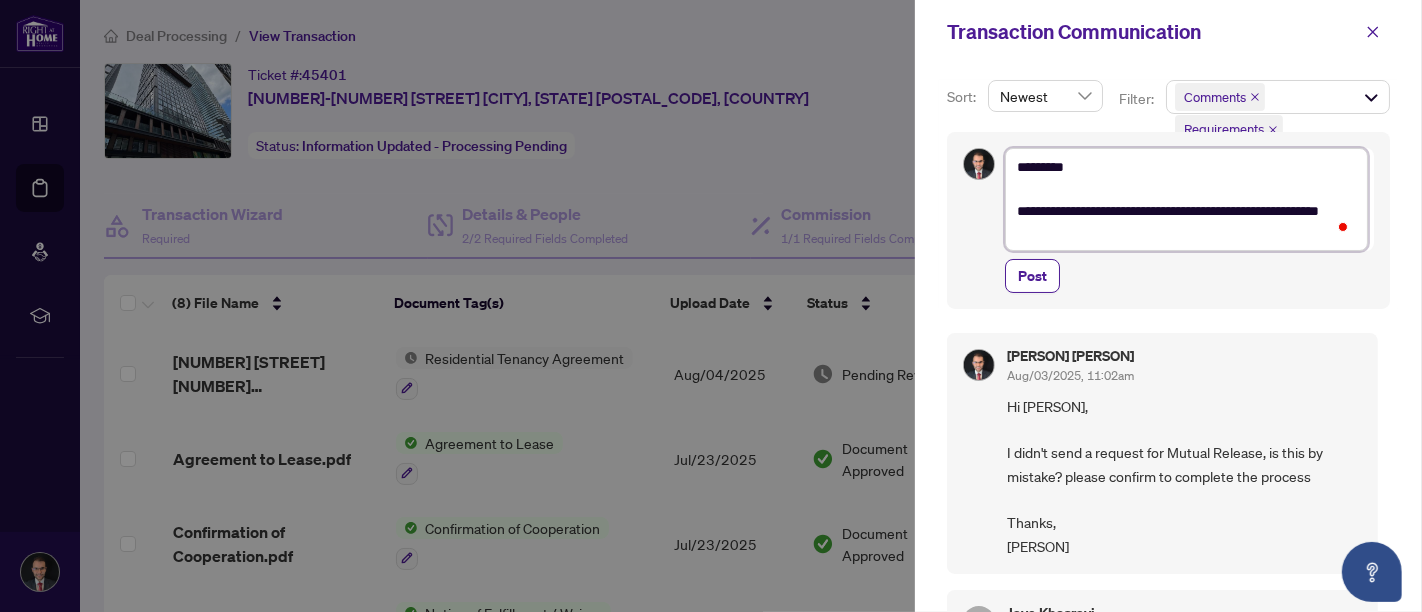 type on "**********" 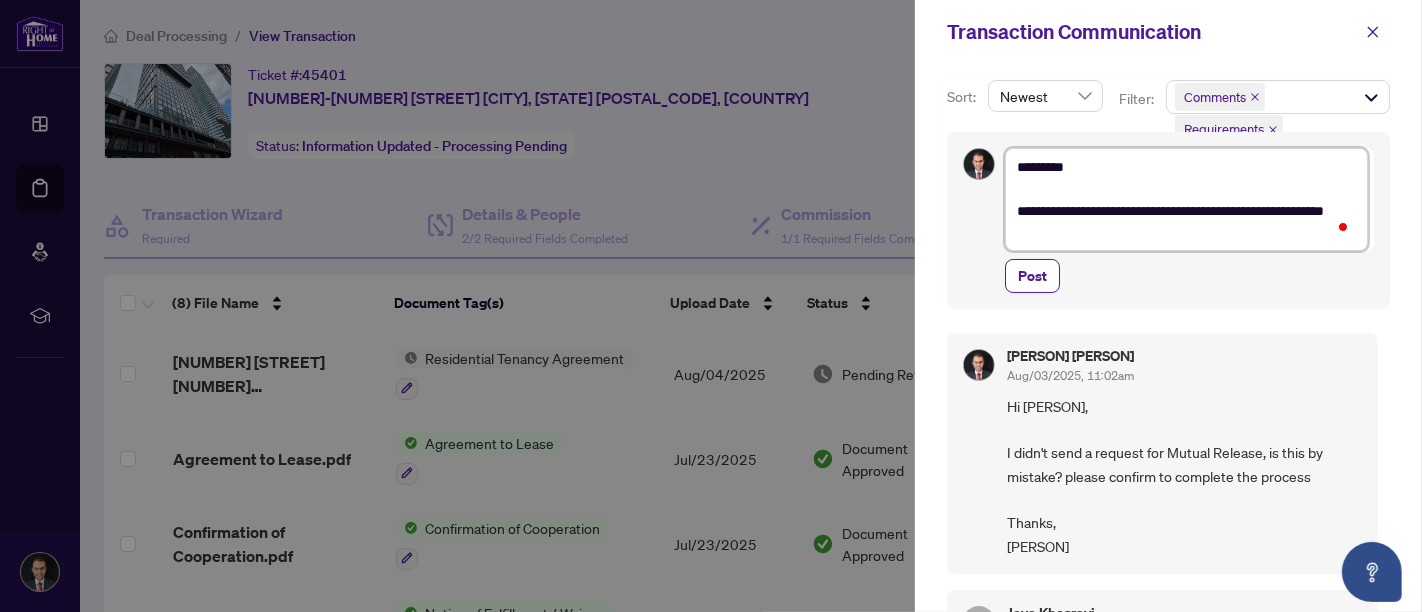 type on "**********" 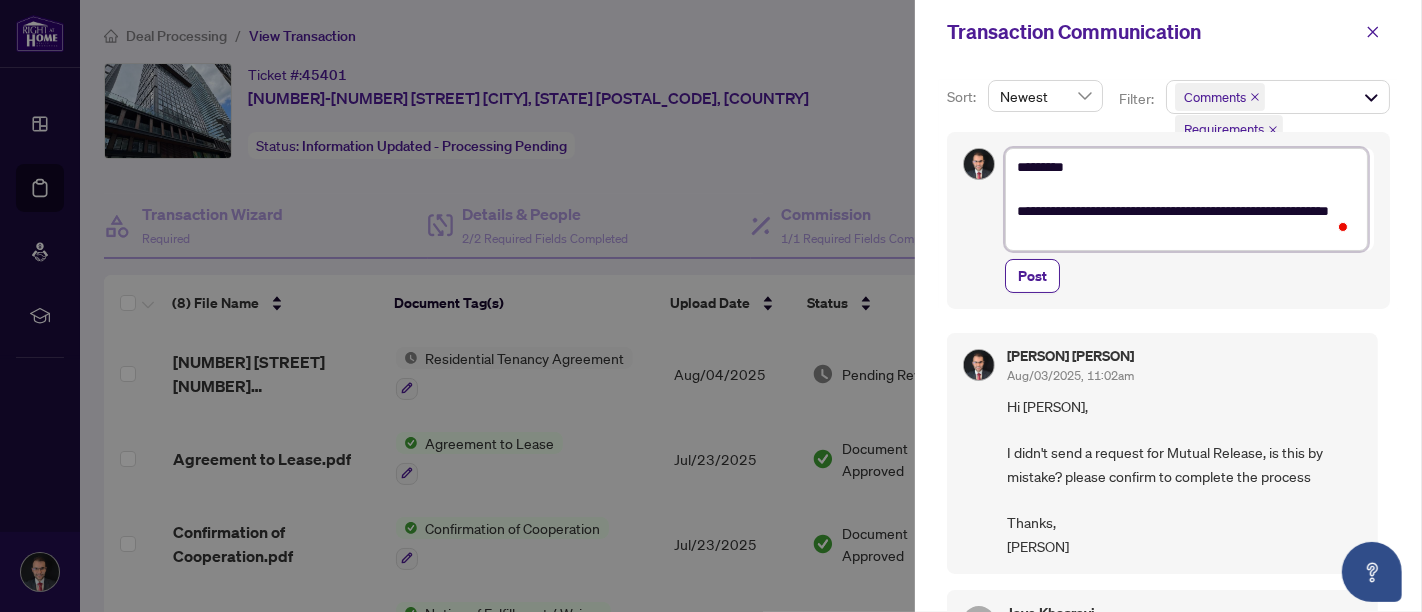 type on "**********" 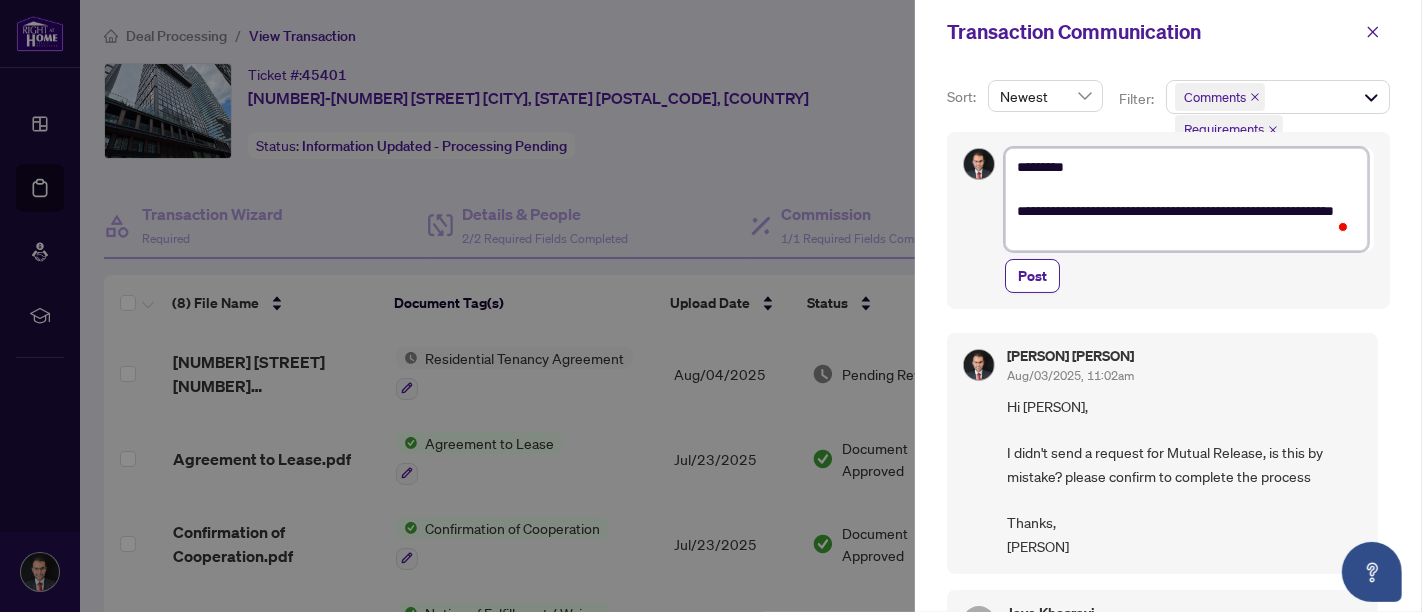 type on "**********" 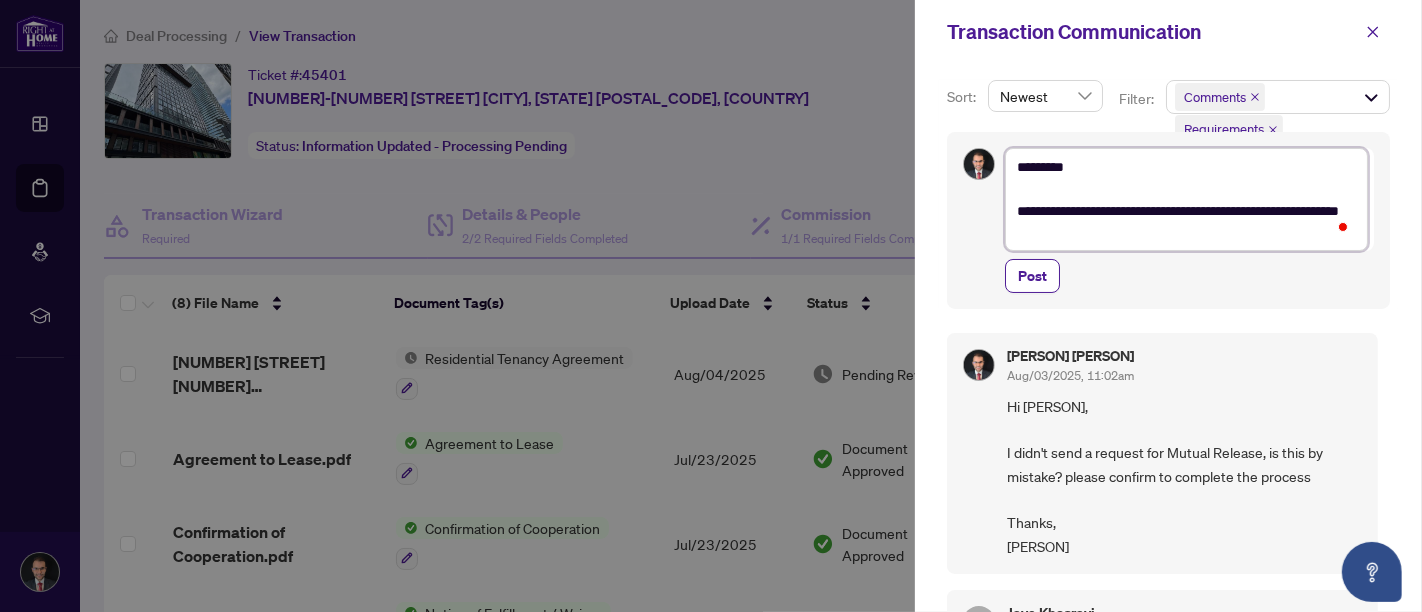 type on "**********" 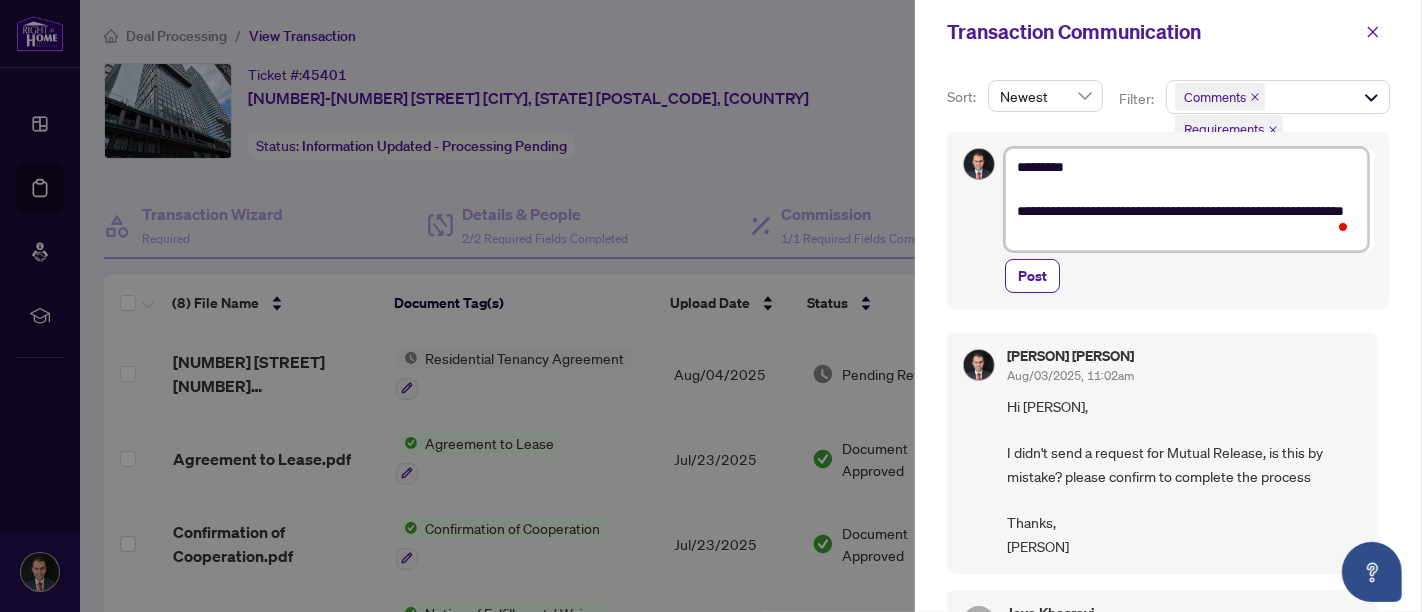 type on "**********" 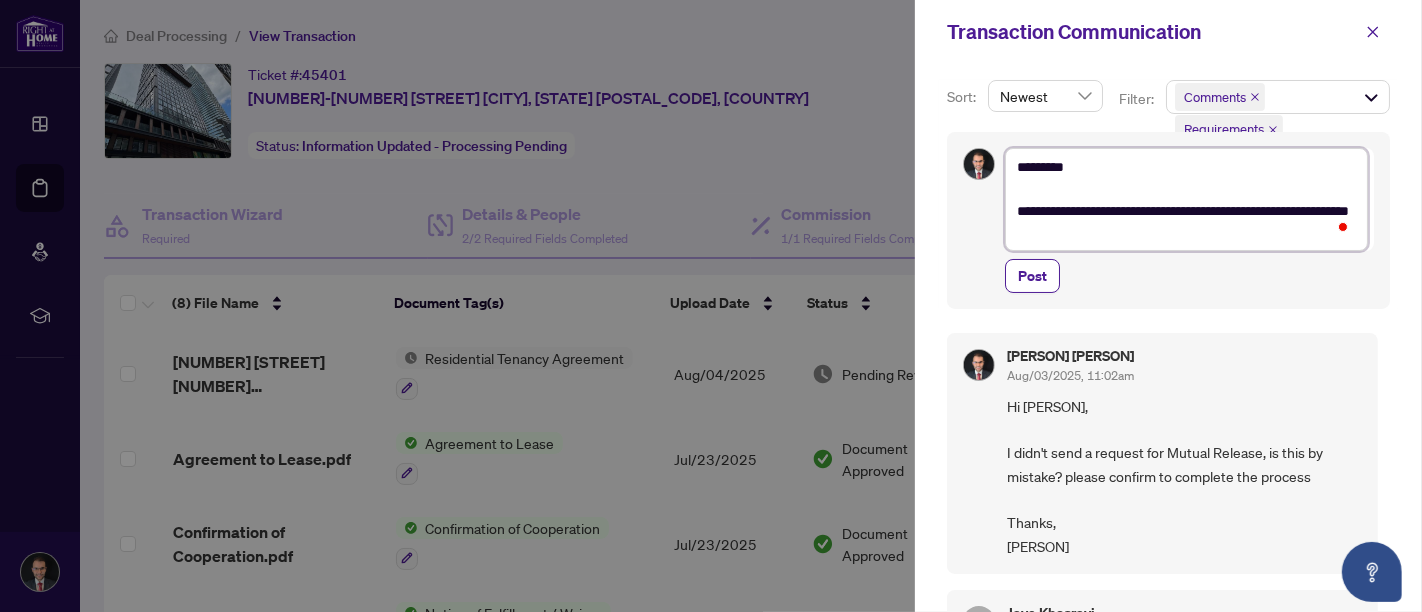 type on "**********" 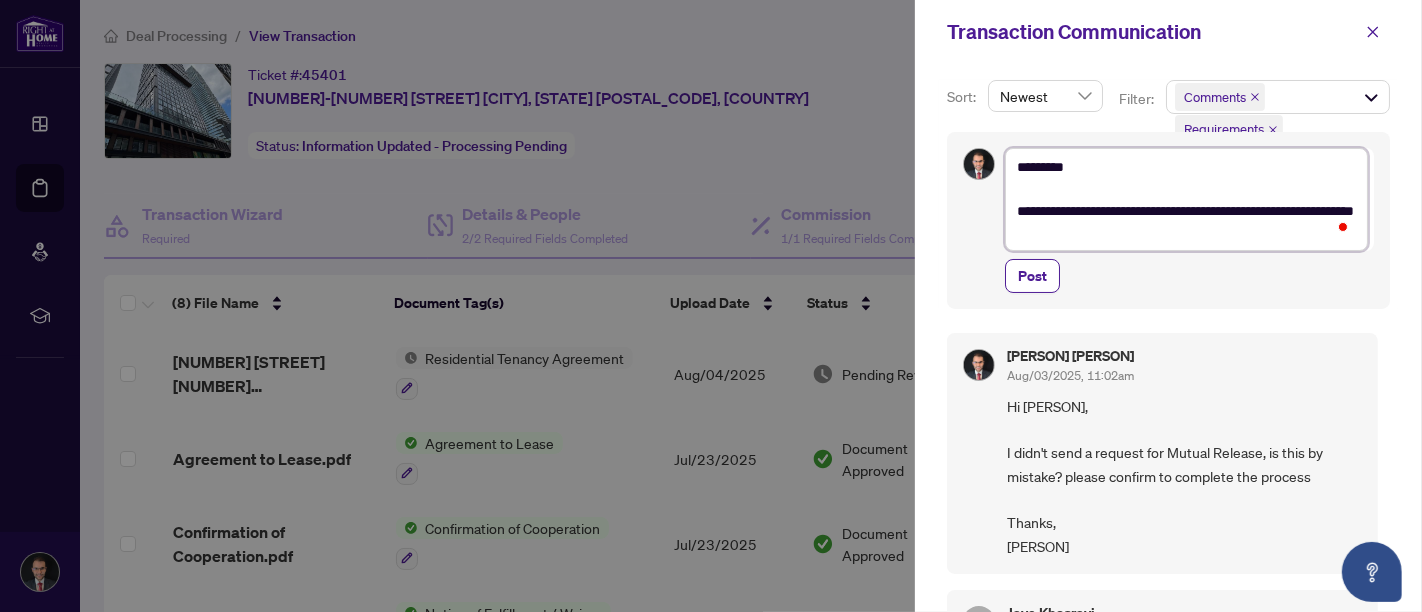 type on "**********" 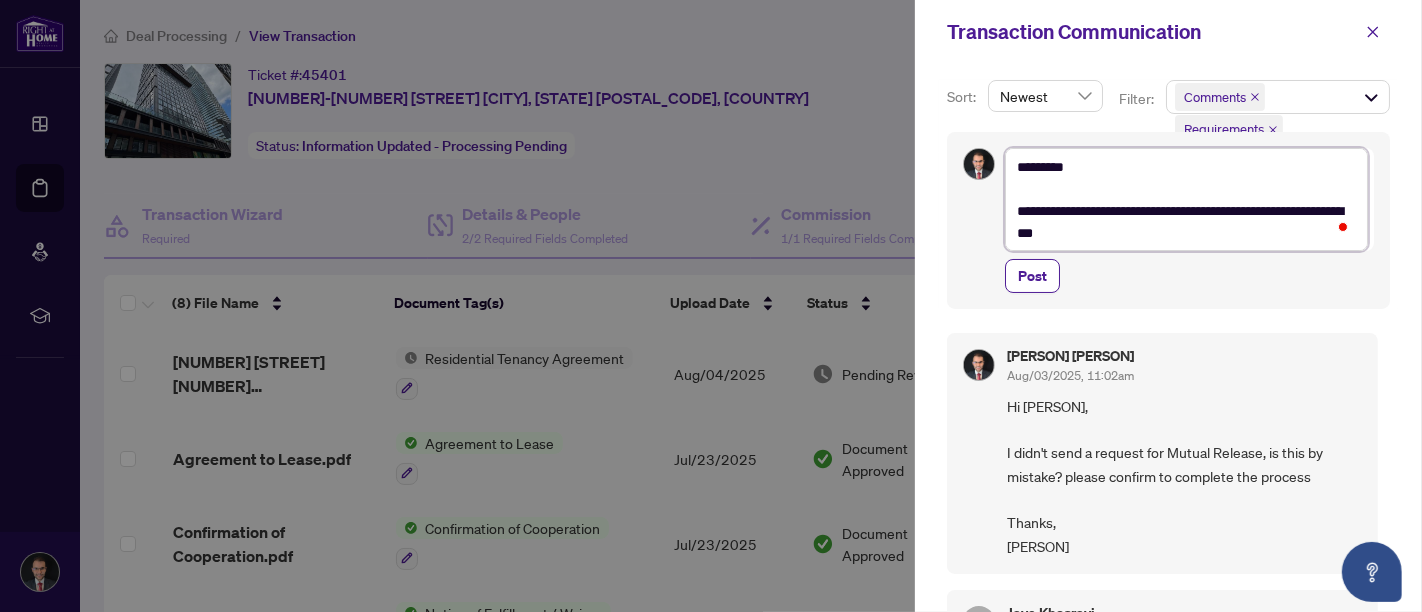 type on "**********" 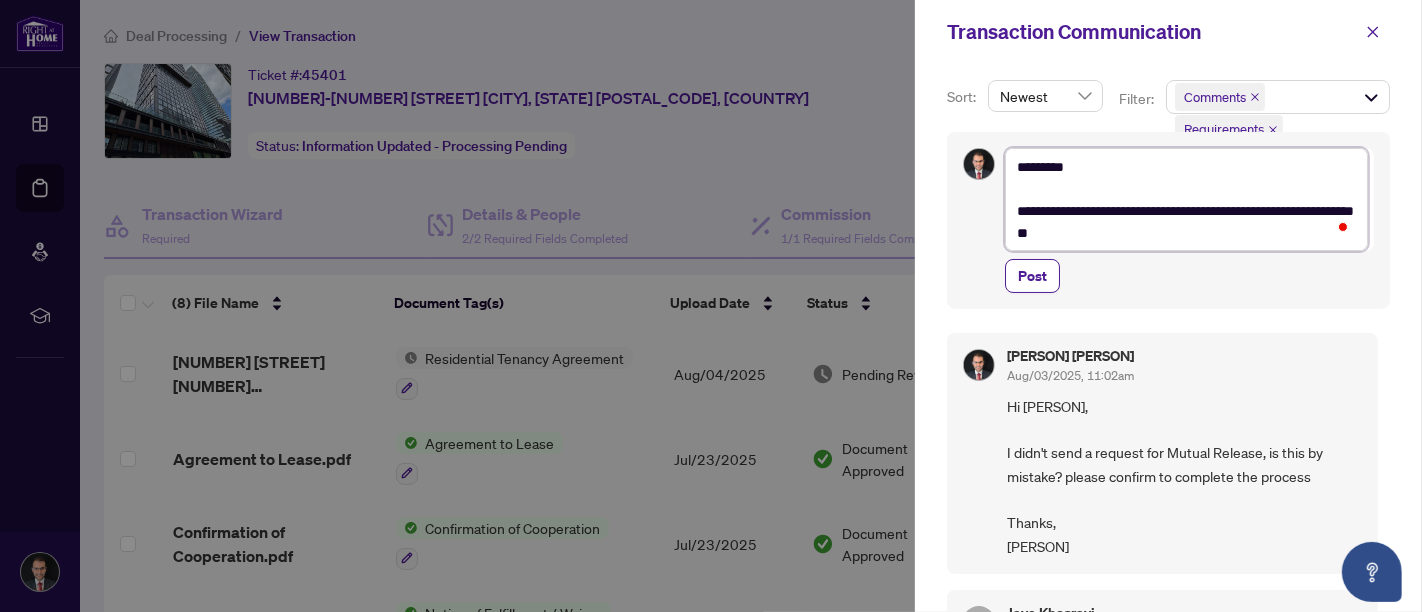 type on "**********" 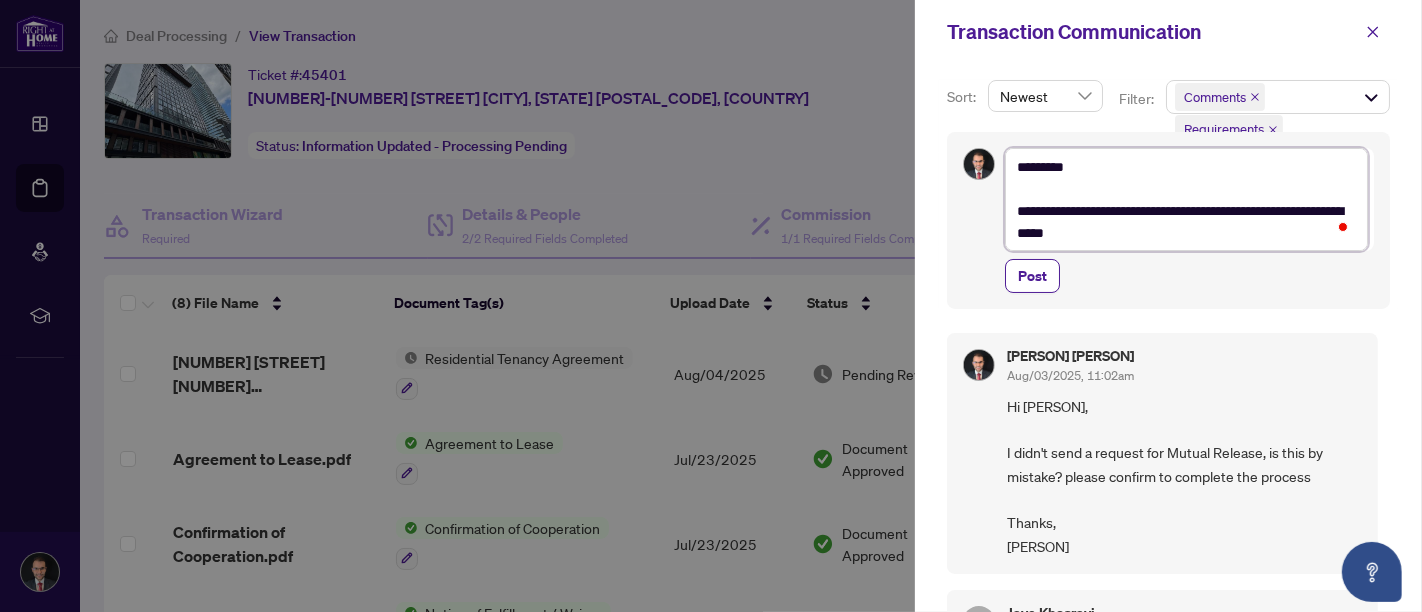 type on "**********" 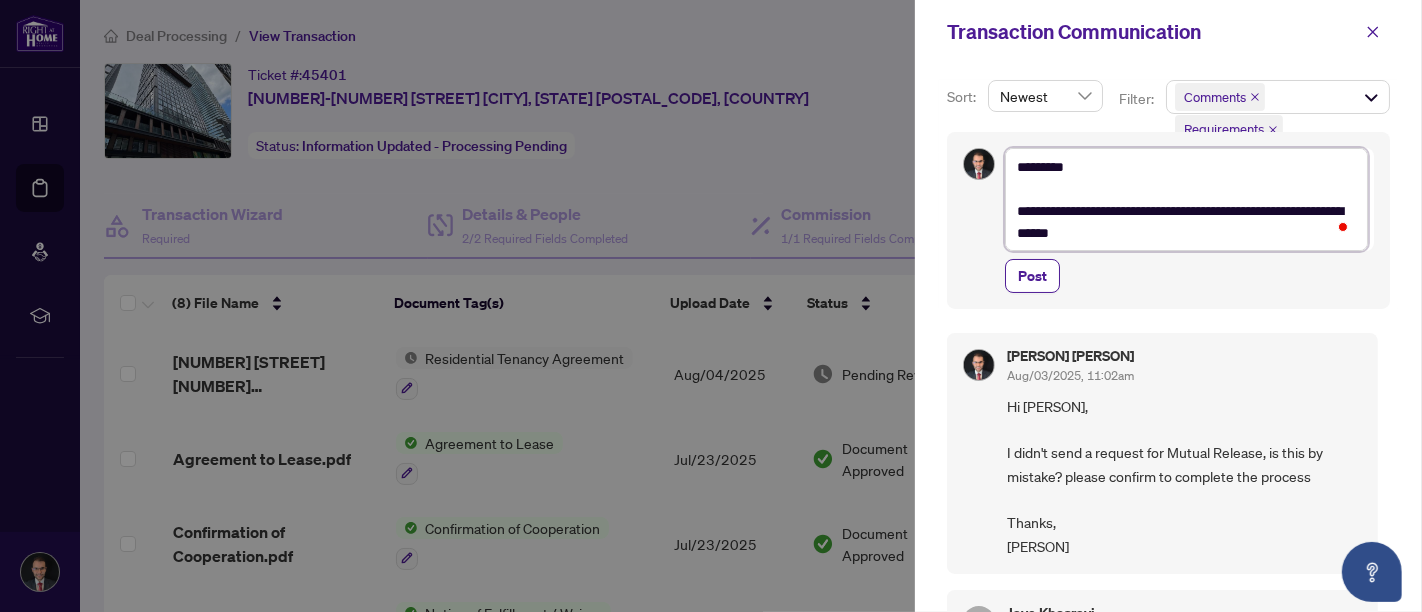 type on "**********" 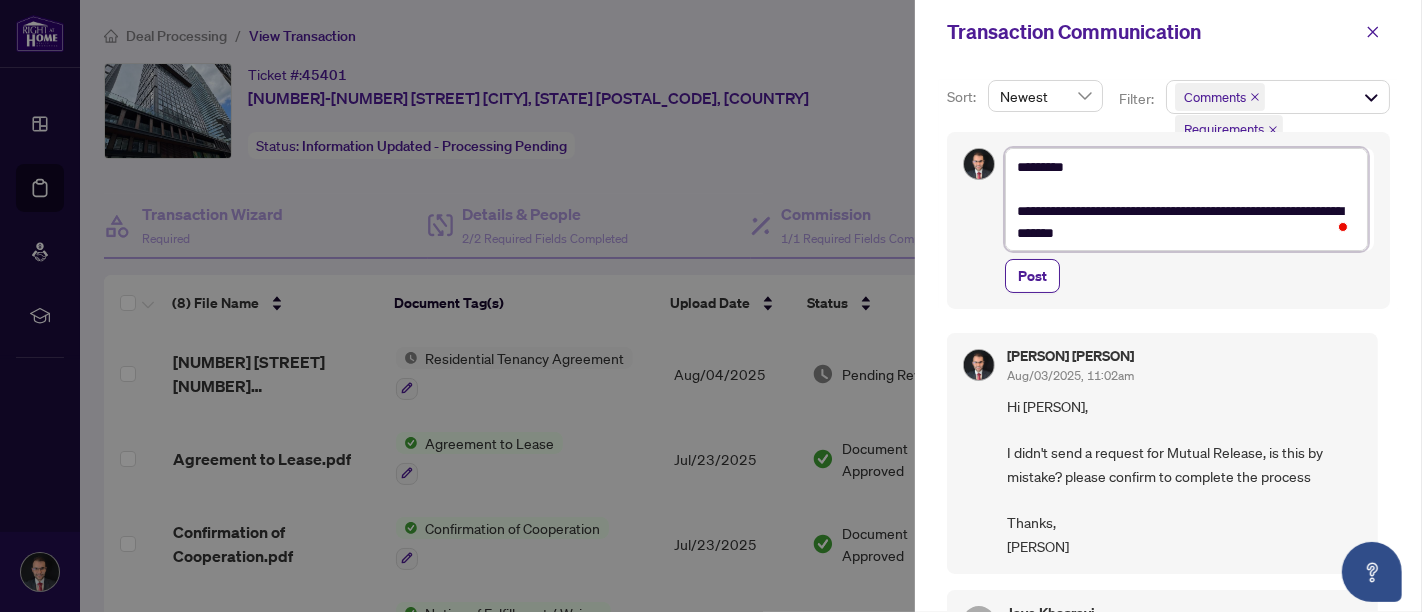type on "**********" 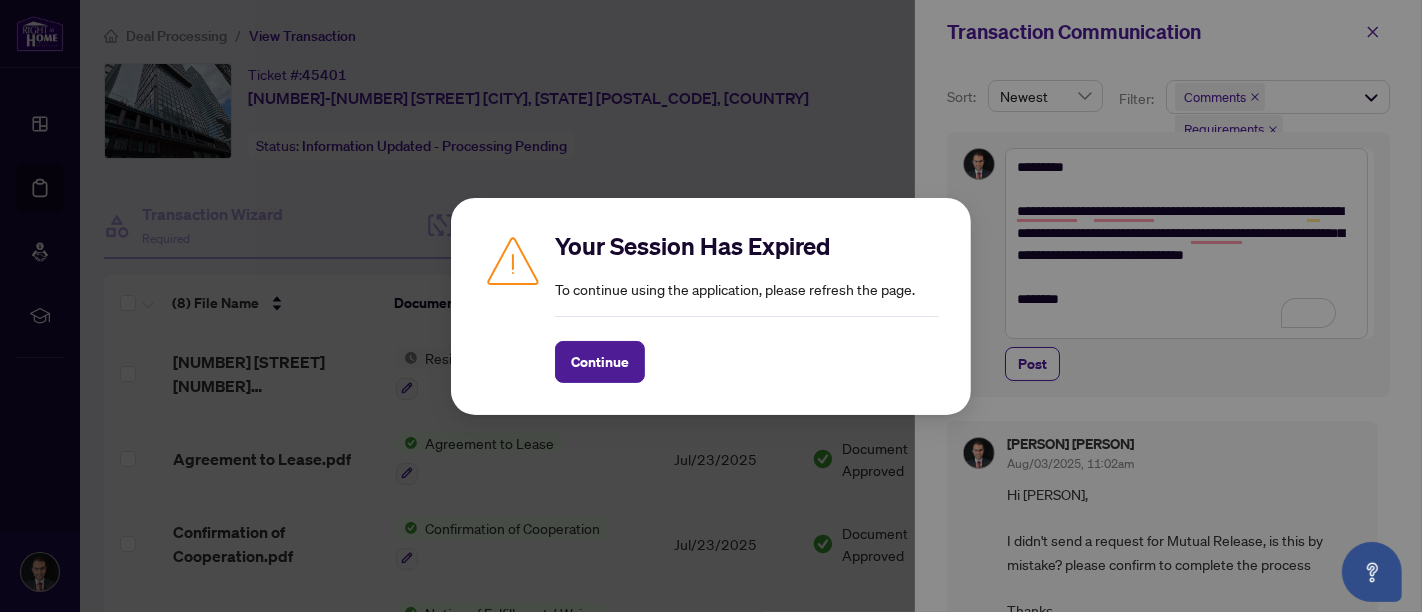 click on "Your Session Has Expired To continue using the application, please refresh the page. Continue Cancel OK" at bounding box center (711, 306) 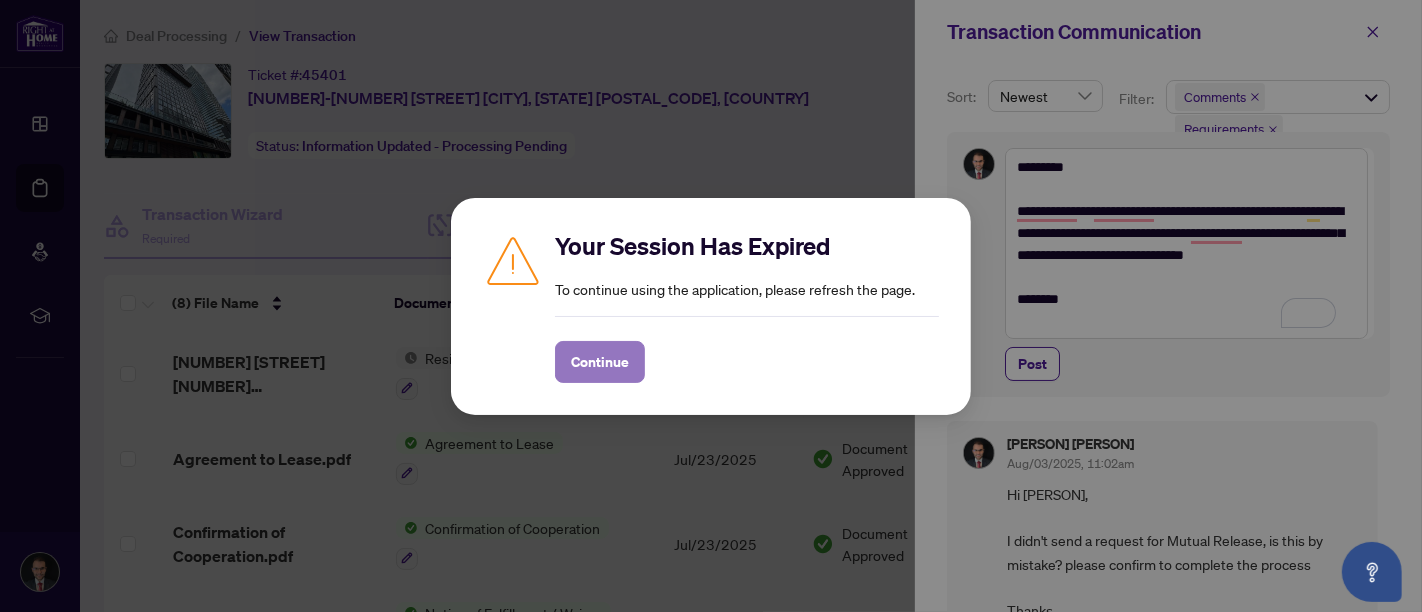 click on "Continue" at bounding box center [600, 362] 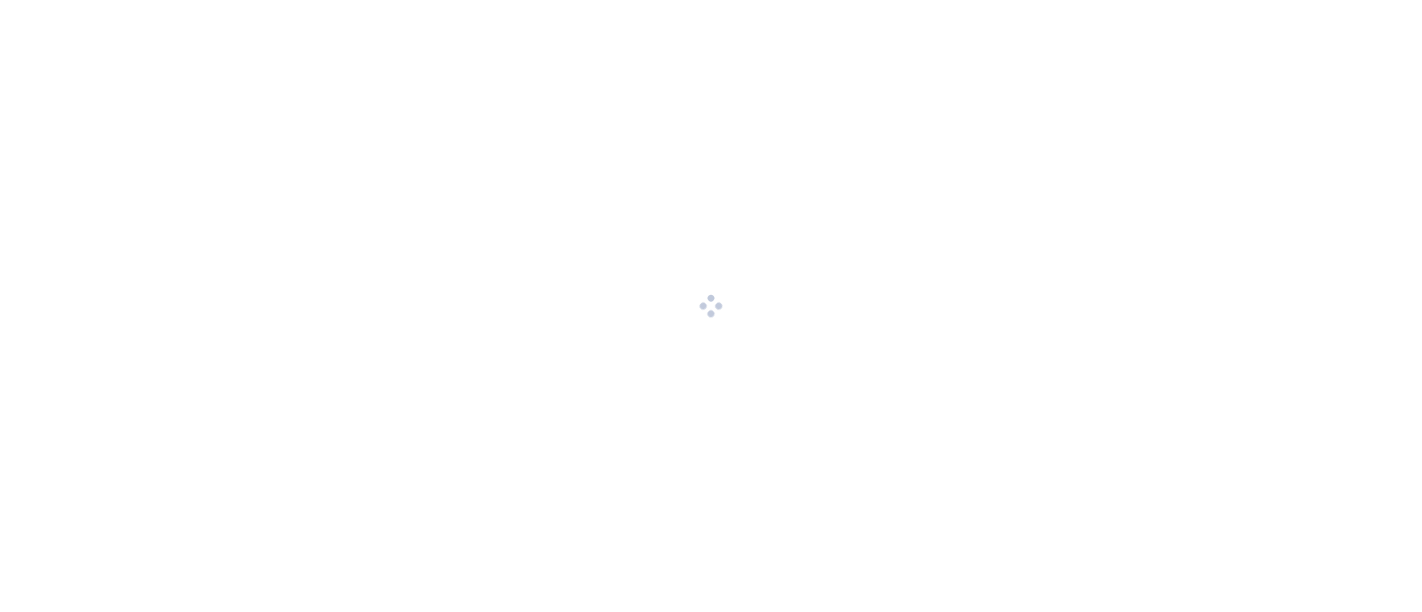 scroll, scrollTop: 0, scrollLeft: 0, axis: both 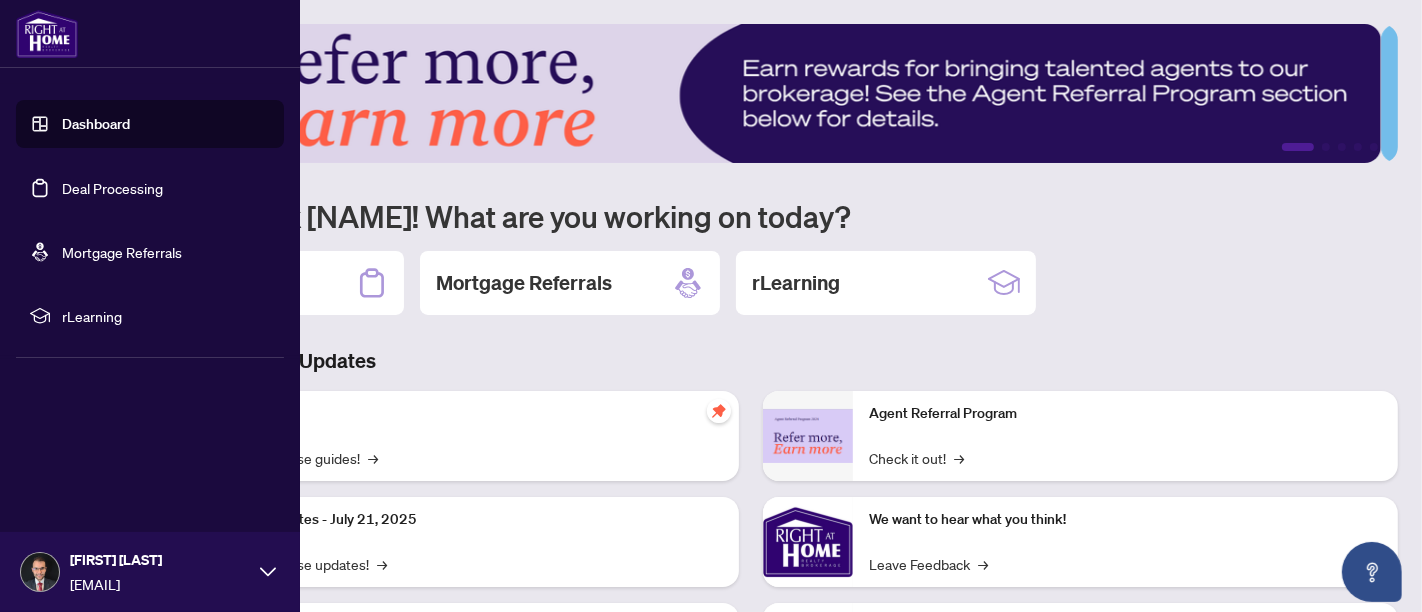 click on "Deal Processing" at bounding box center [112, 188] 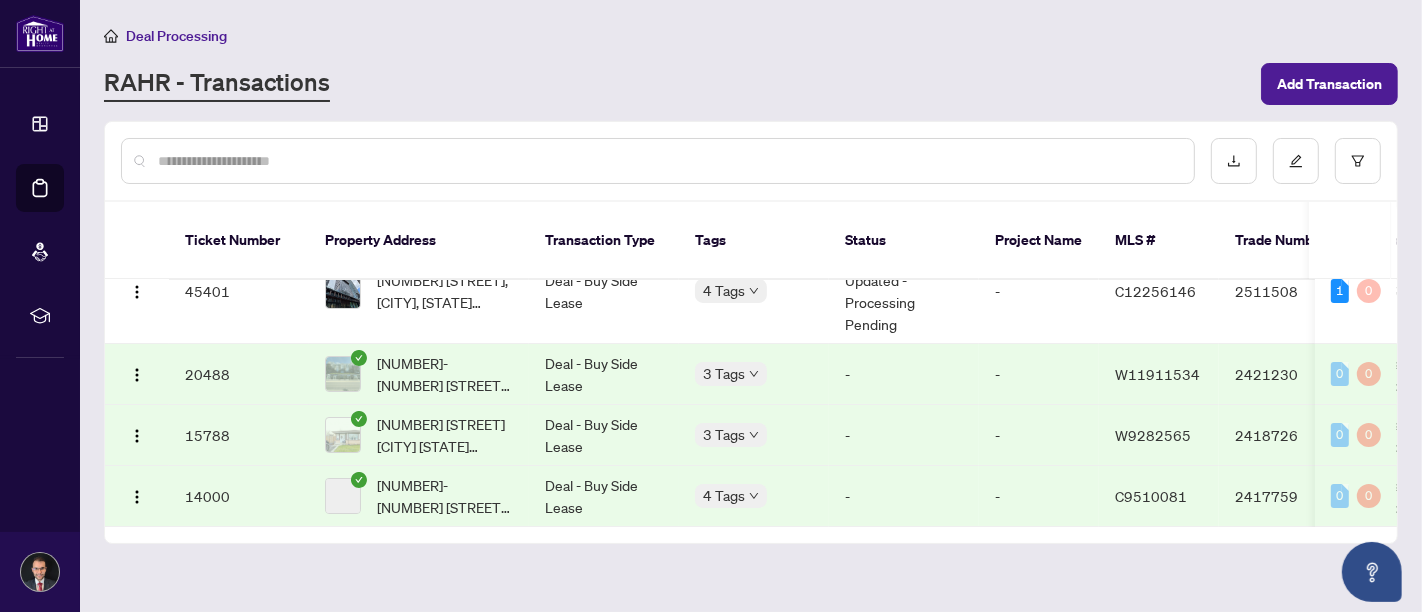 scroll, scrollTop: 111, scrollLeft: 0, axis: vertical 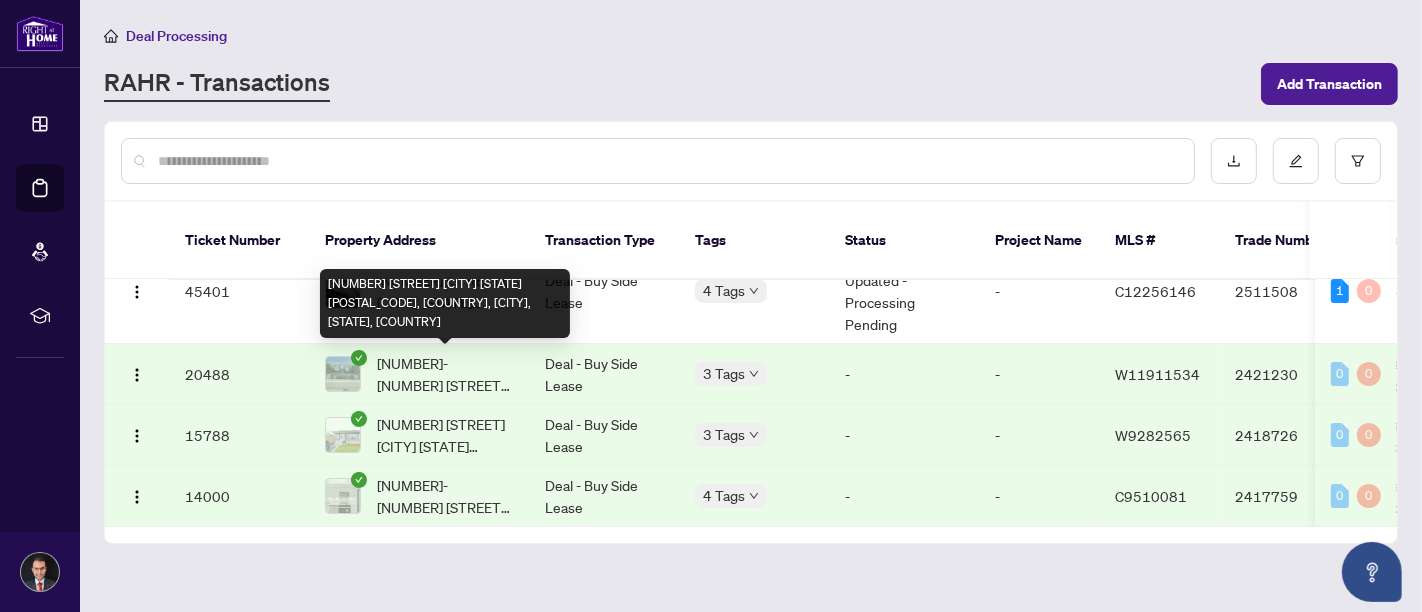 click on "[NUMBER]-[NUMBER] [STREET] [CITY] [STATE] [POSTAL_CODE], [COUNTRY], [CITY], [STATE] [POSTAL_CODE], [COUNTRY]" at bounding box center (445, 374) 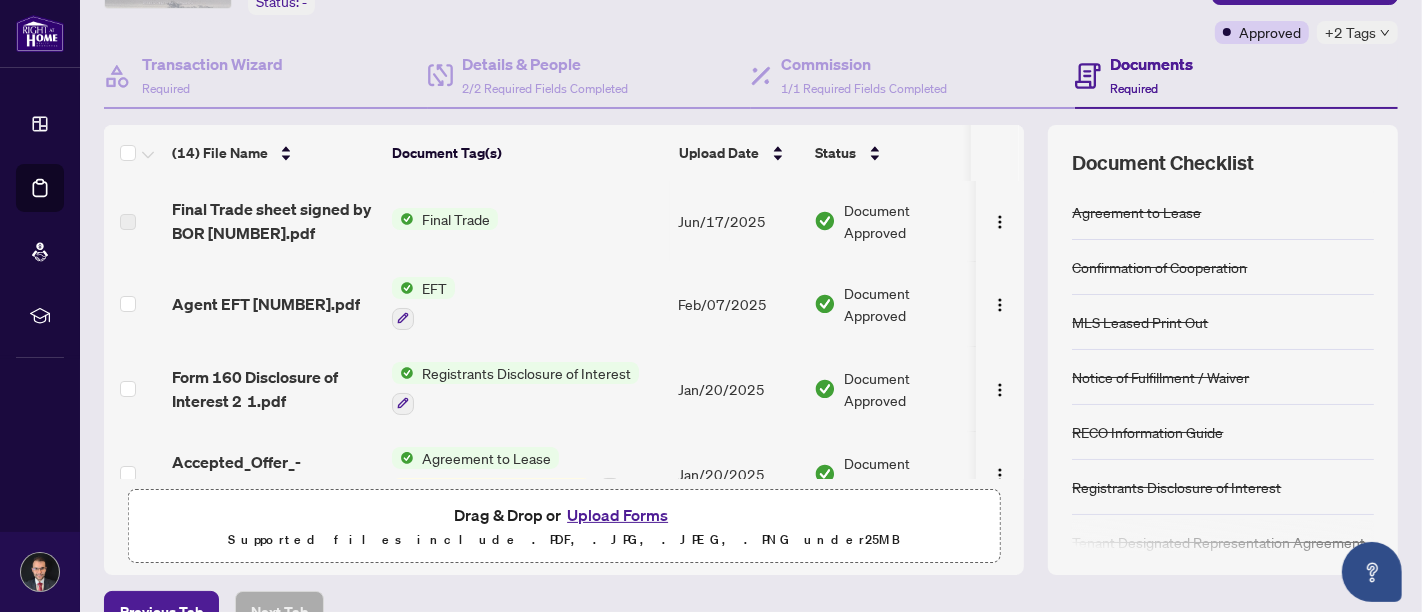scroll, scrollTop: 0, scrollLeft: 0, axis: both 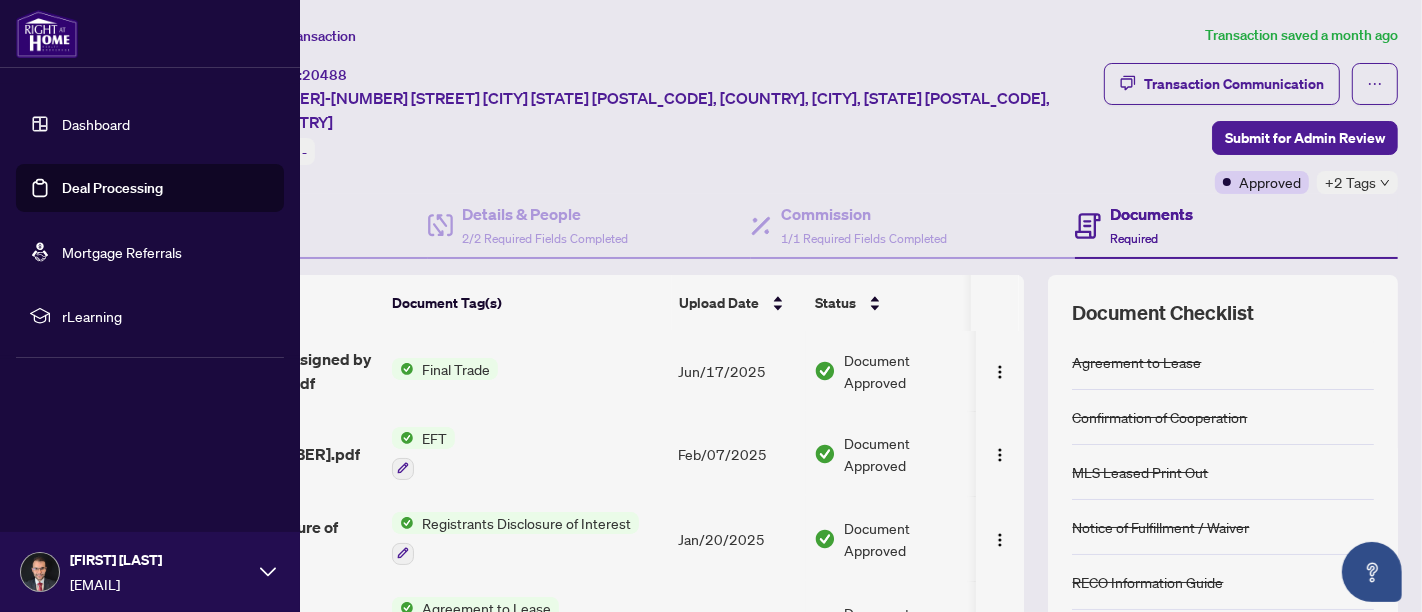 click on "Deal Processing" at bounding box center (112, 188) 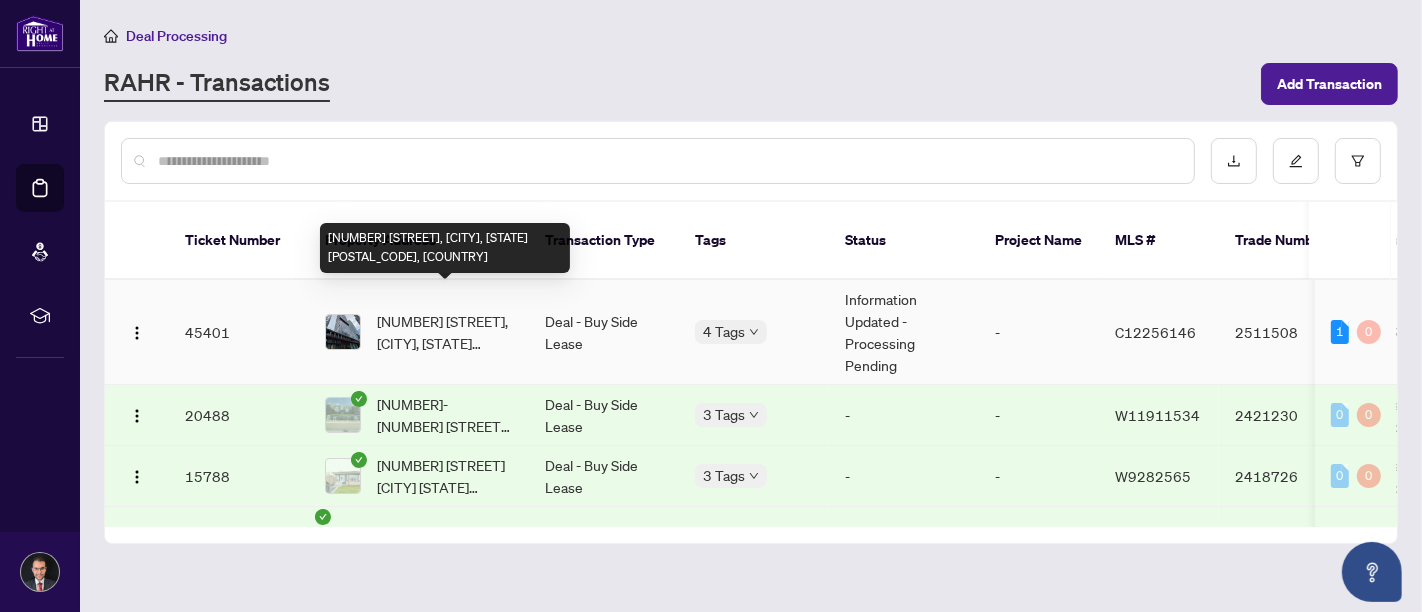 click on "[NUMBER] [STREET], [CITY], [STATE] [POSTAL_CODE], [COUNTRY]" at bounding box center (445, 332) 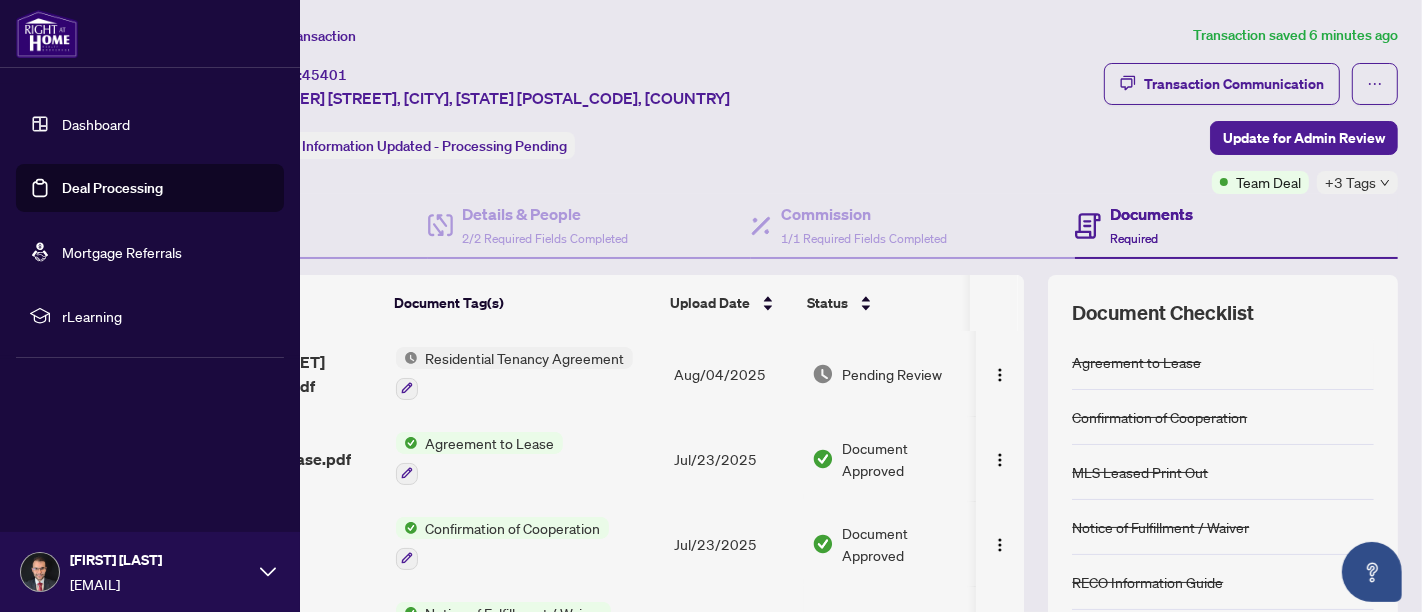 click on "Dashboard" at bounding box center (96, 124) 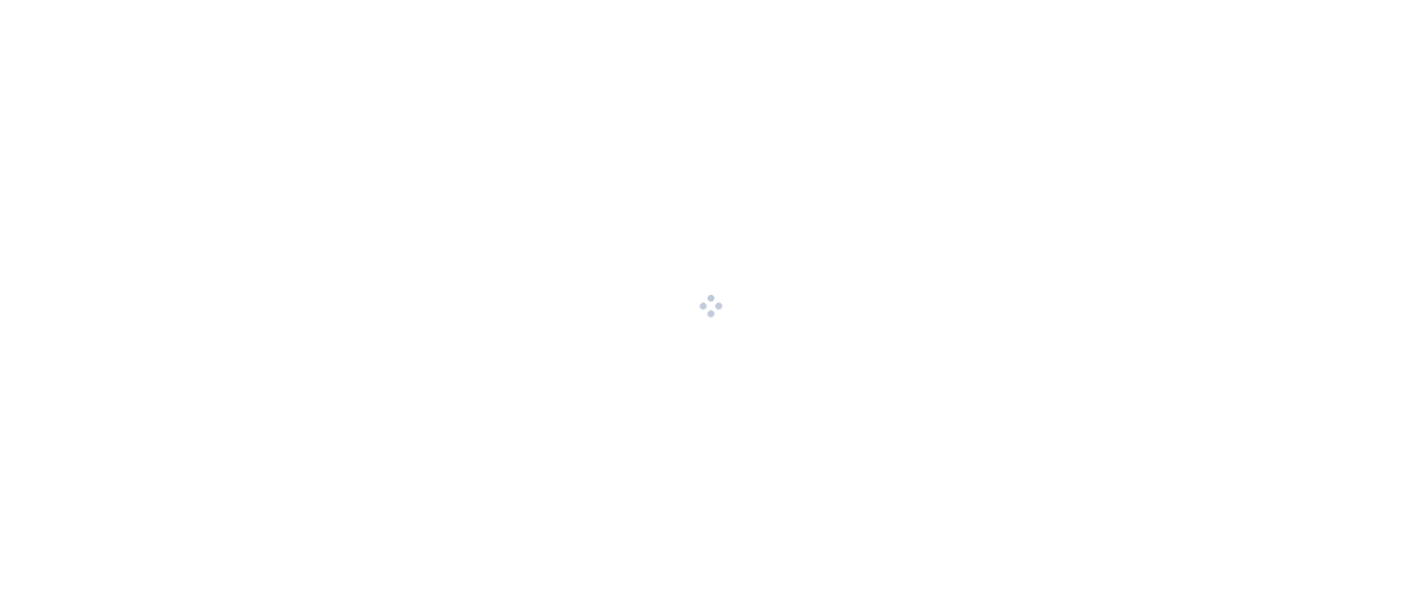 scroll, scrollTop: 0, scrollLeft: 0, axis: both 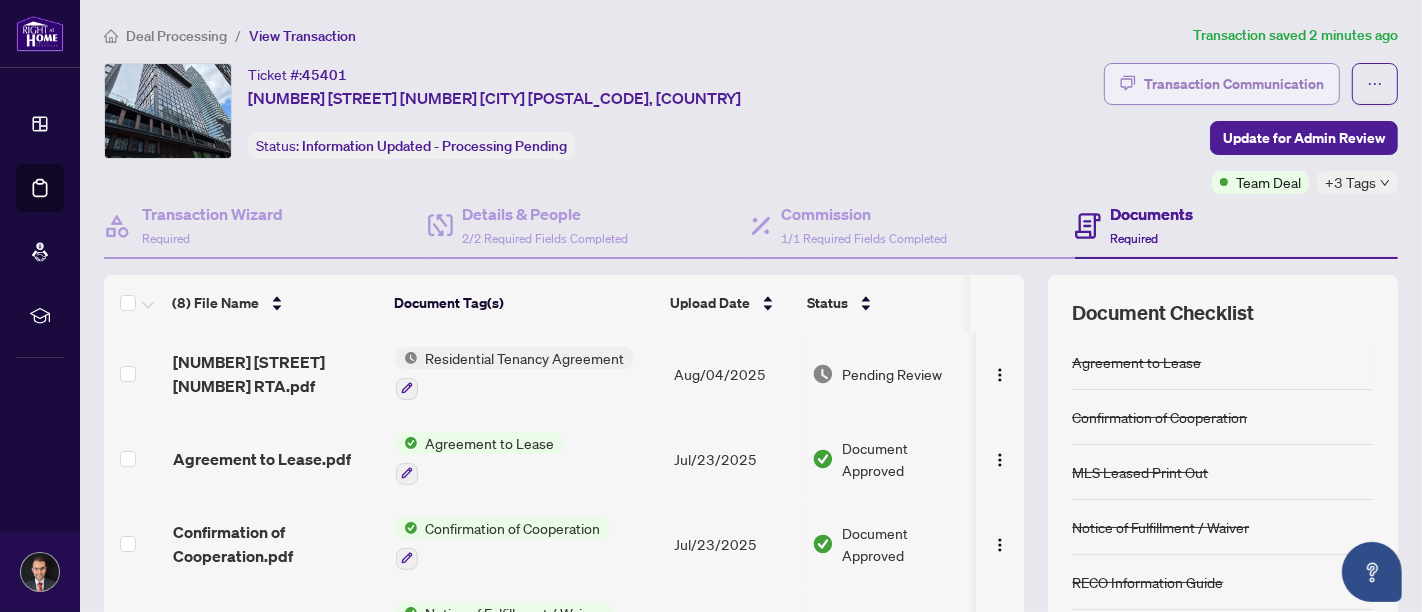 click on "Transaction Communication" at bounding box center (1234, 84) 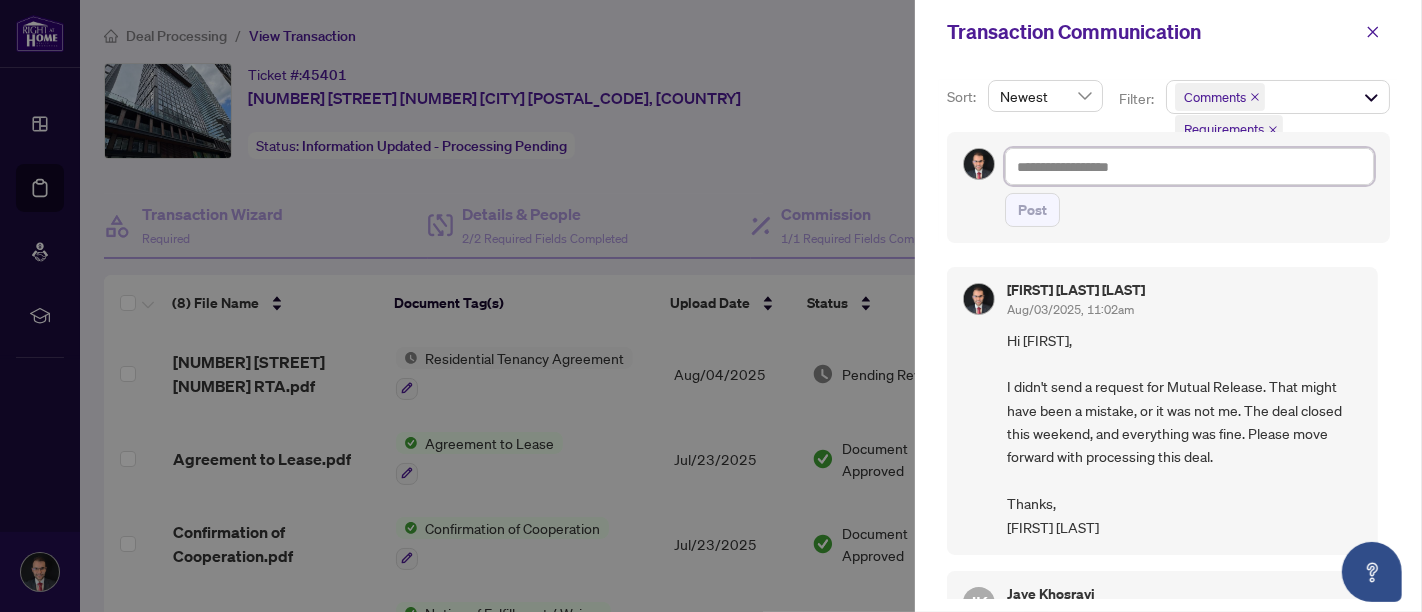 click at bounding box center [1189, 166] 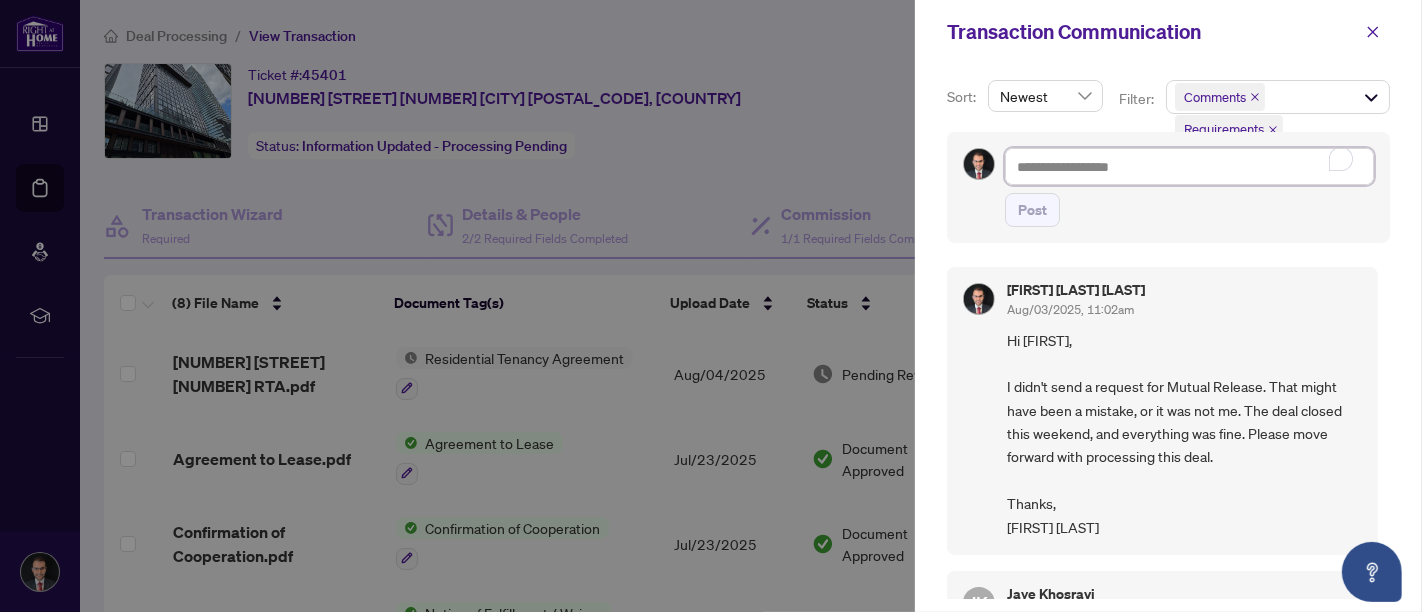 type on "*" 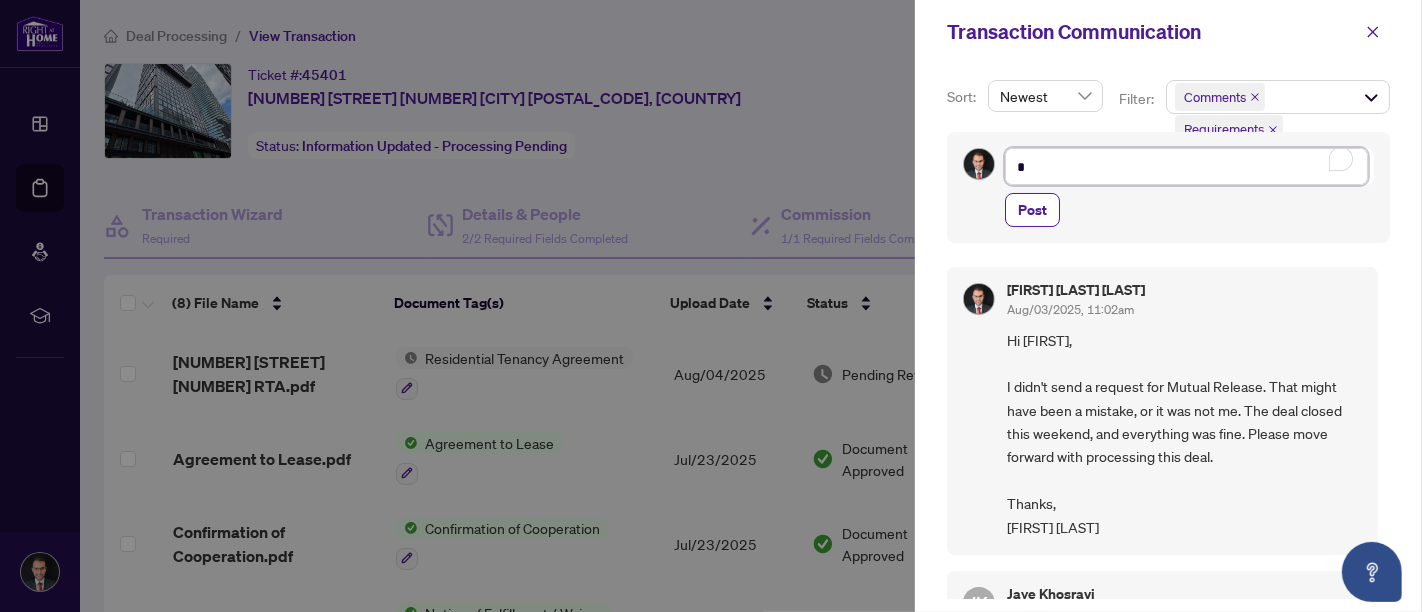 type on "**" 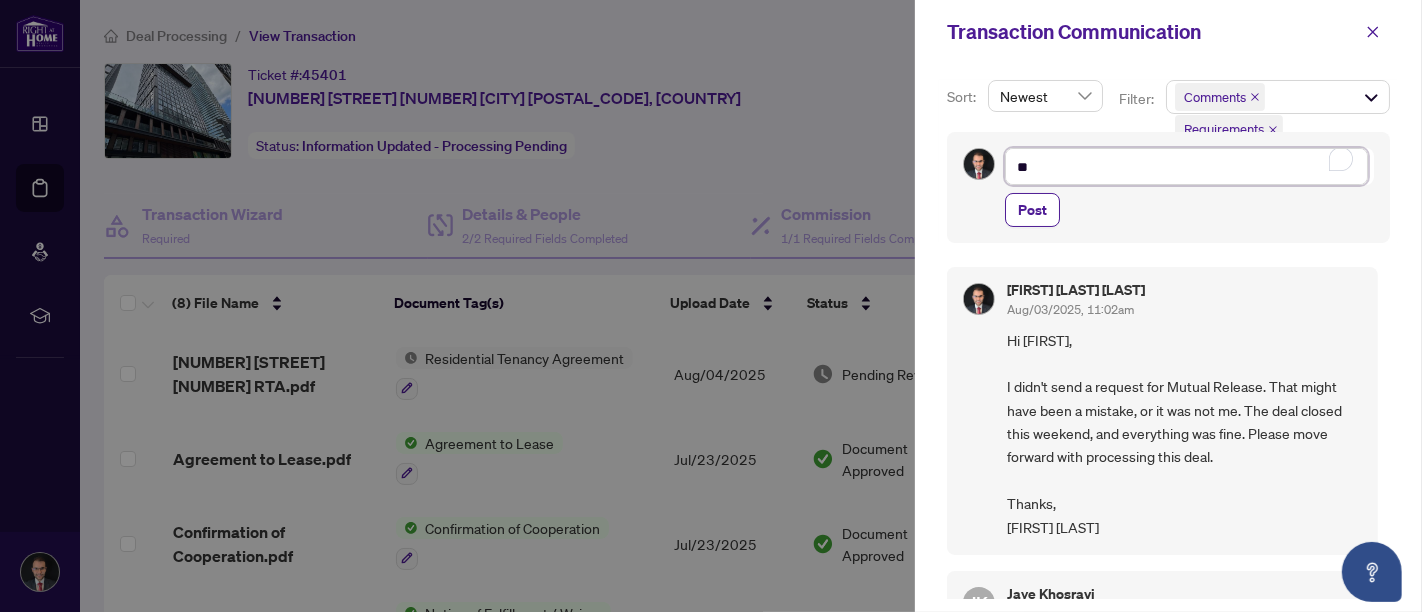 type on "**" 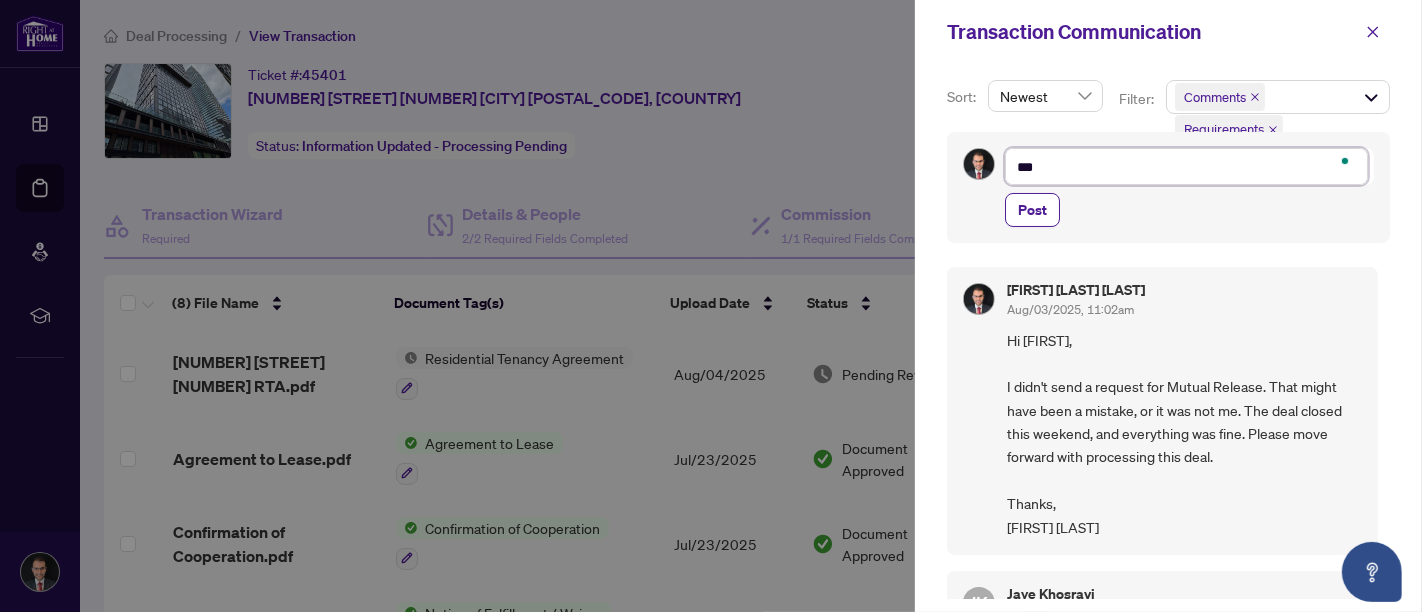 type on "**" 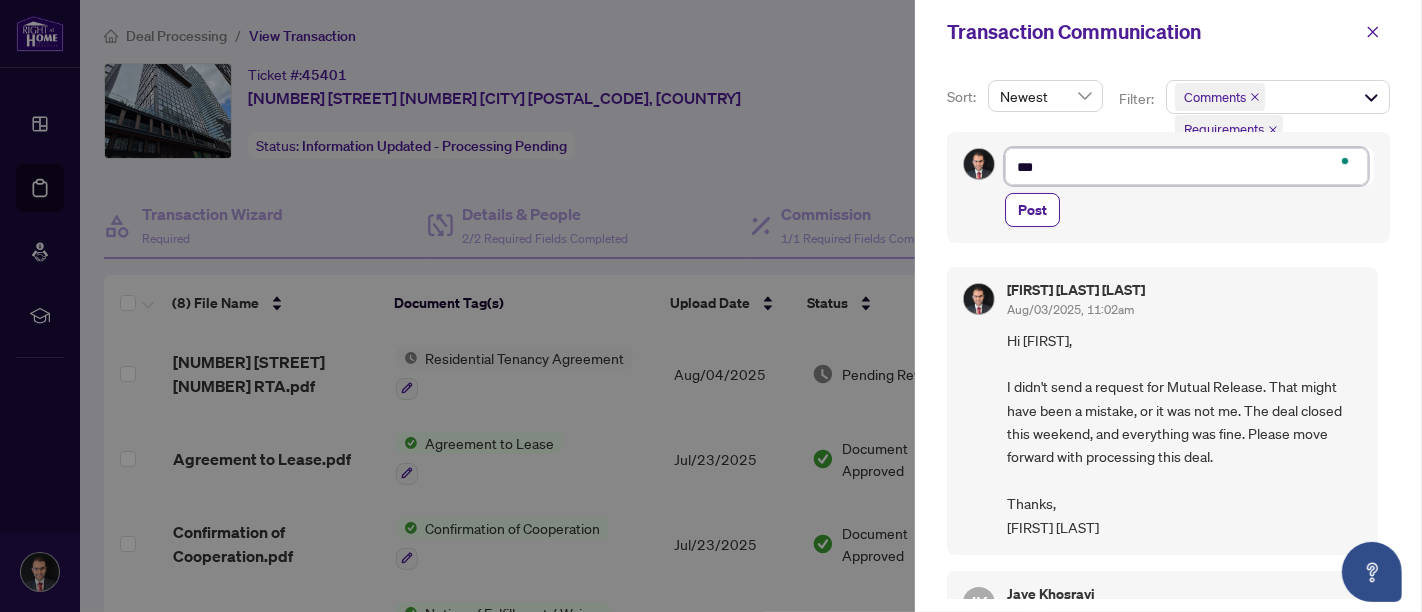 type on "****" 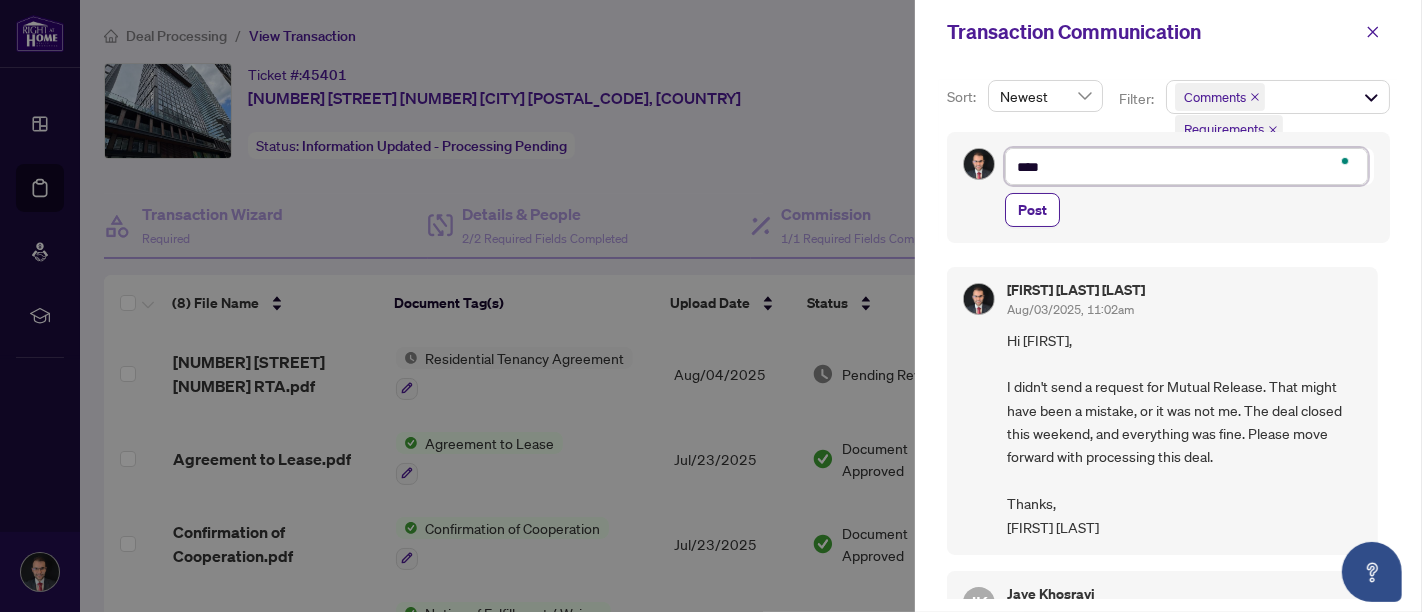 type on "*****" 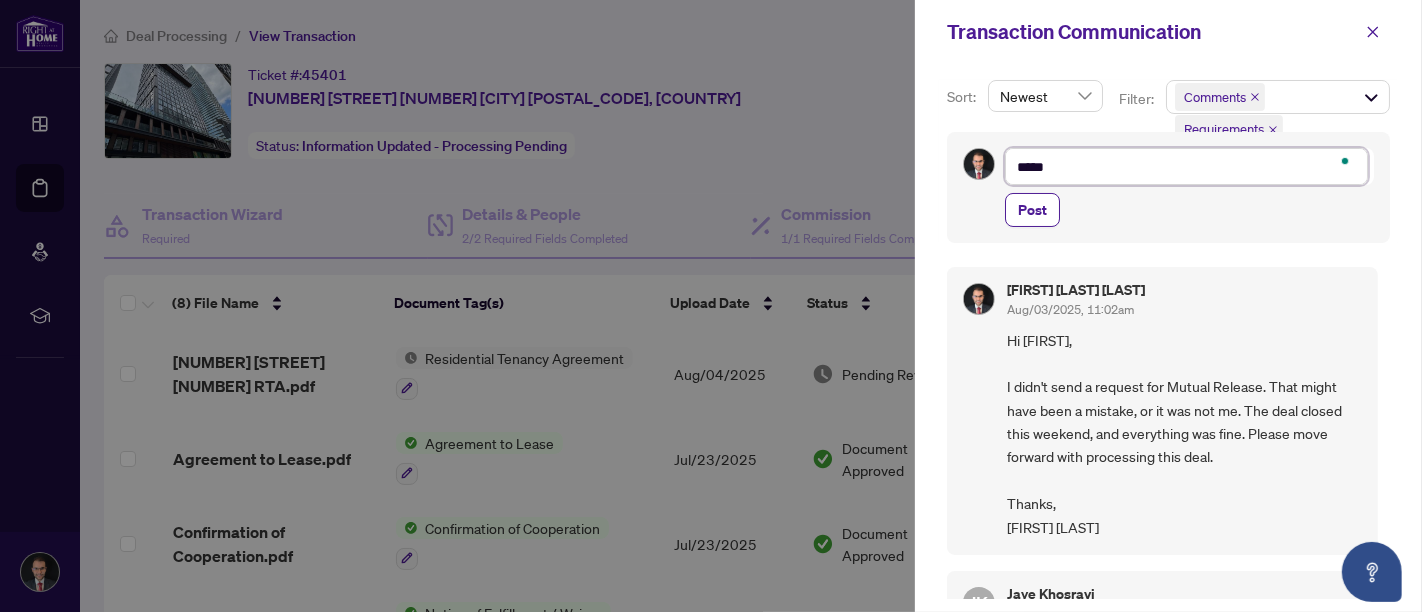 type on "****" 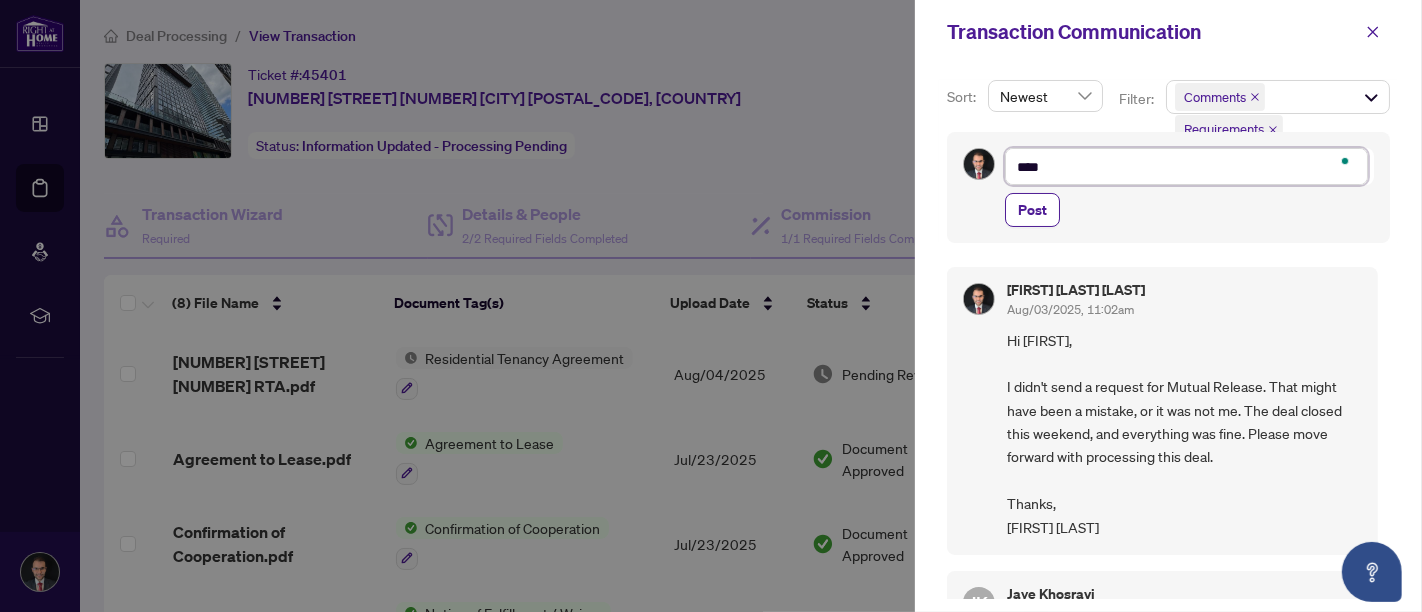 type on "**" 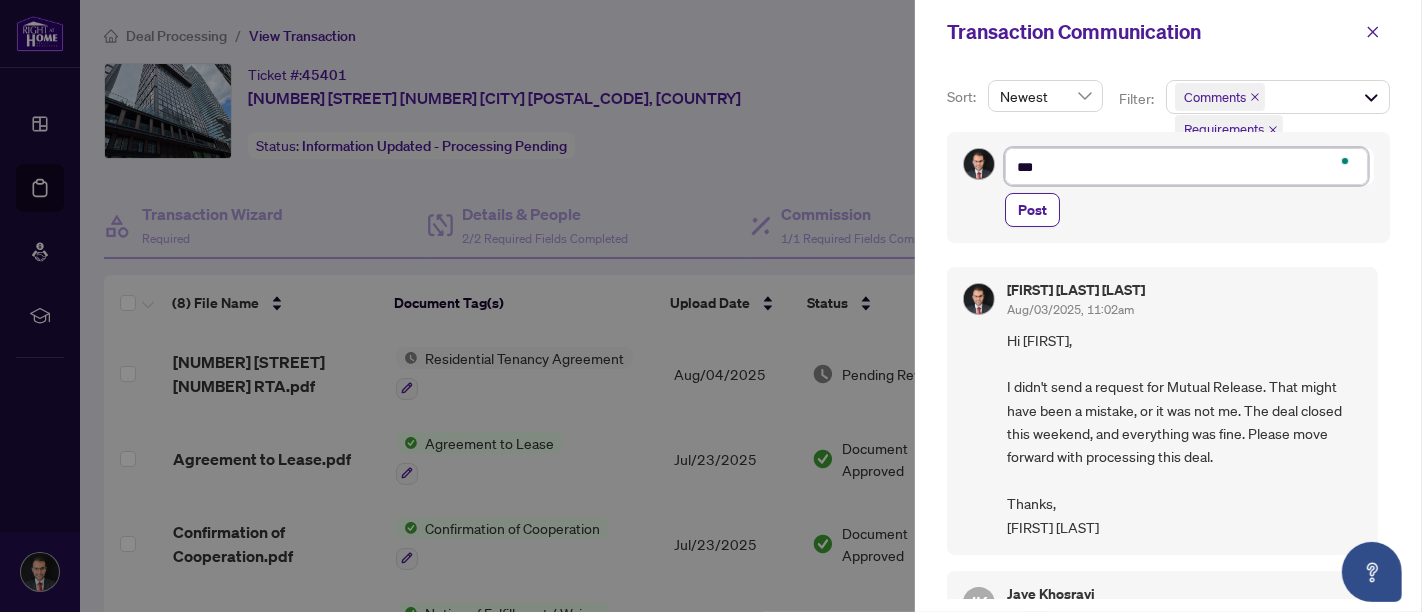 type on "****" 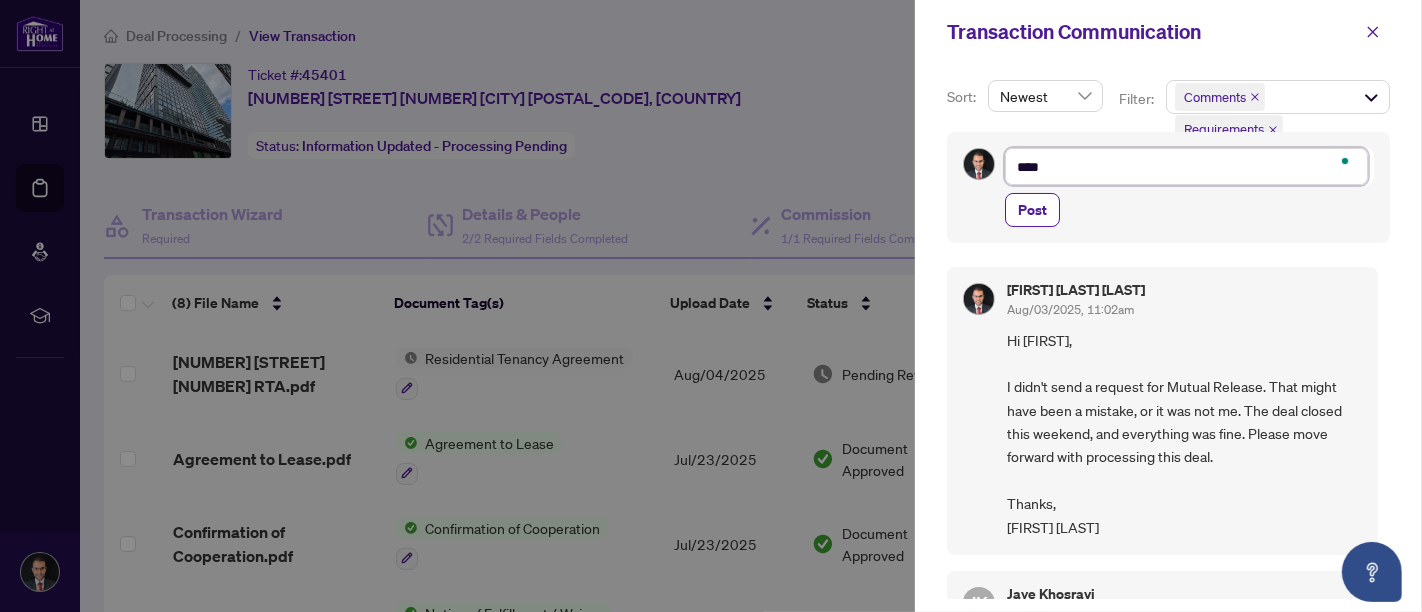 type on "*****" 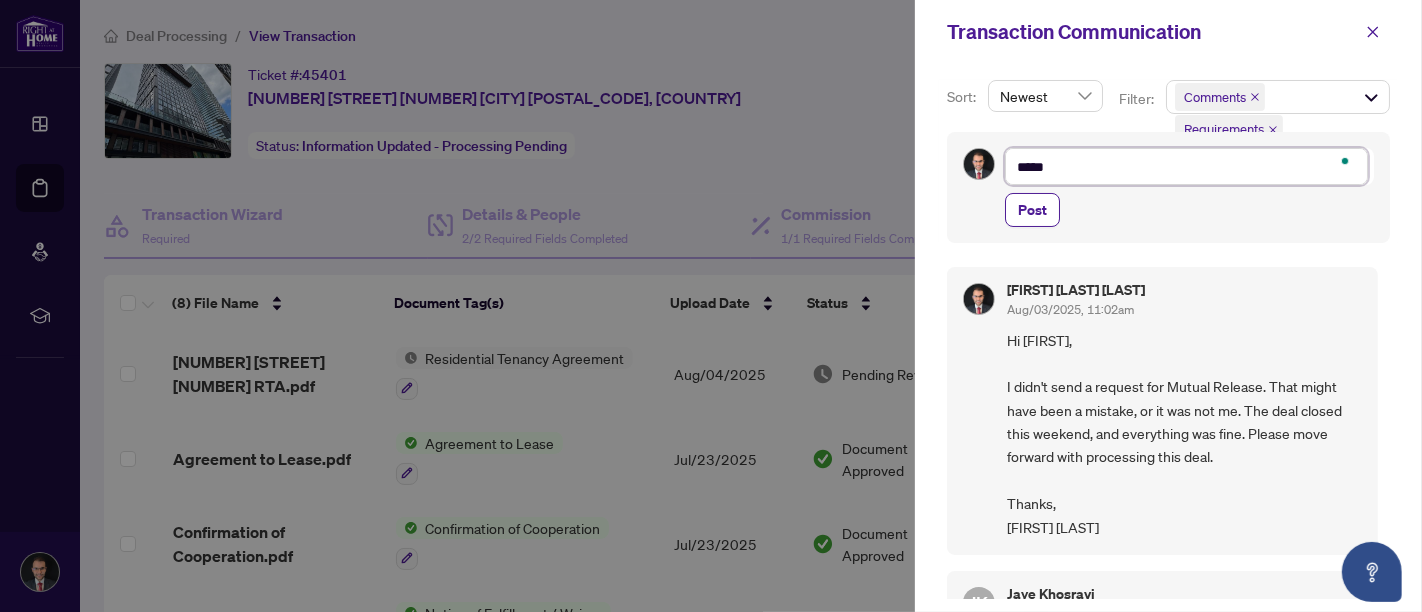 type on "*****" 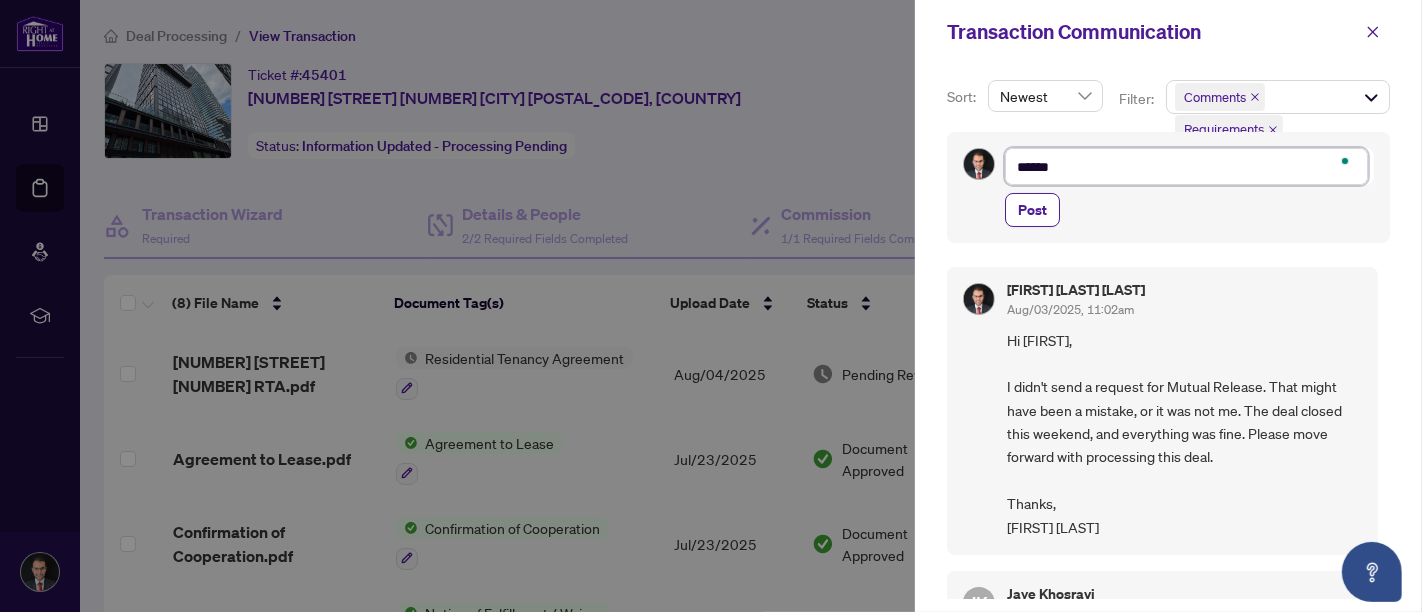type on "*******" 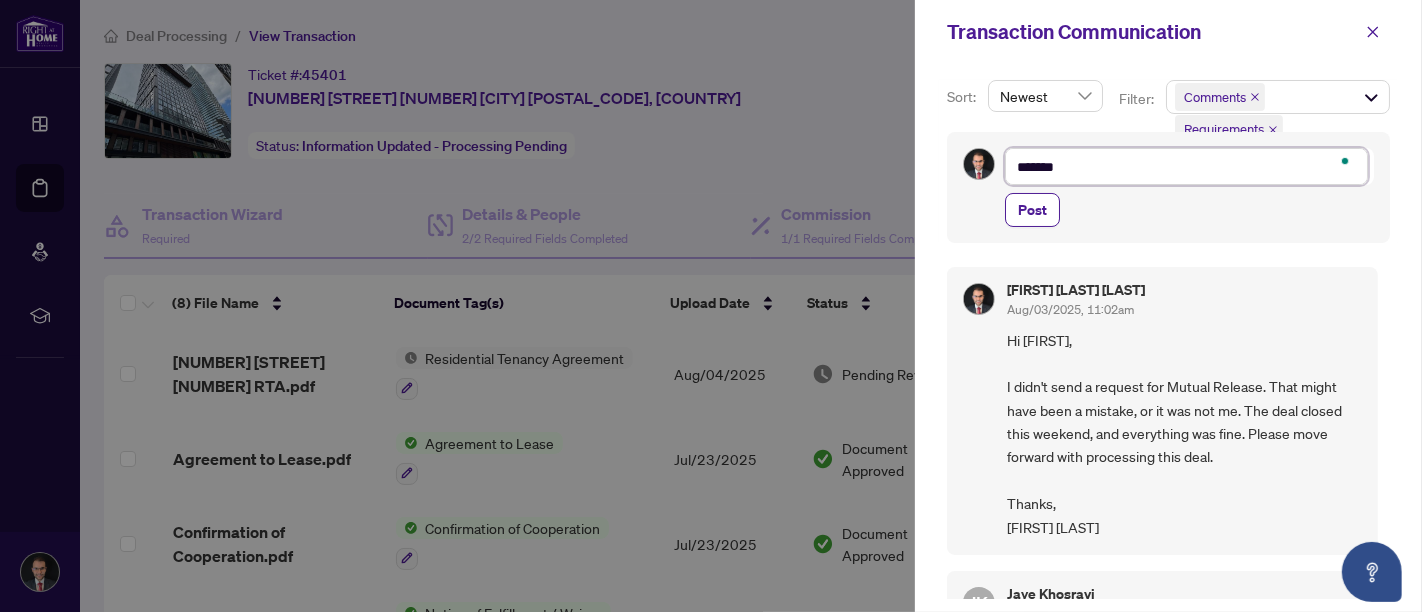 type on "********" 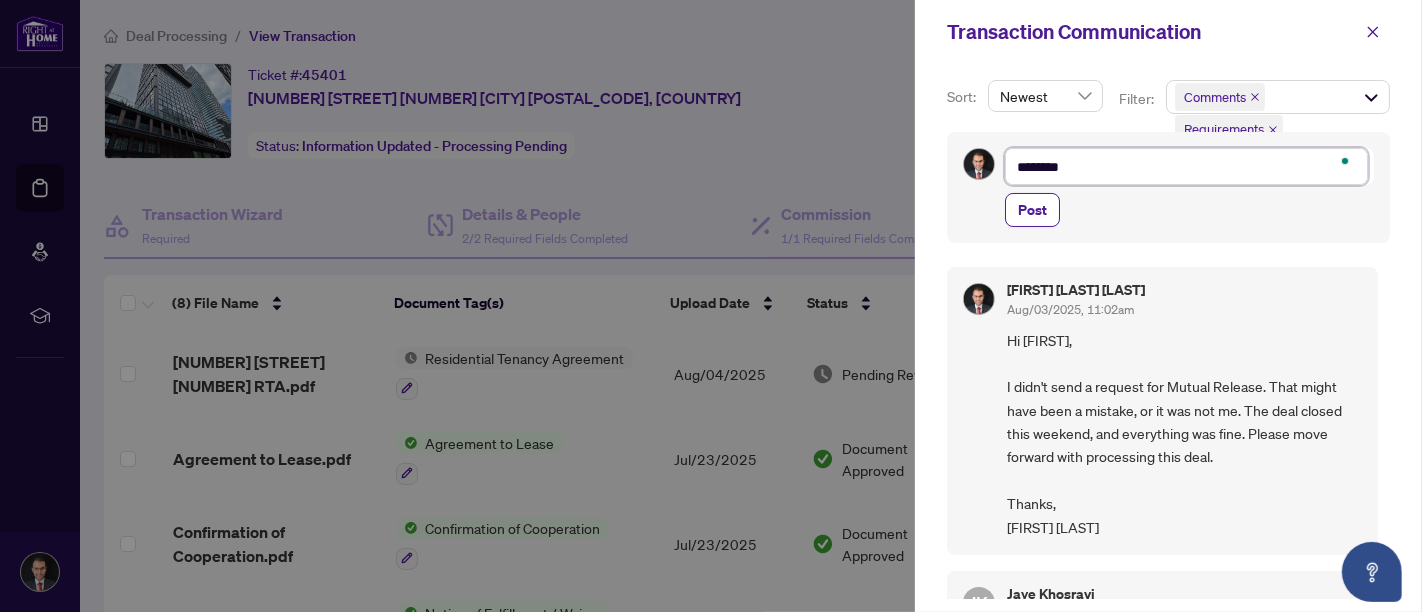 type on "*********" 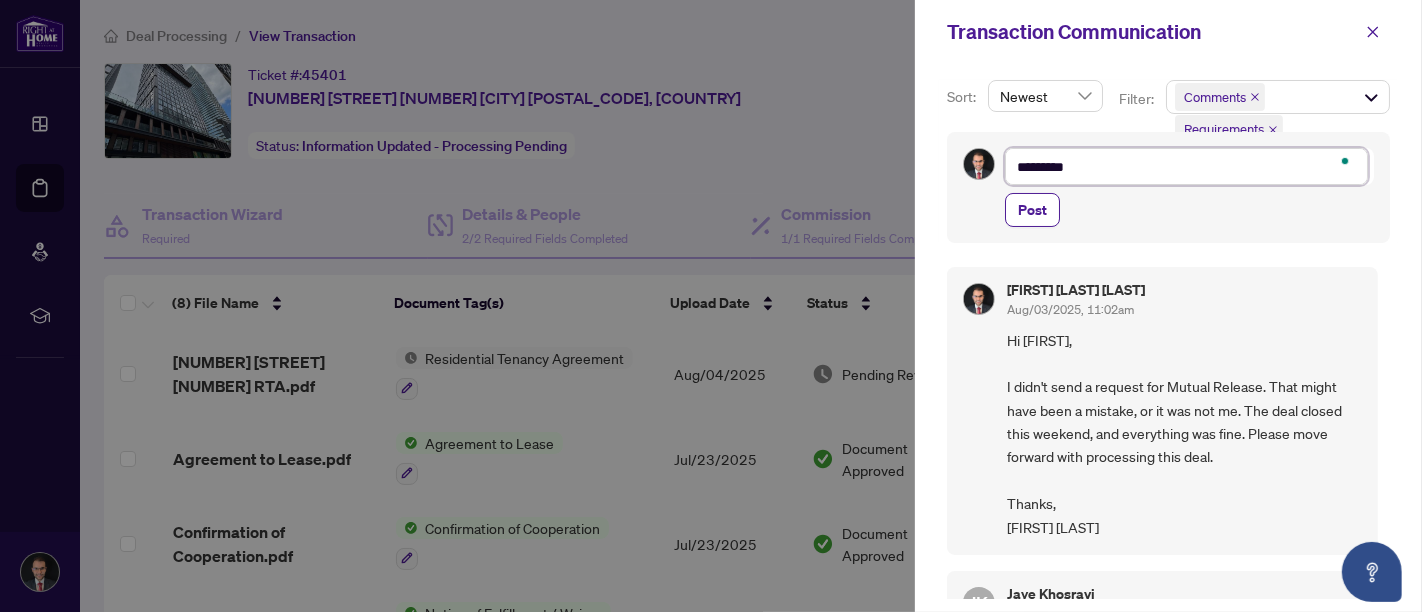 type on "*********" 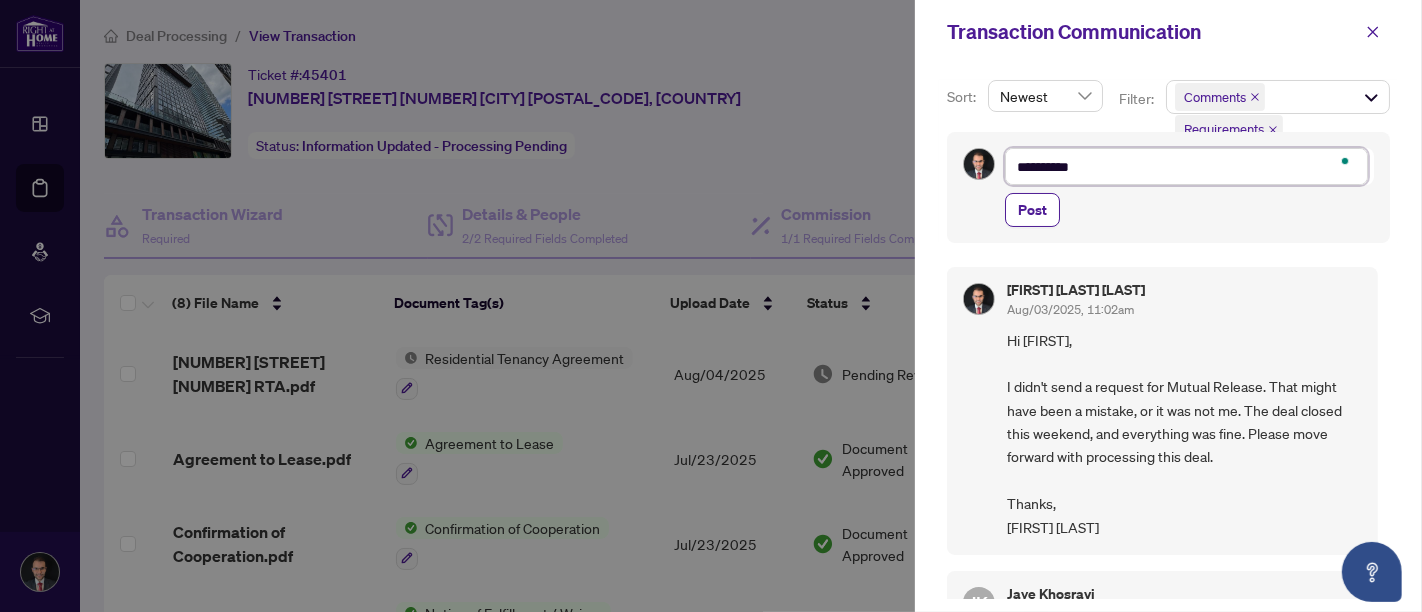 type on "*********" 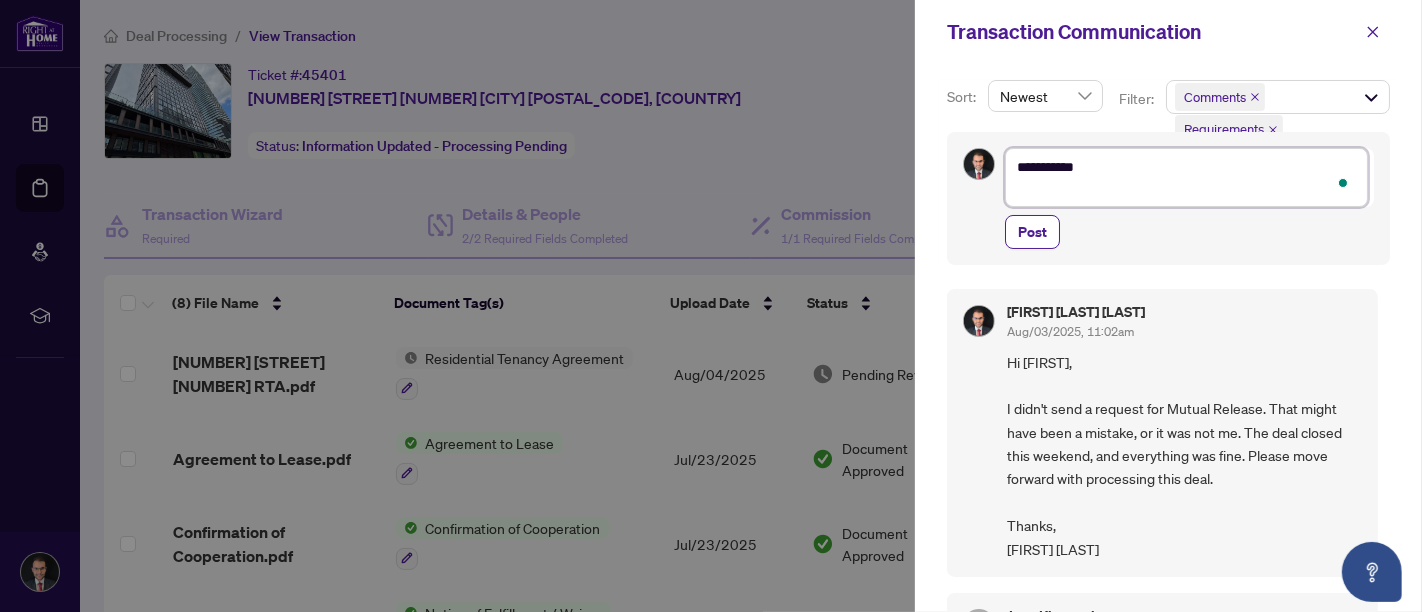 type on "*********" 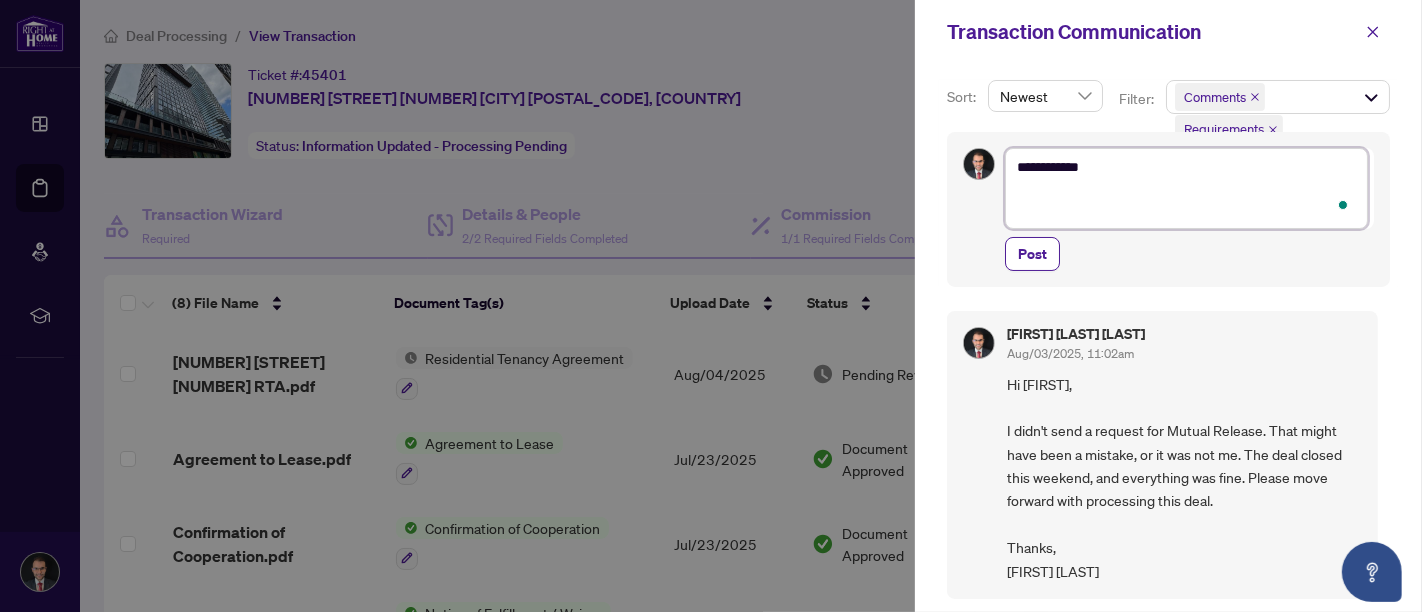 type on "**********" 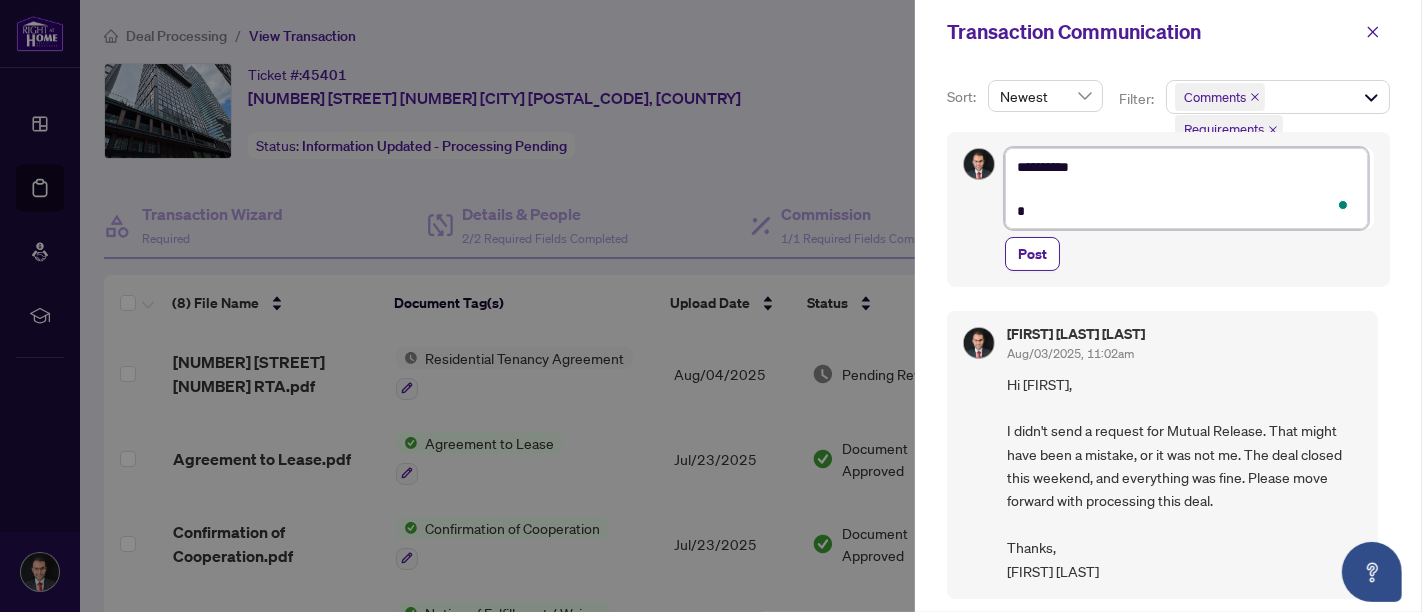 type on "**********" 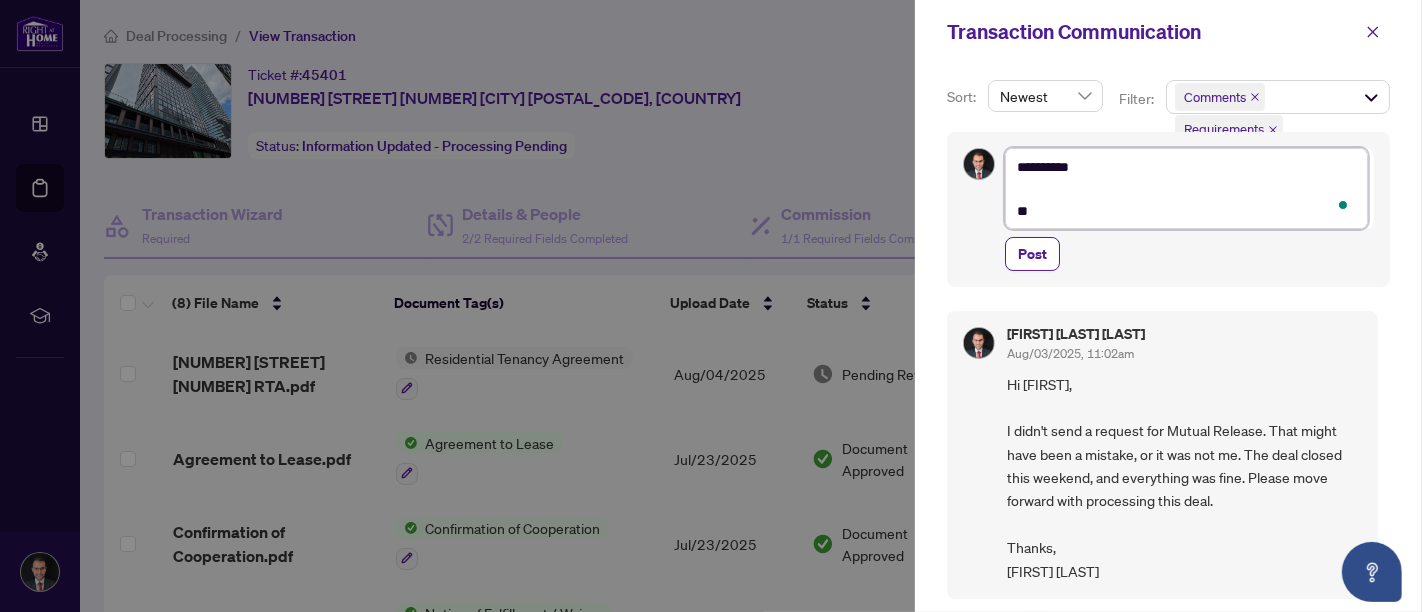 type on "**********" 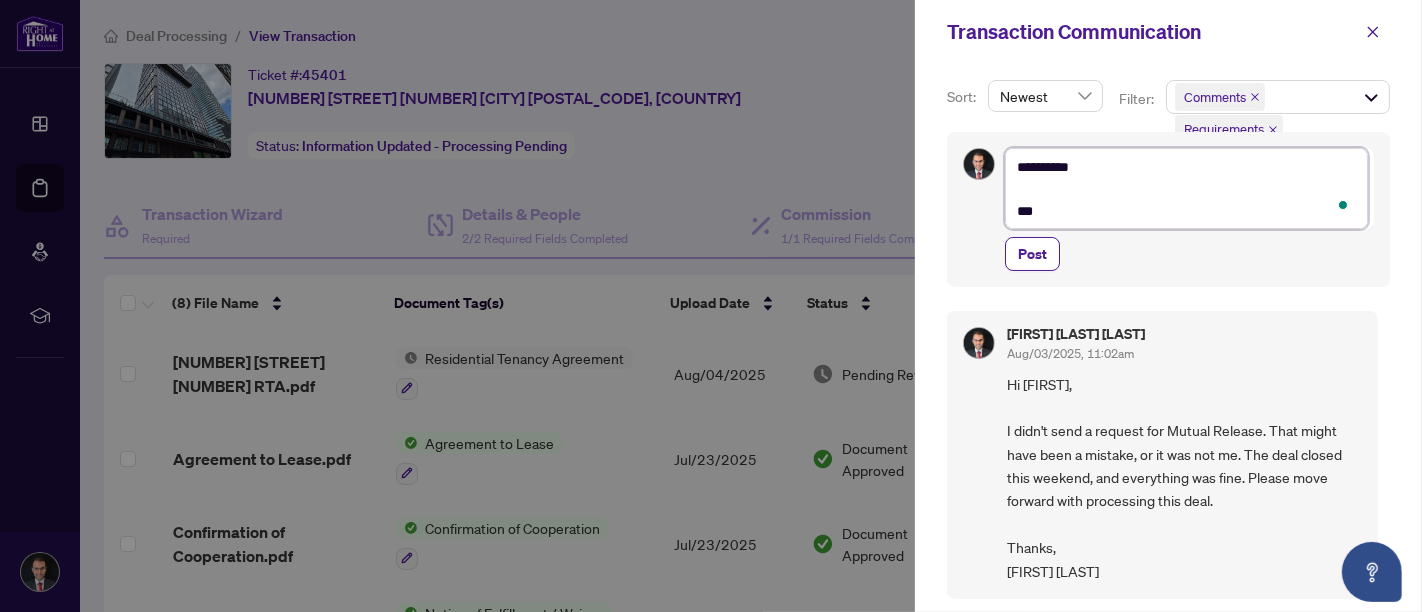 type on "**********" 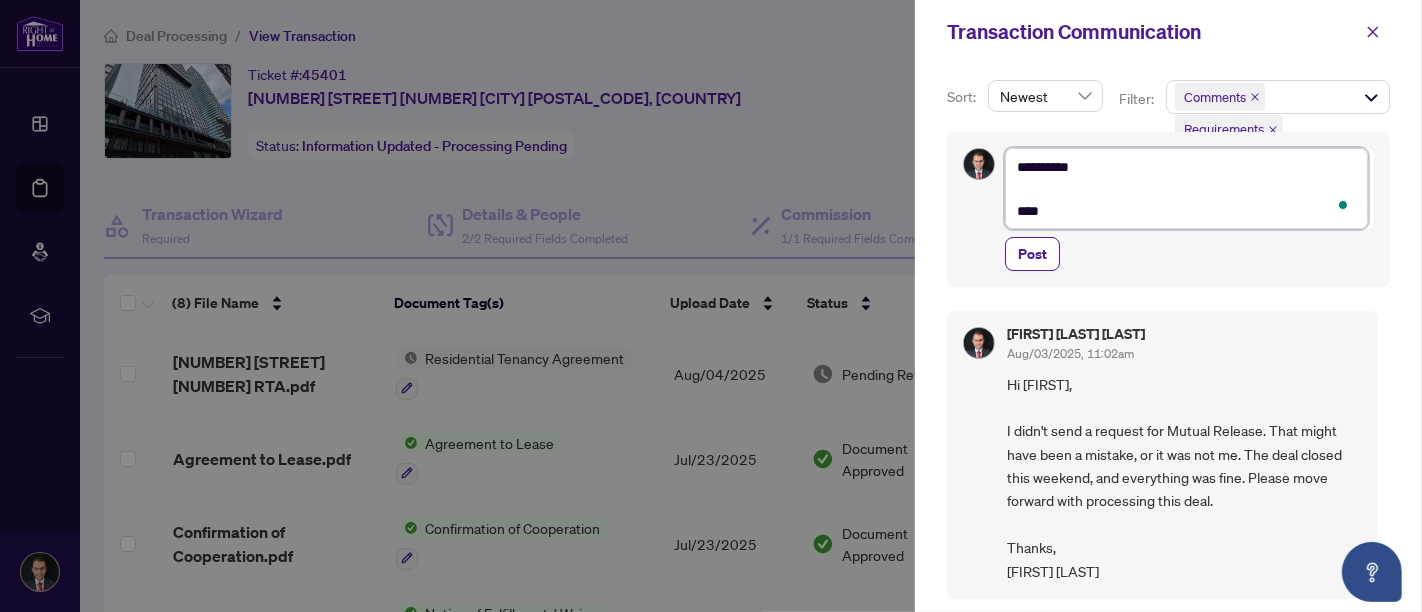 type on "**********" 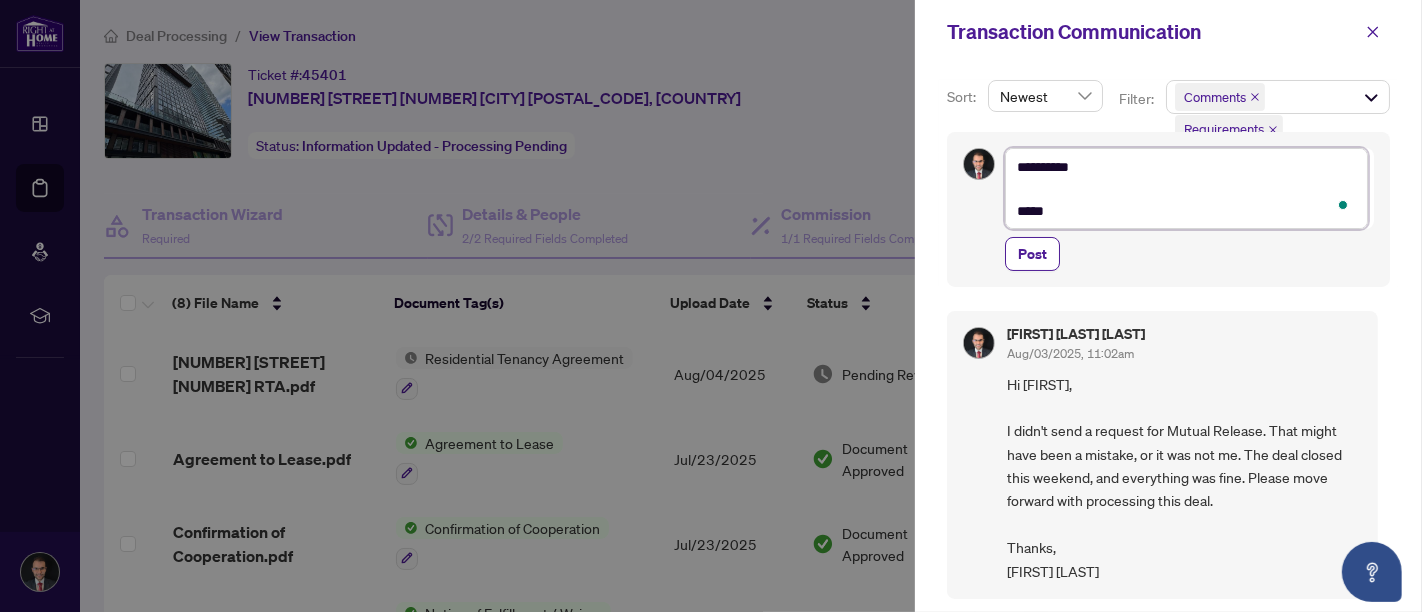type on "**********" 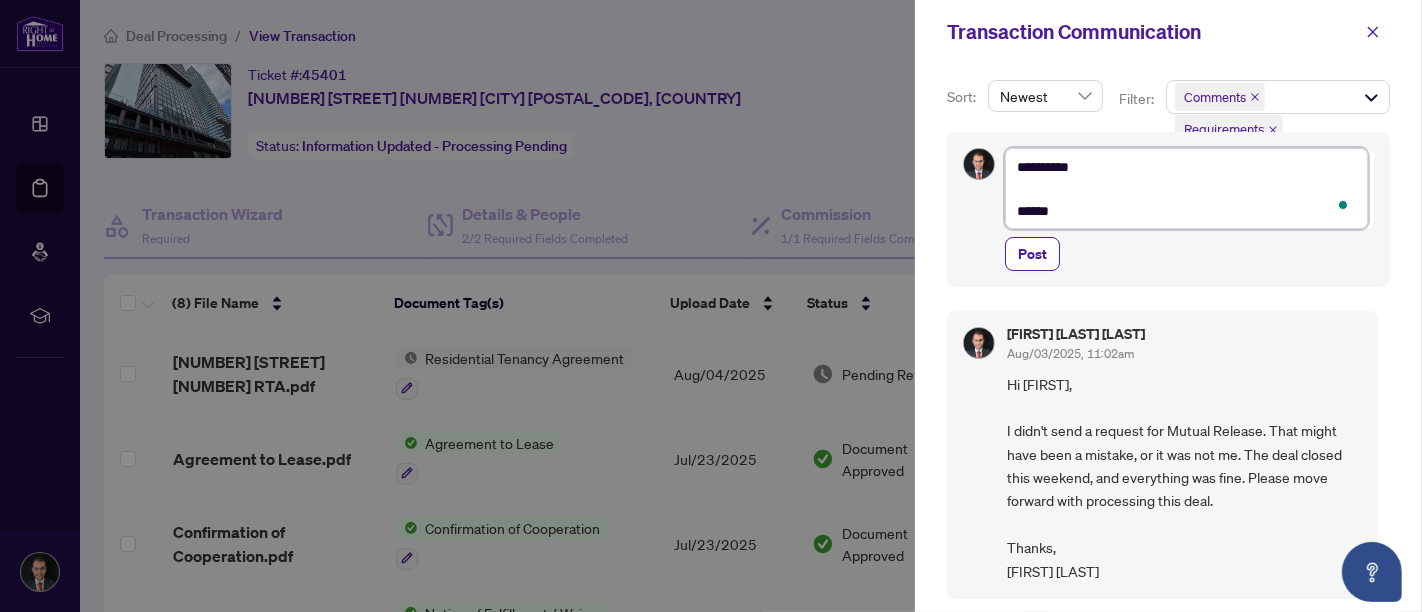 type on "**********" 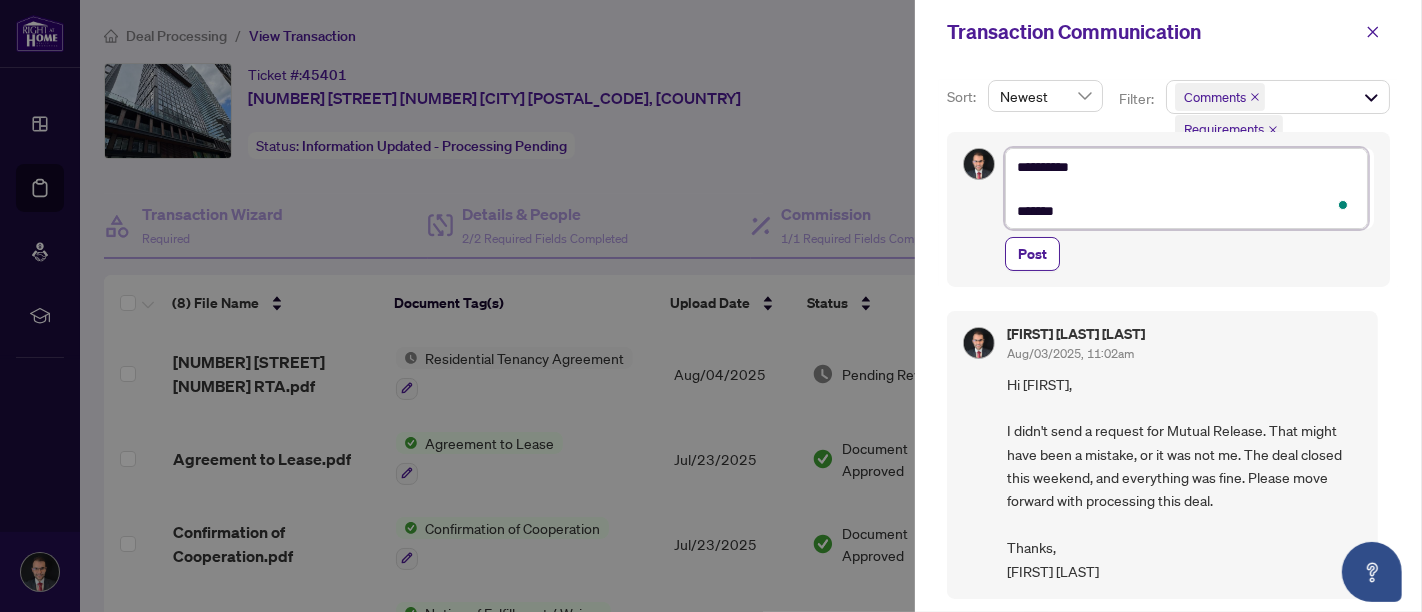 type on "**********" 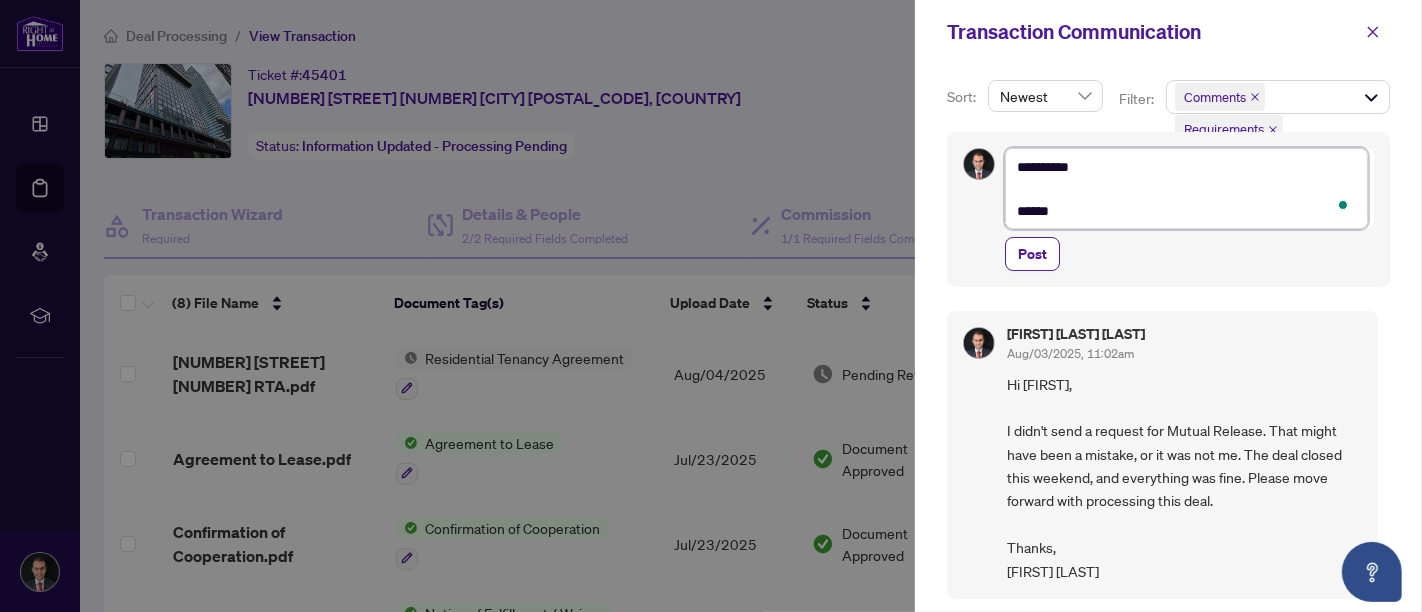 type on "**********" 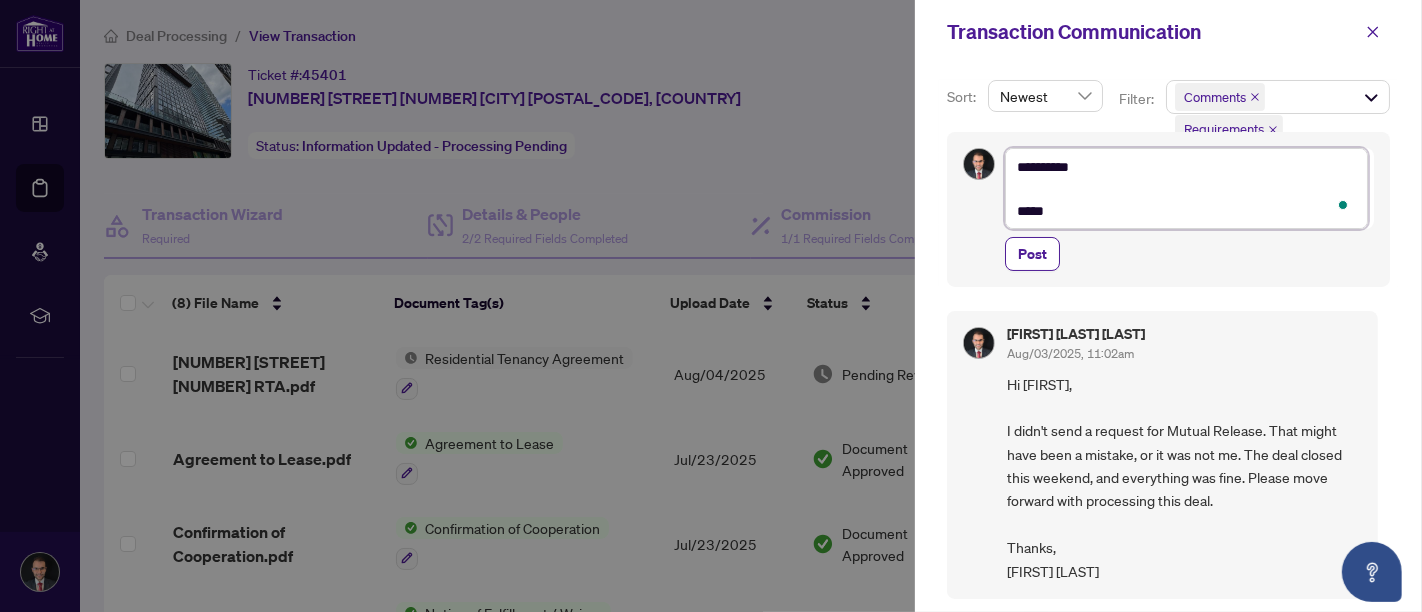 type on "**********" 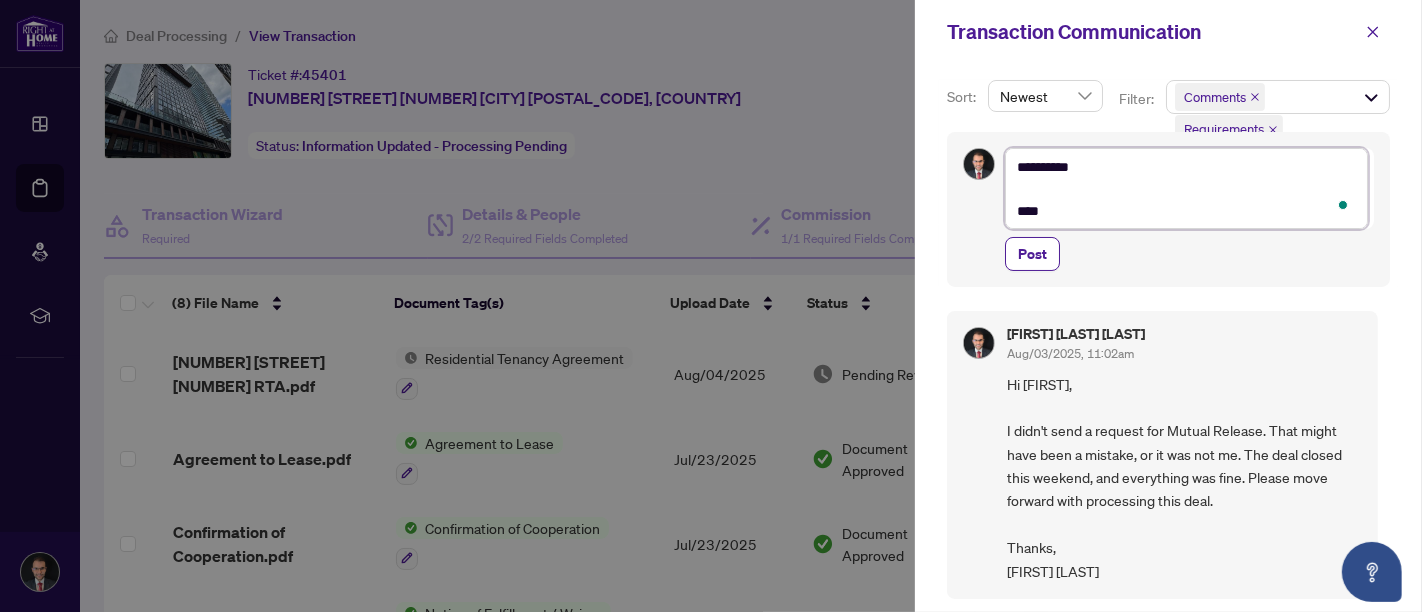 type on "**********" 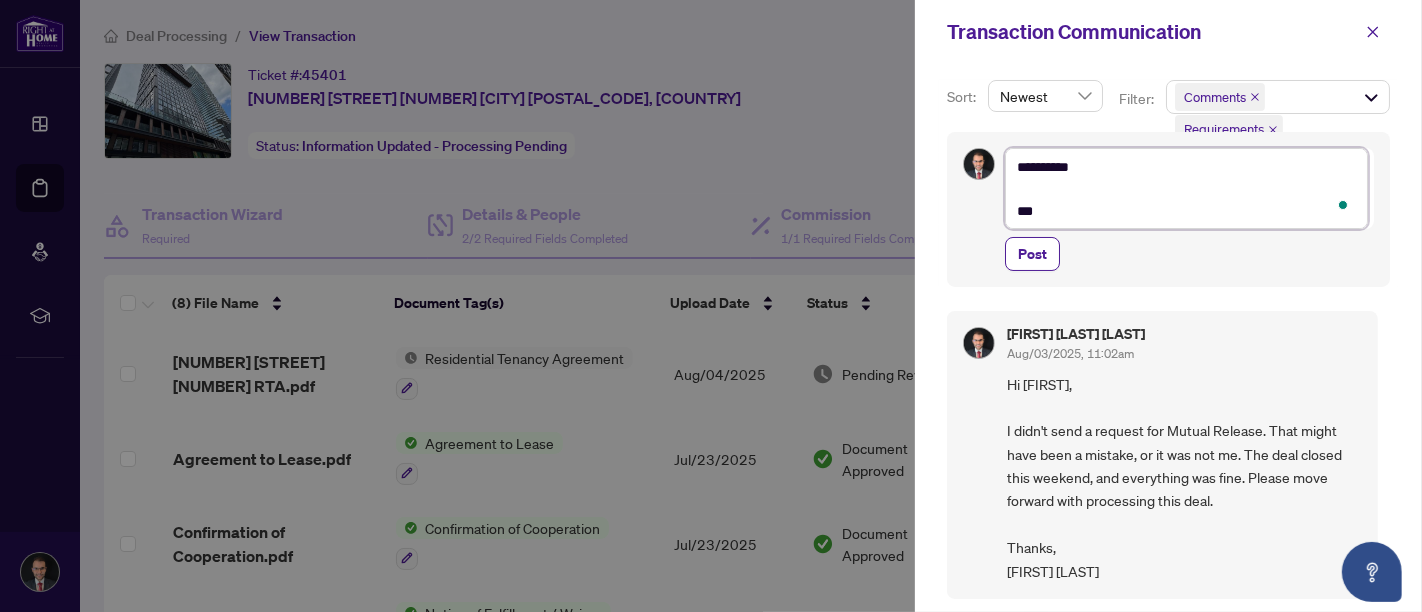 type on "**********" 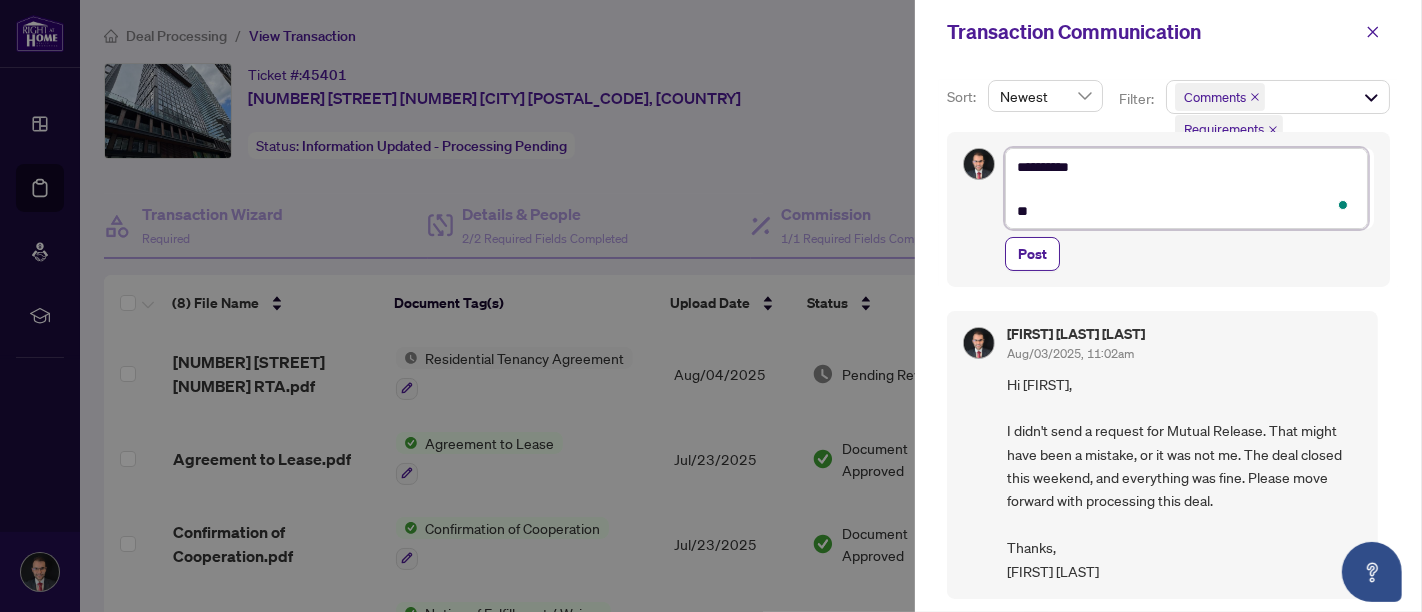 type on "**********" 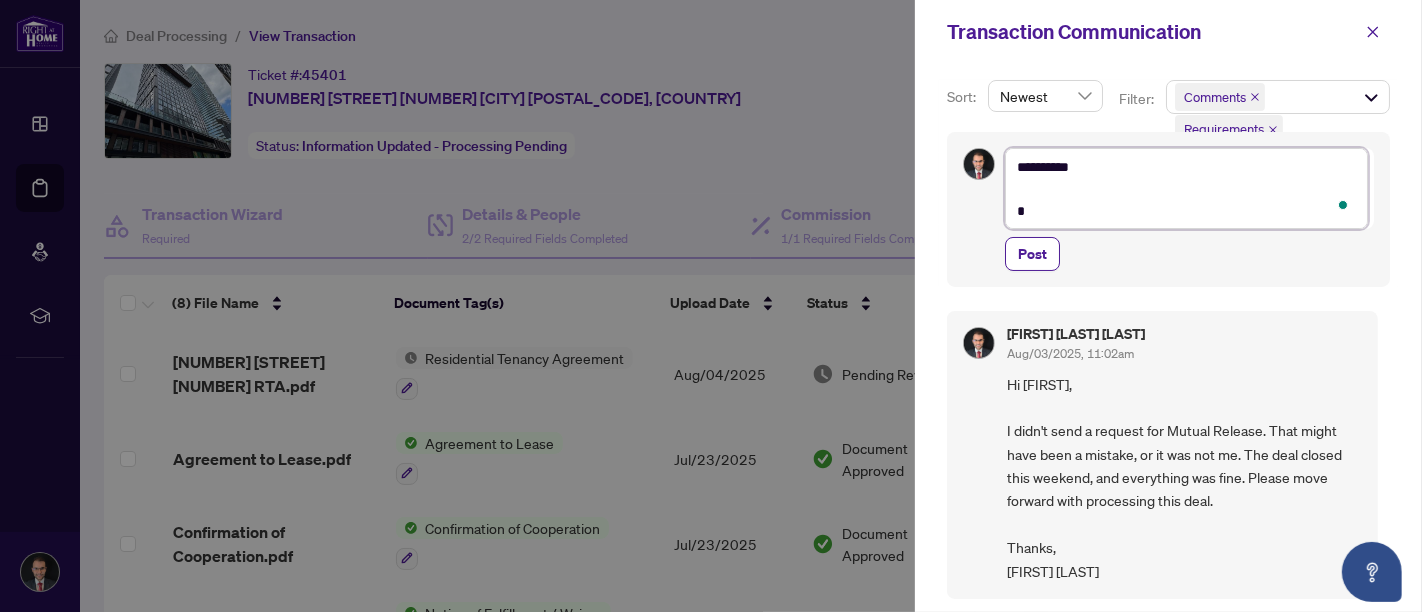 type on "*********" 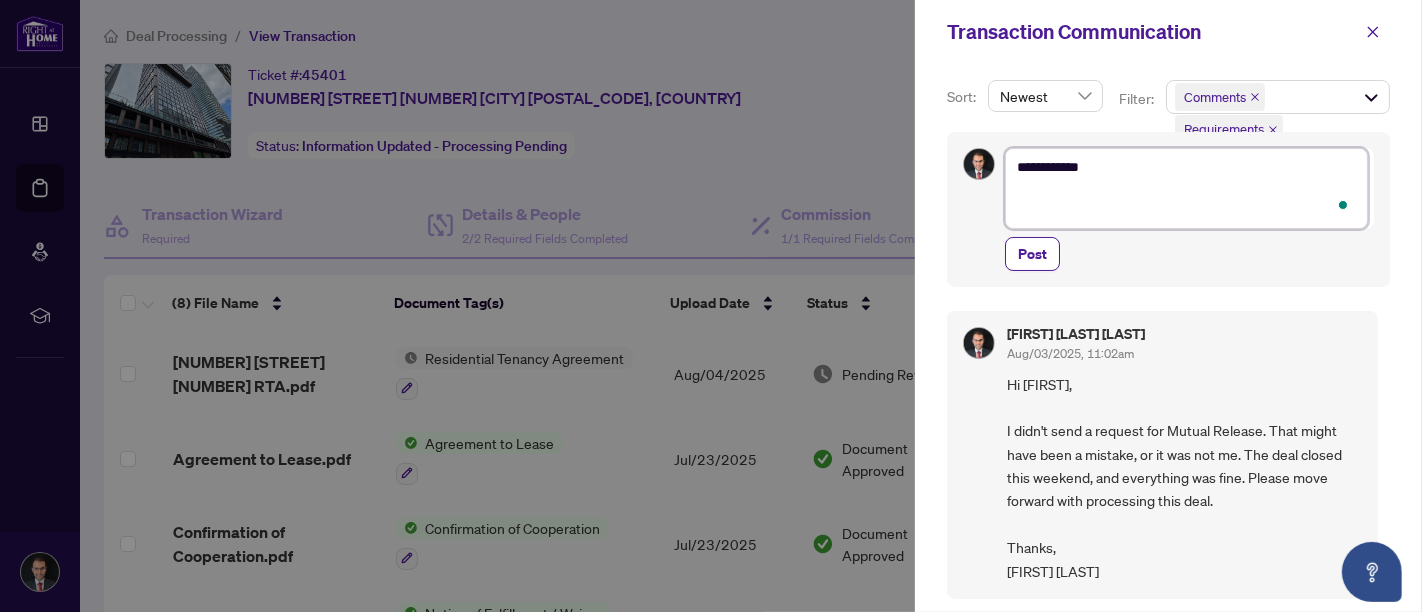 type on "**********" 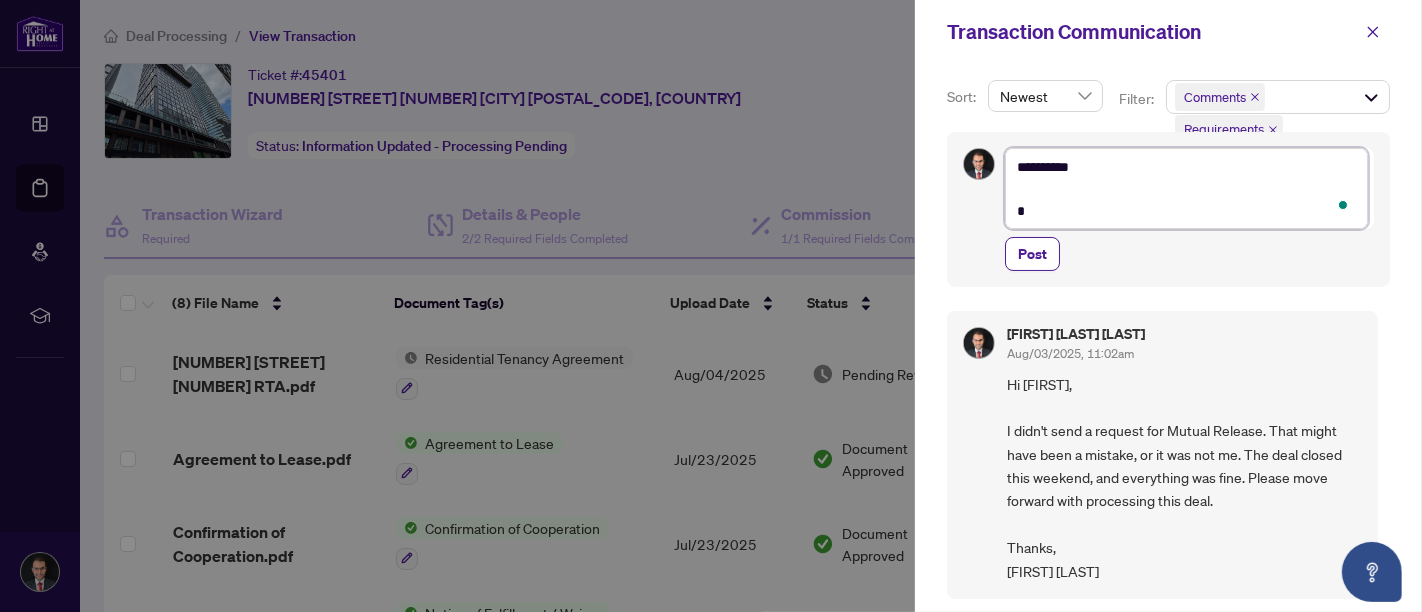 type on "**********" 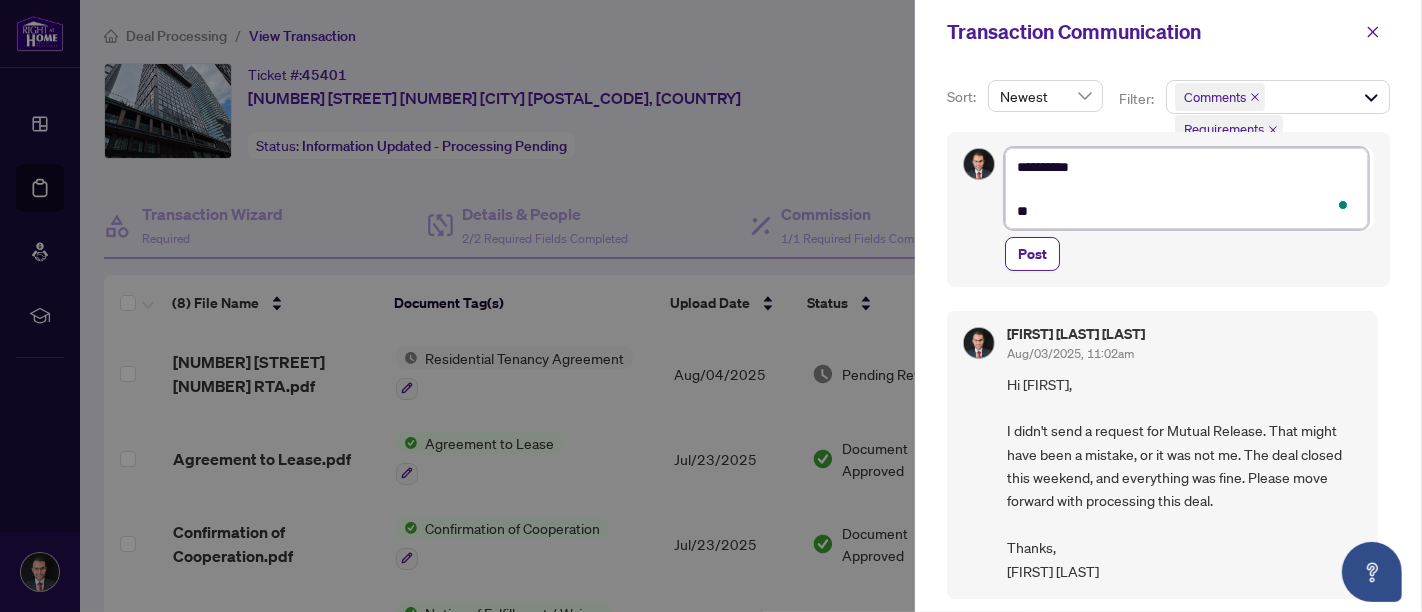 type on "**********" 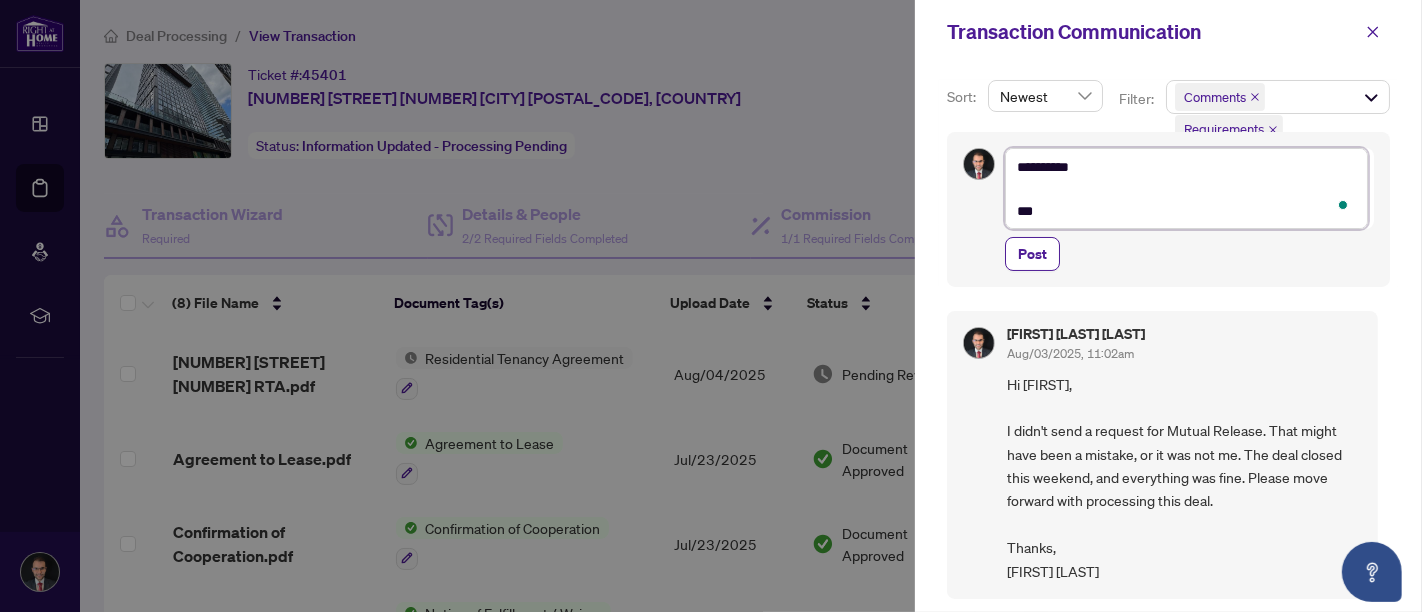 type on "**********" 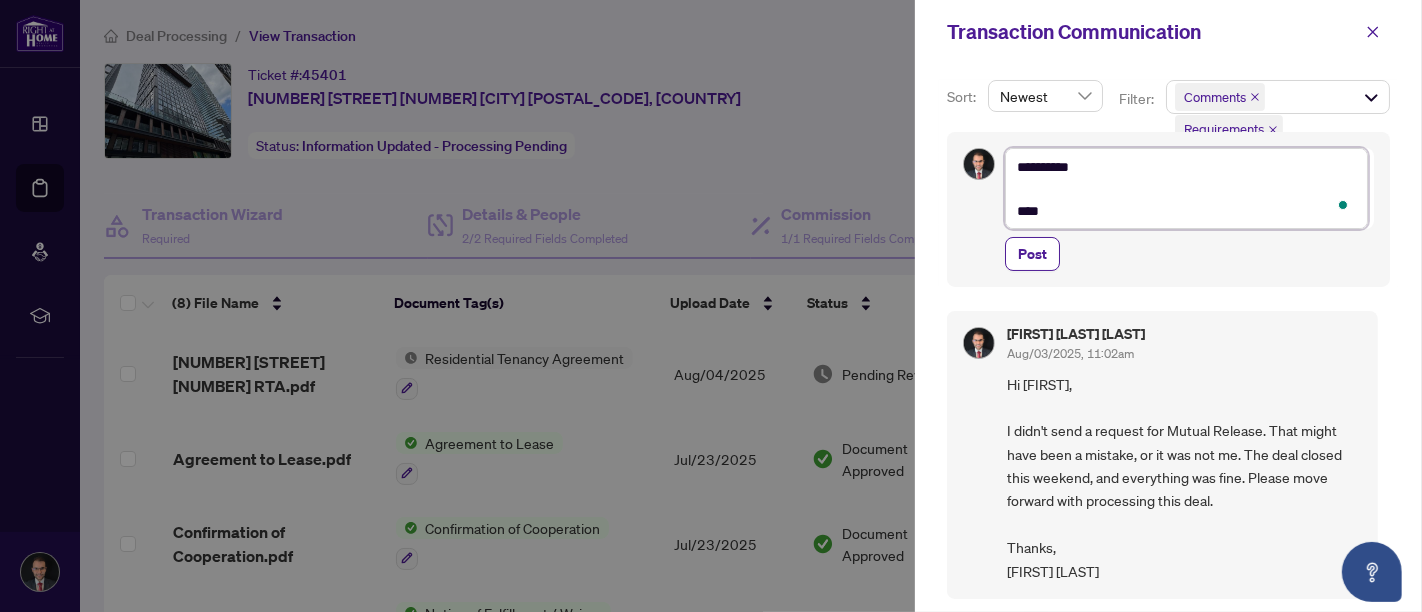 type on "**********" 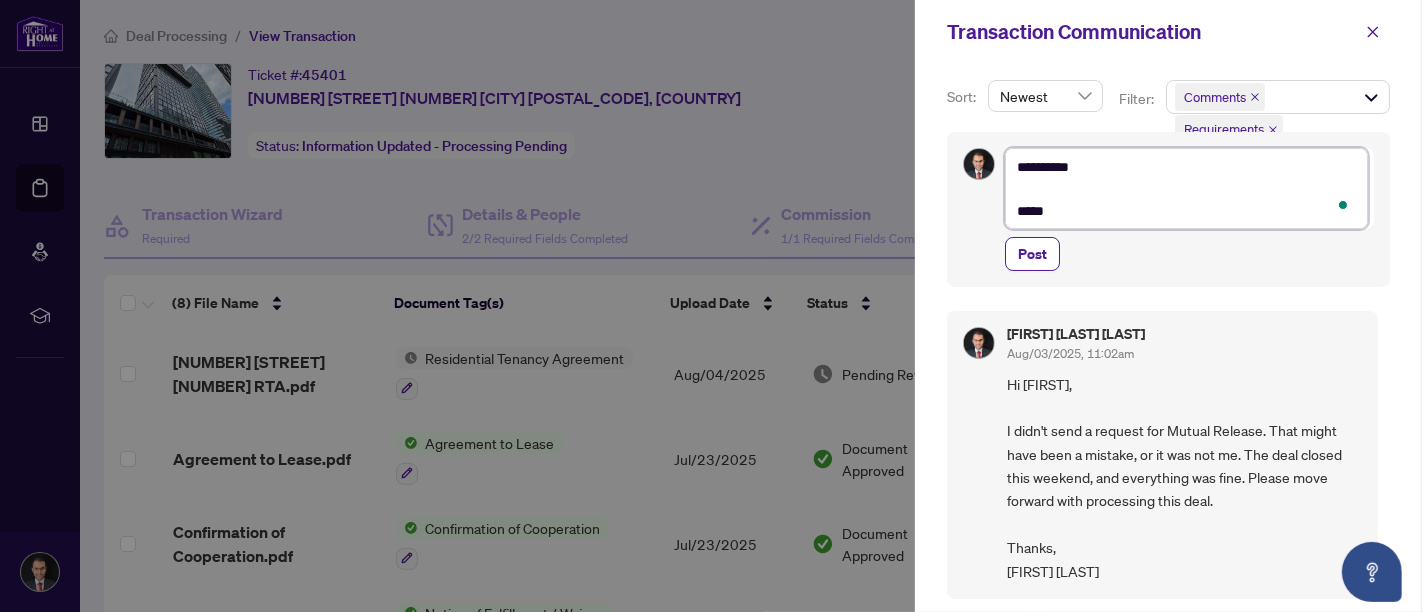 type on "**********" 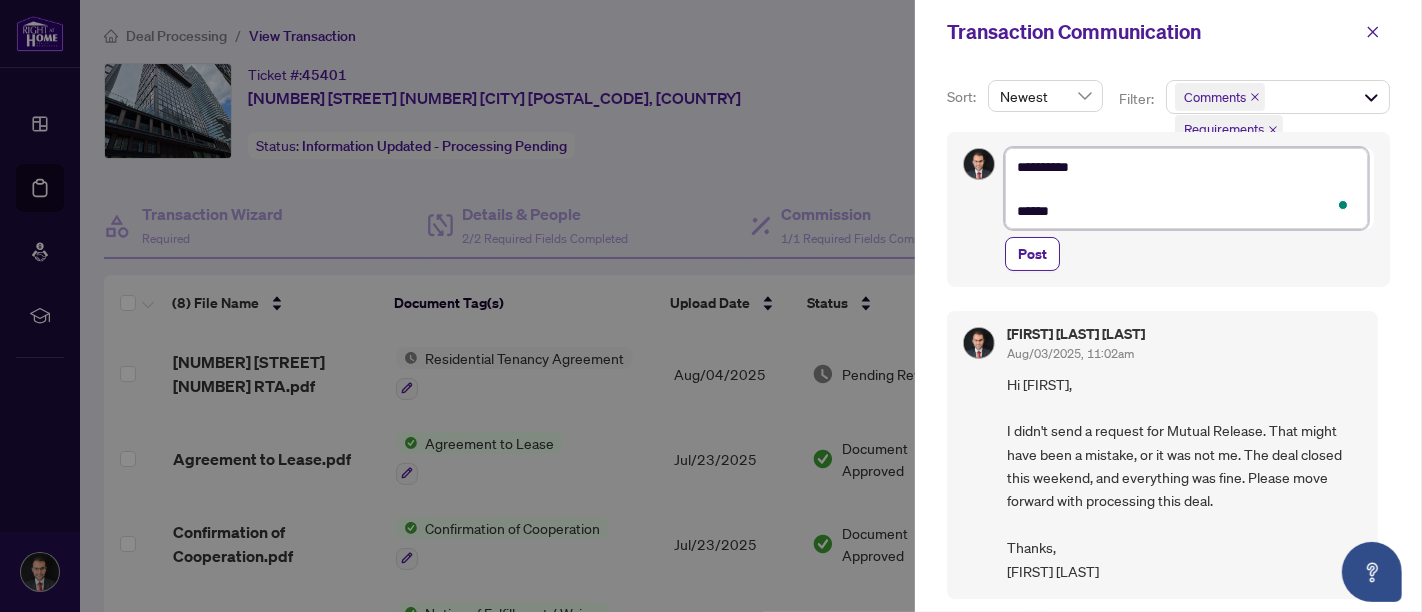 type on "**********" 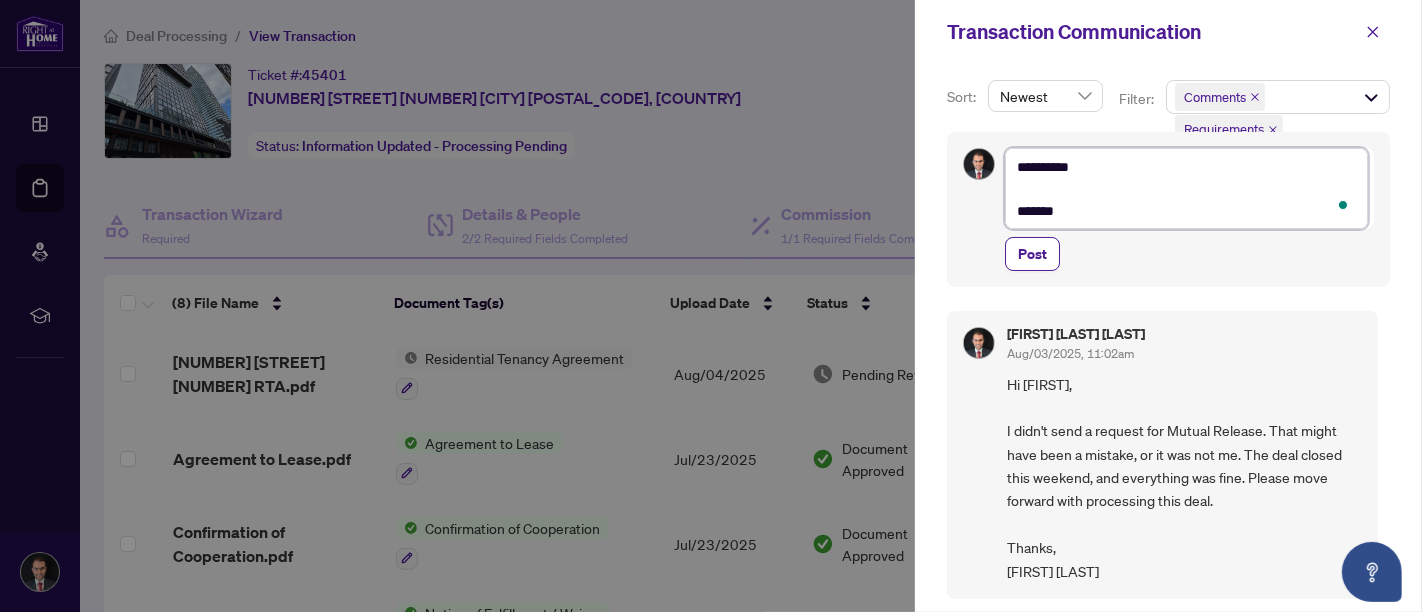 type on "**********" 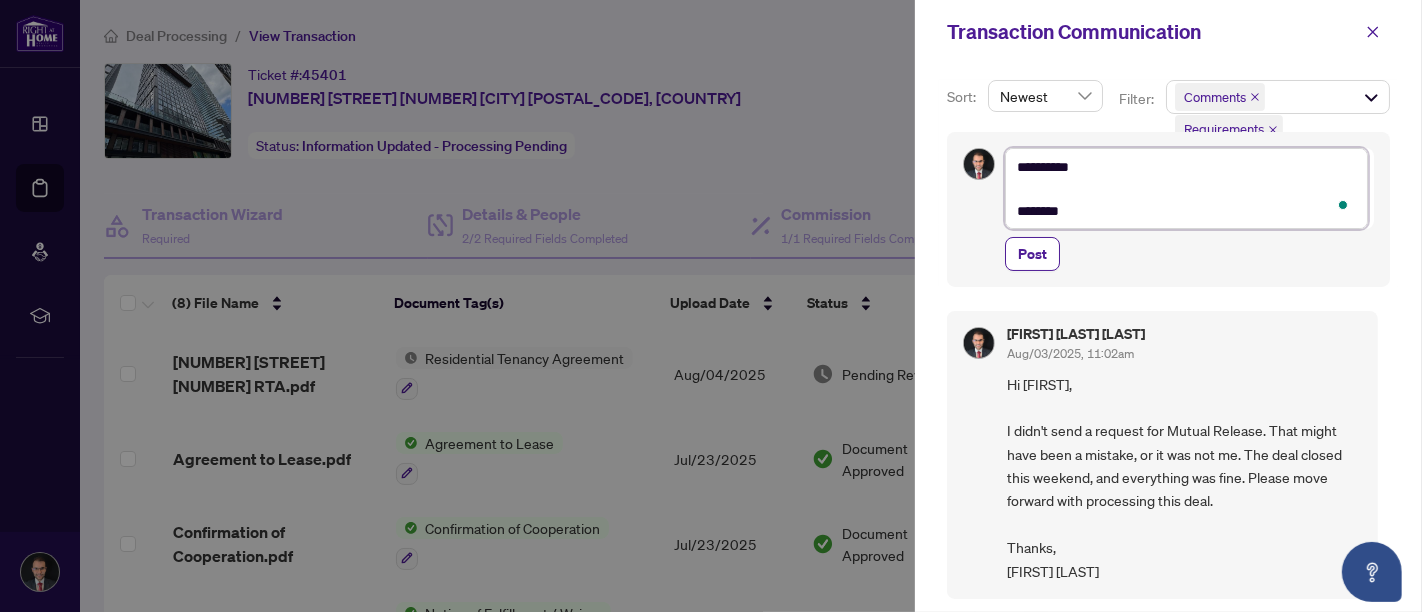 type on "**********" 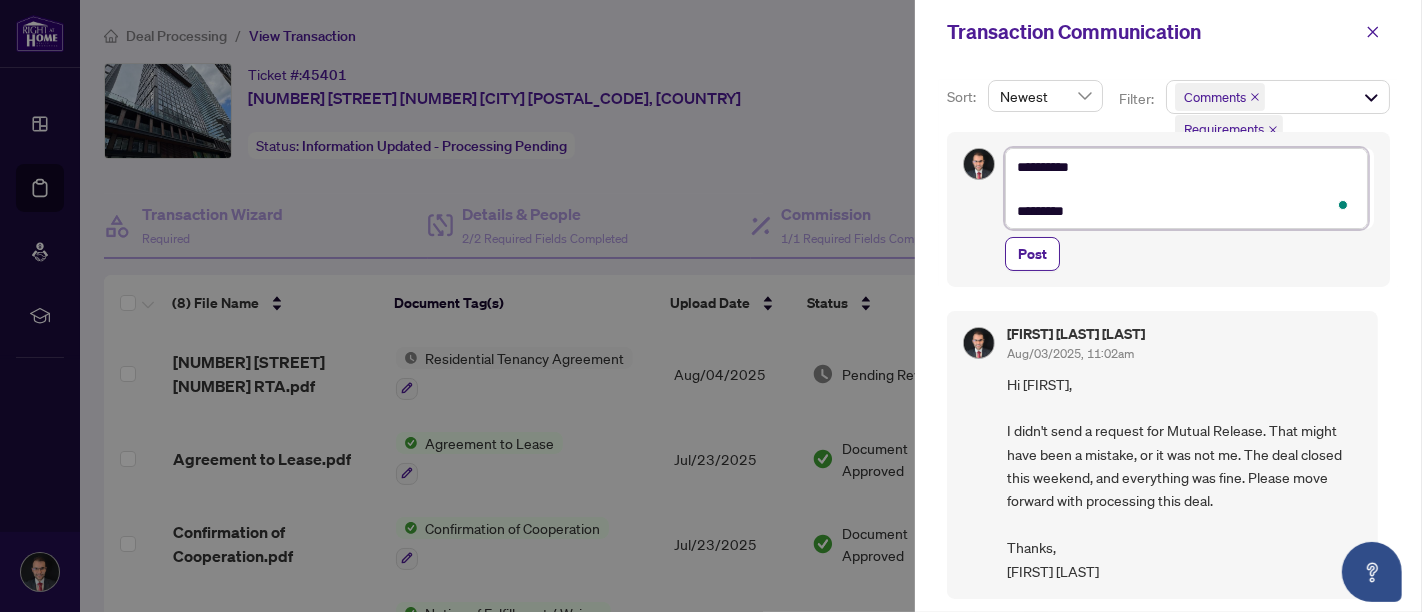 type on "**********" 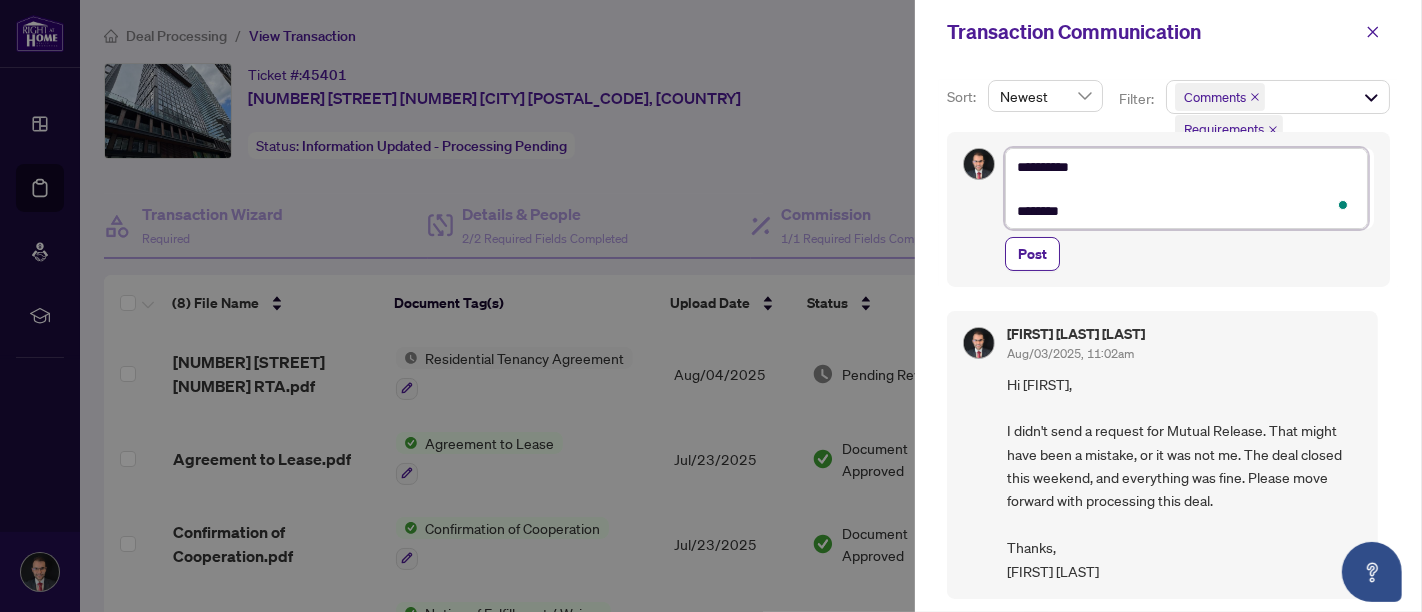 type on "**********" 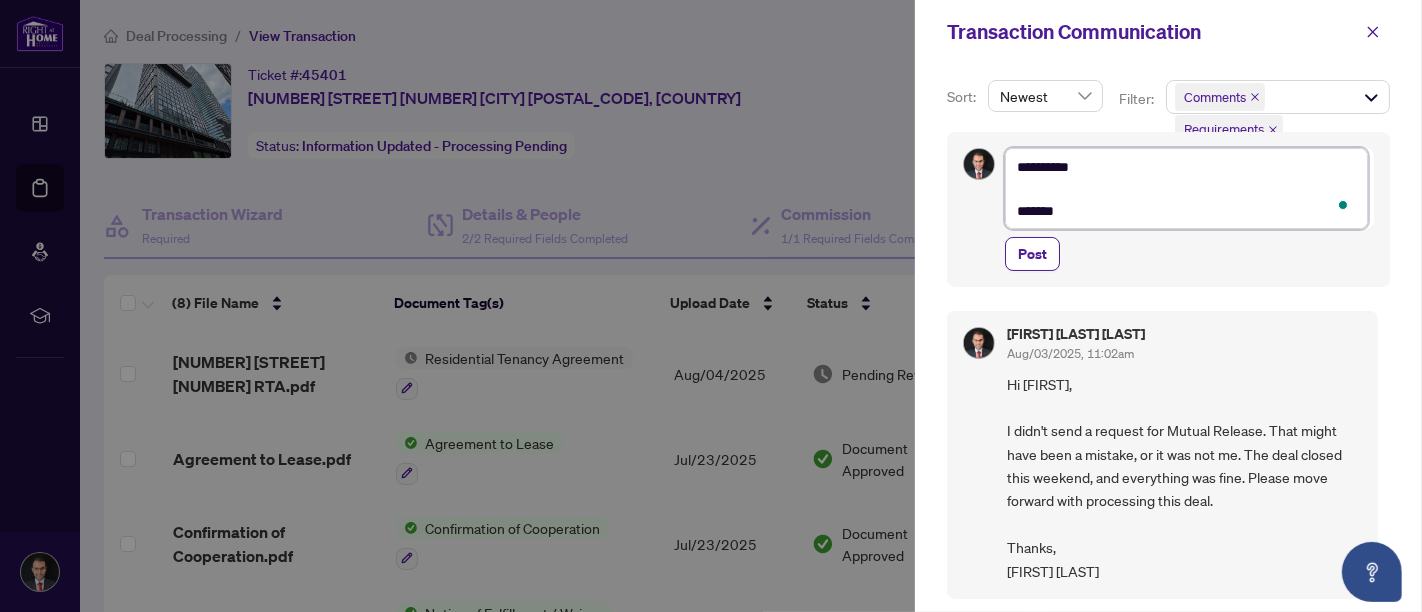 type on "**********" 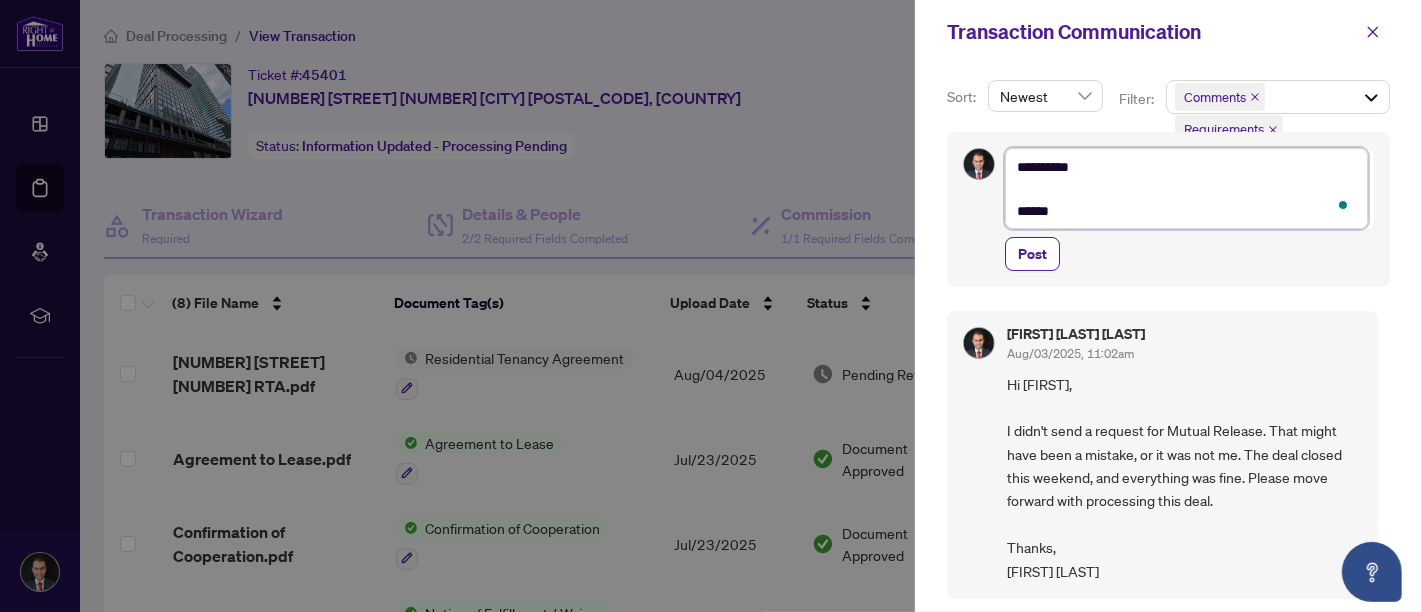 type on "**********" 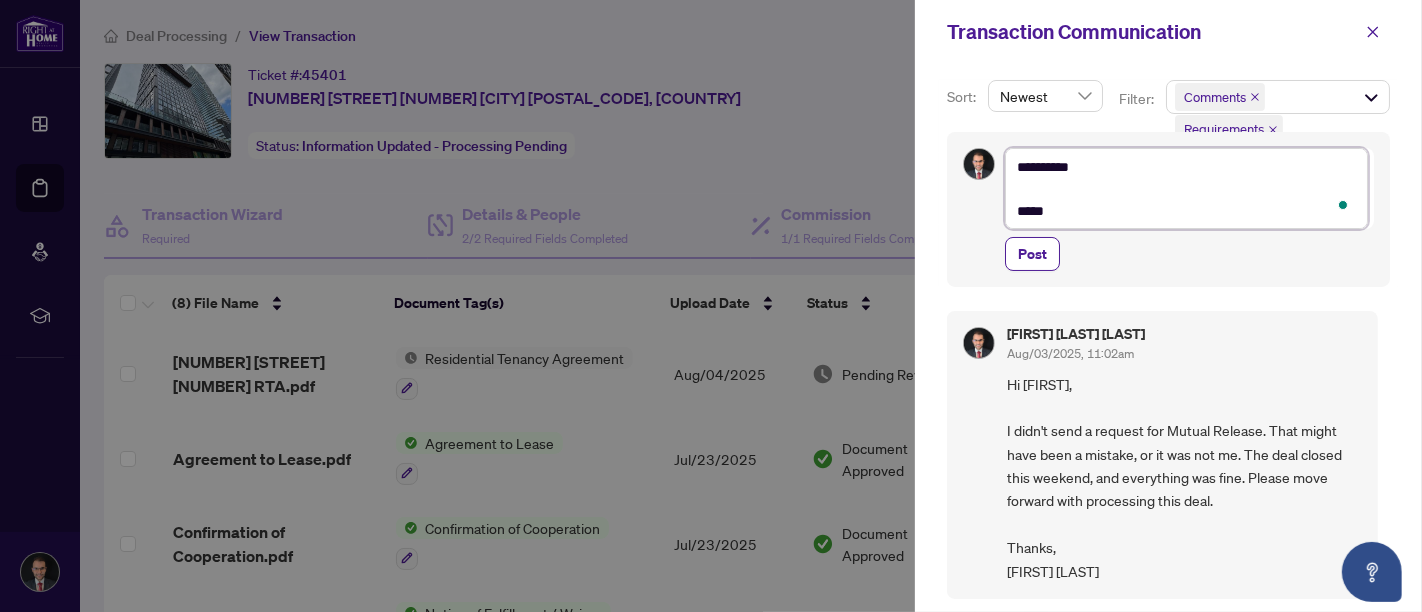 type on "**********" 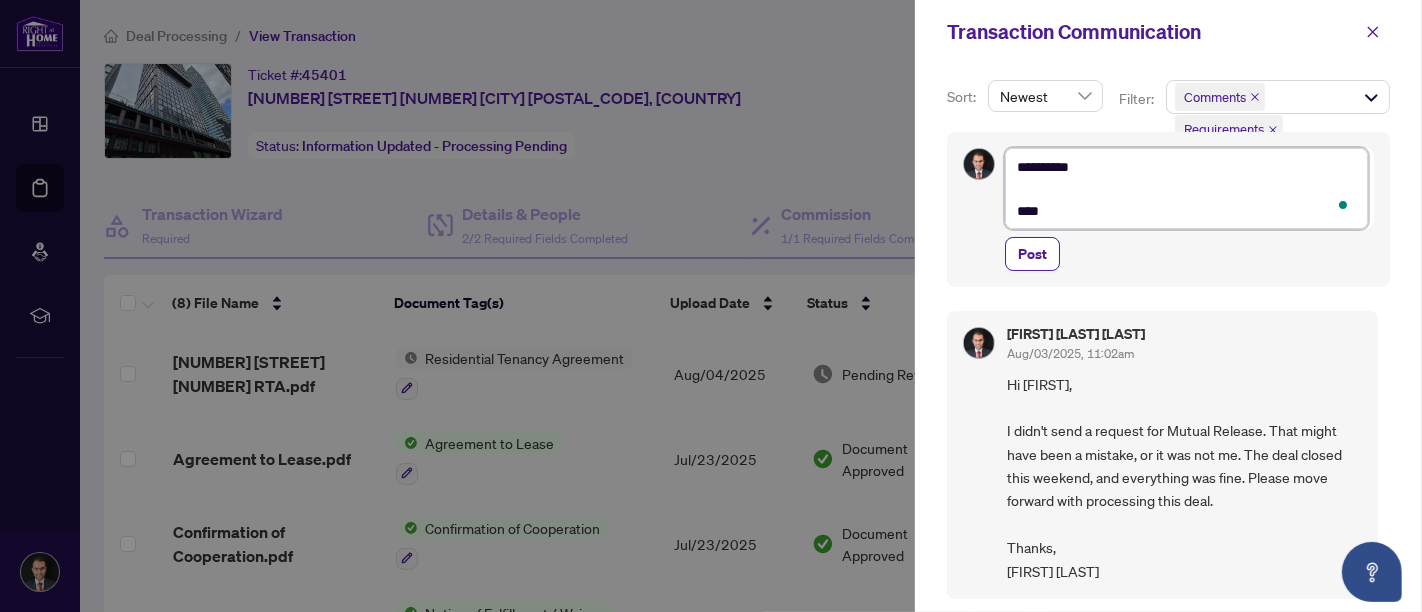 type on "**********" 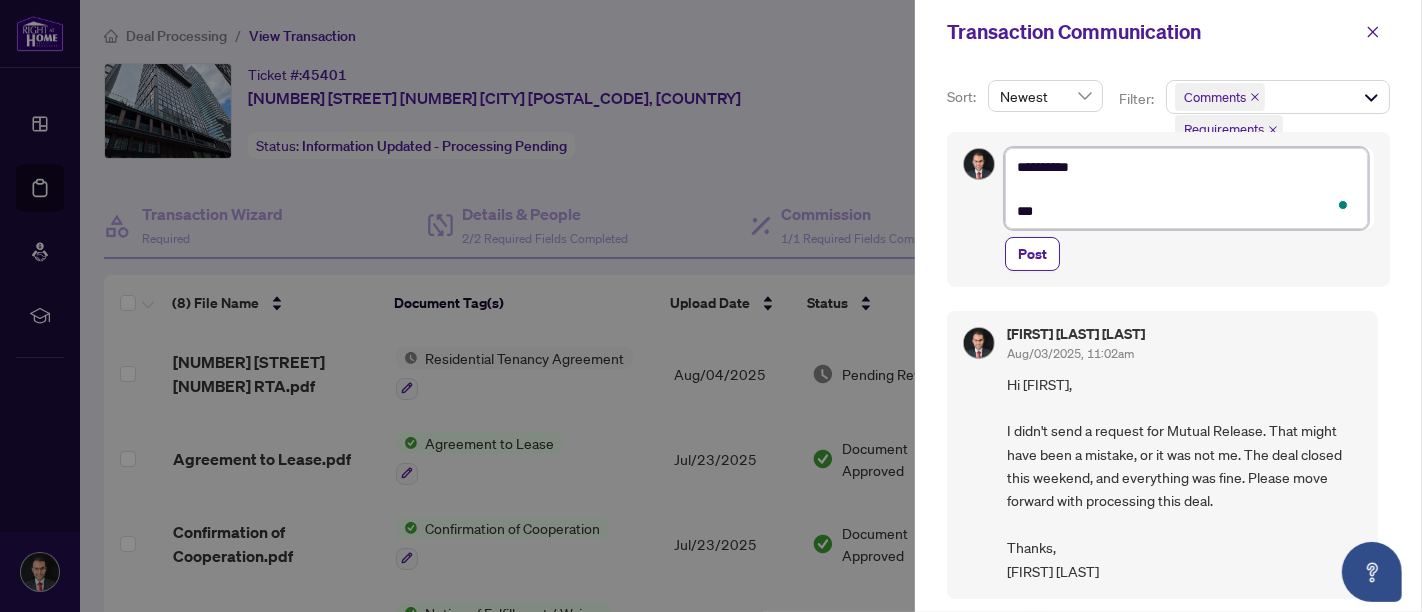 type on "**********" 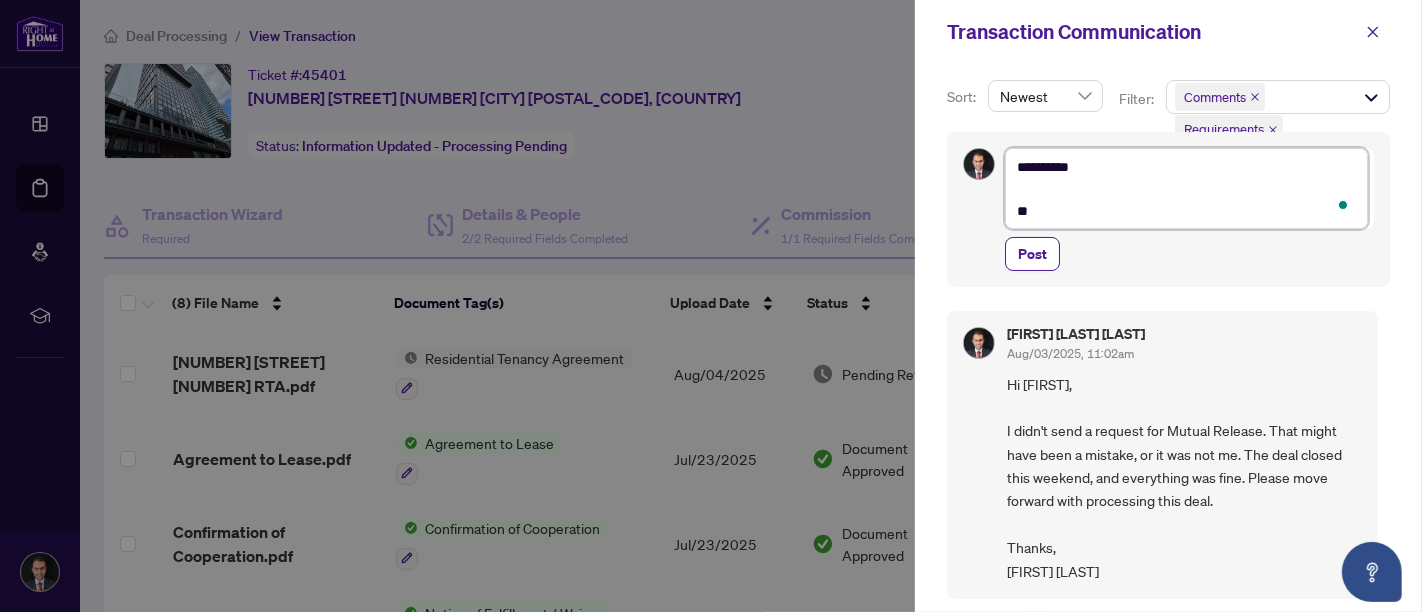 type on "**********" 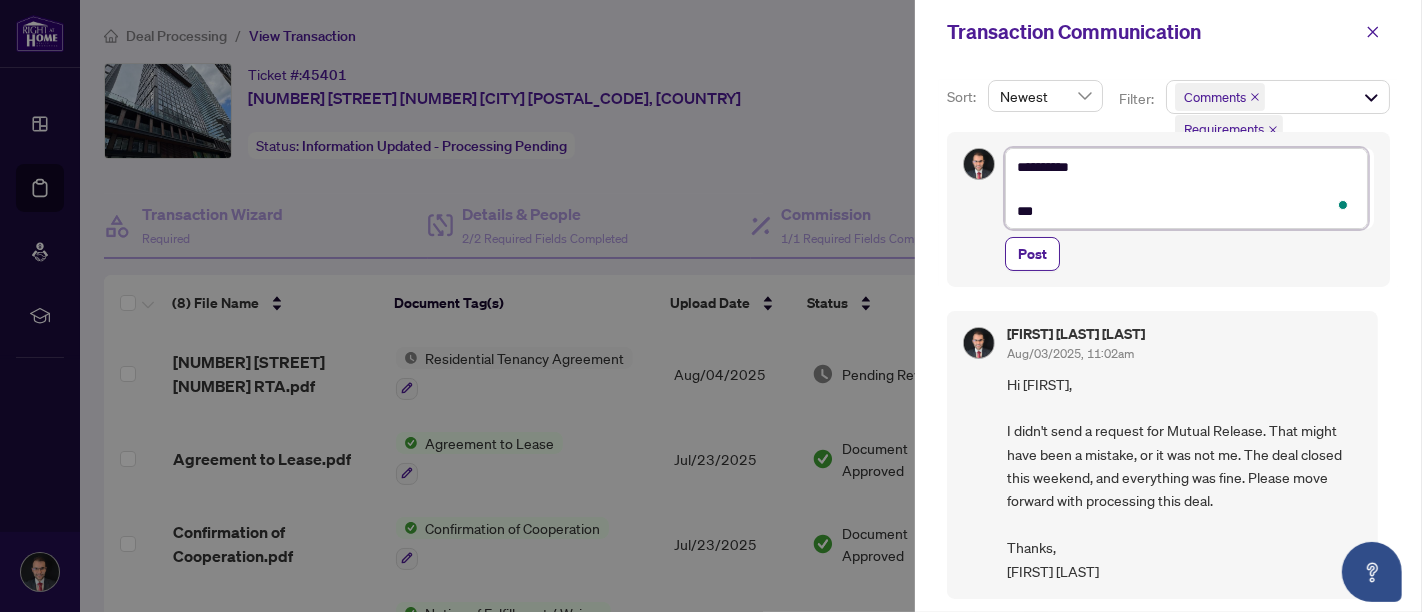 type on "**********" 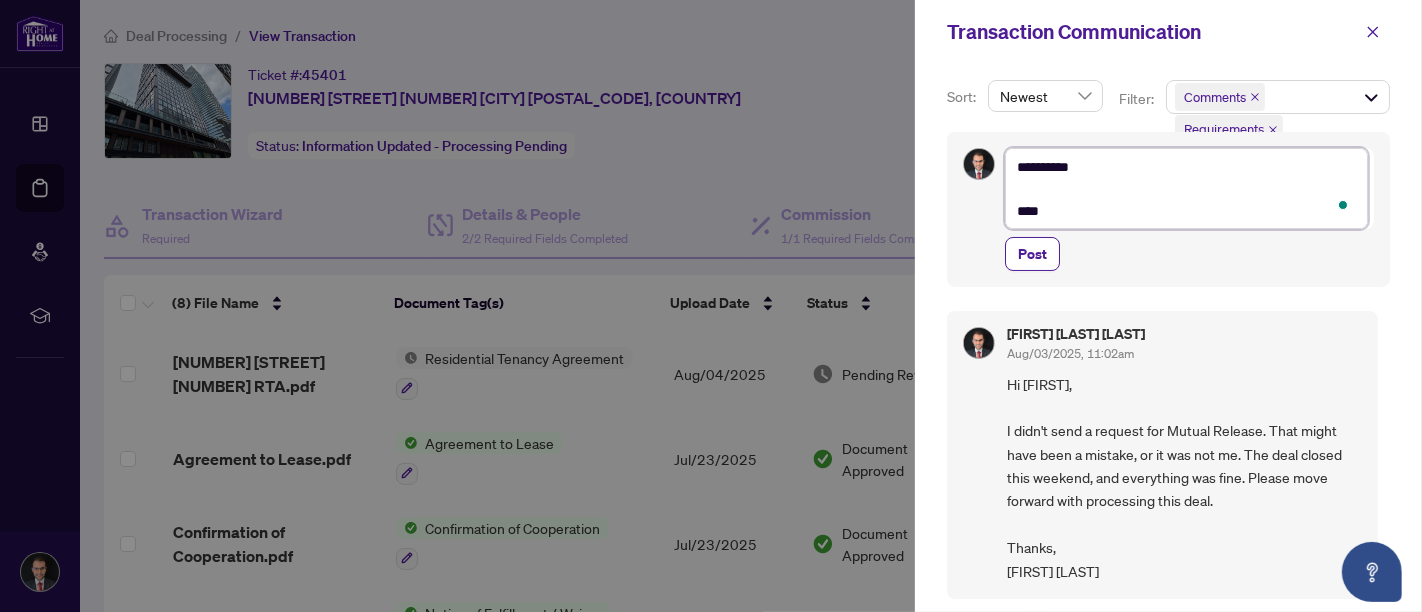 type on "**********" 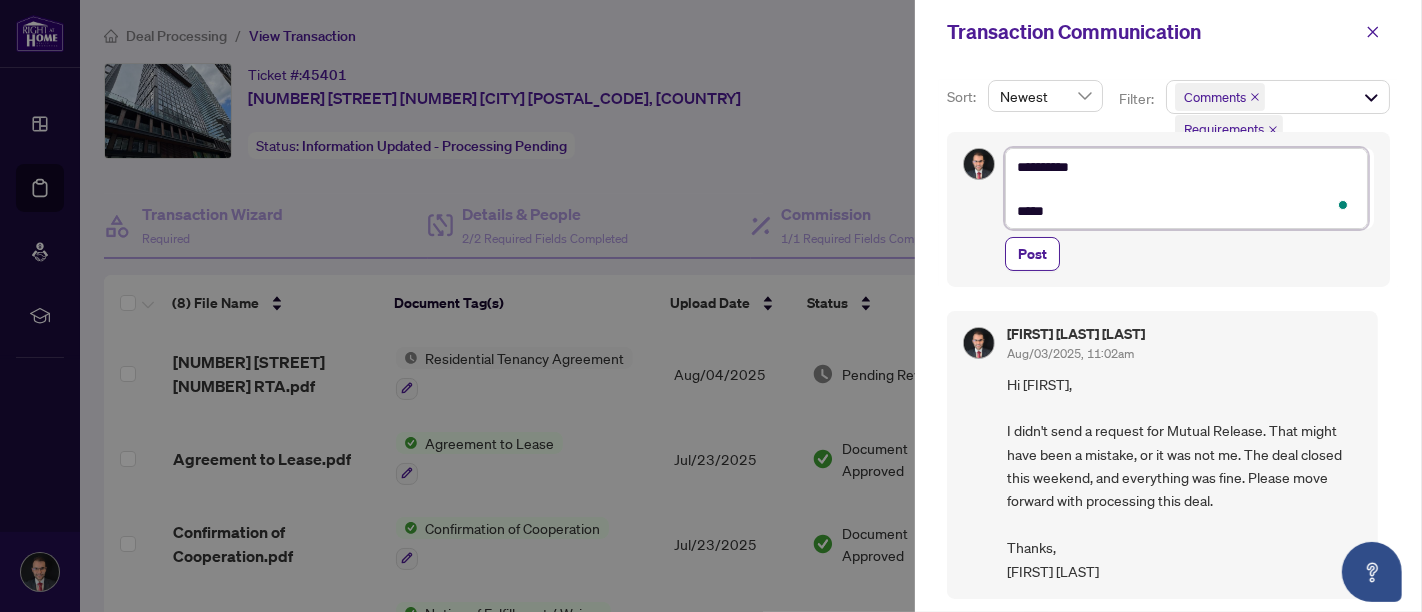 type on "**********" 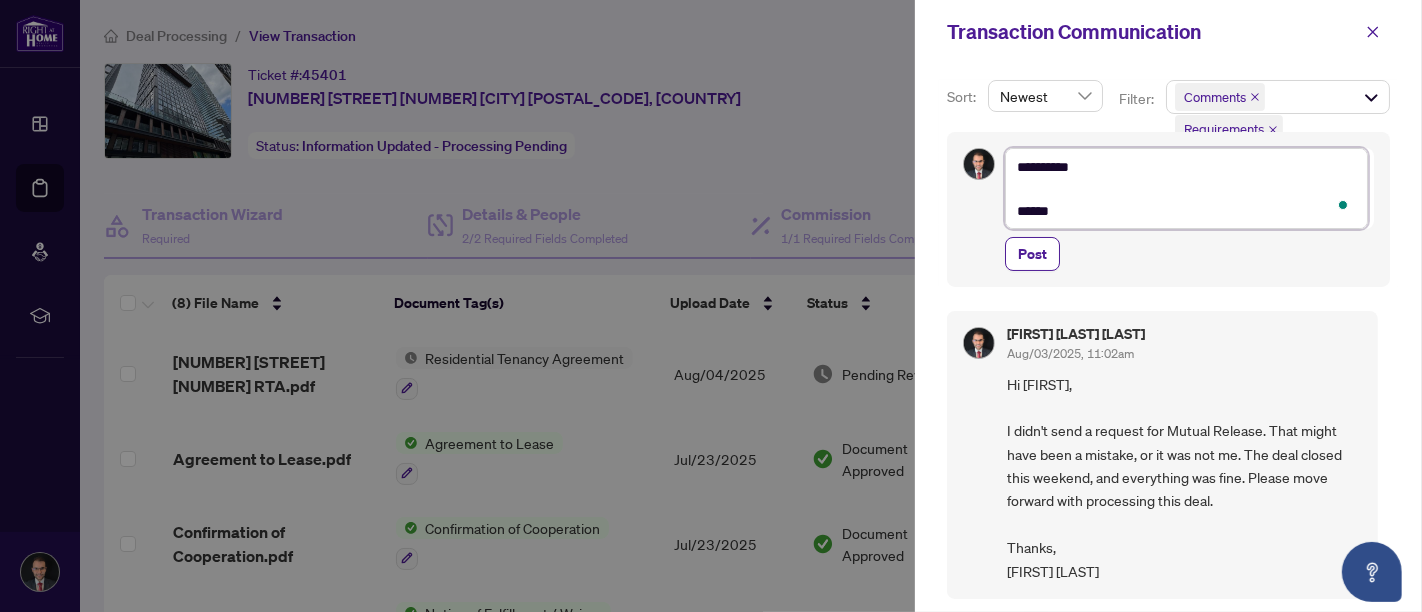 type on "**********" 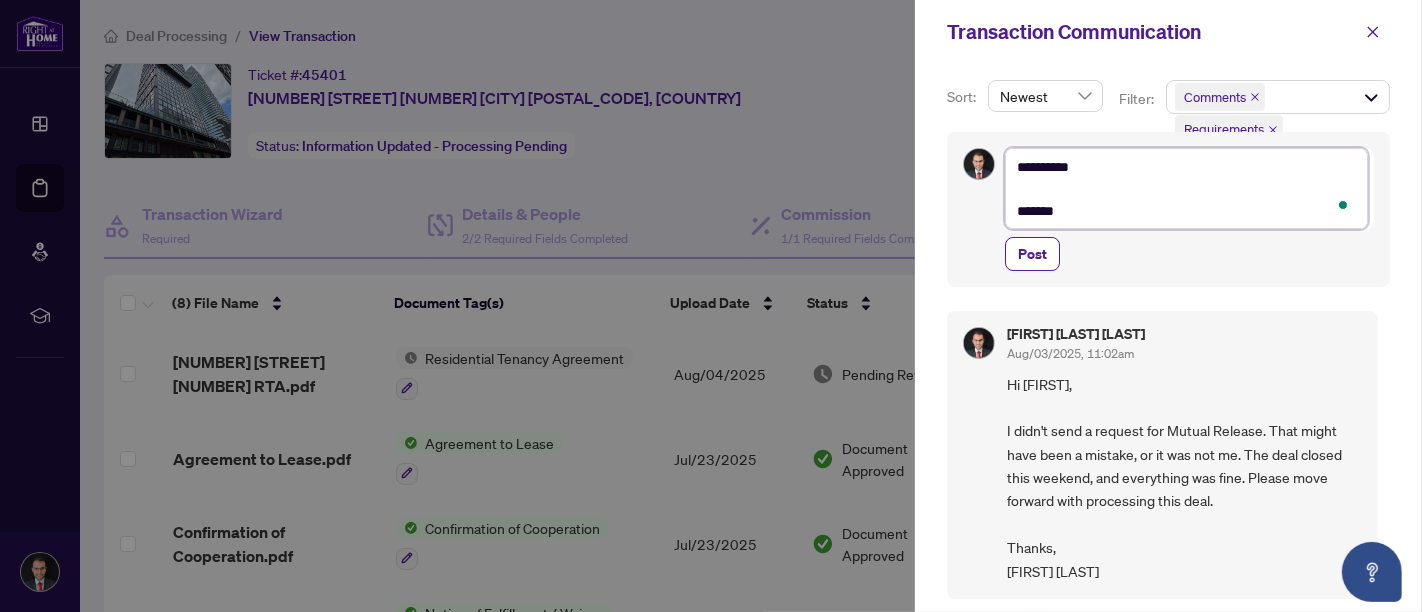 type on "**********" 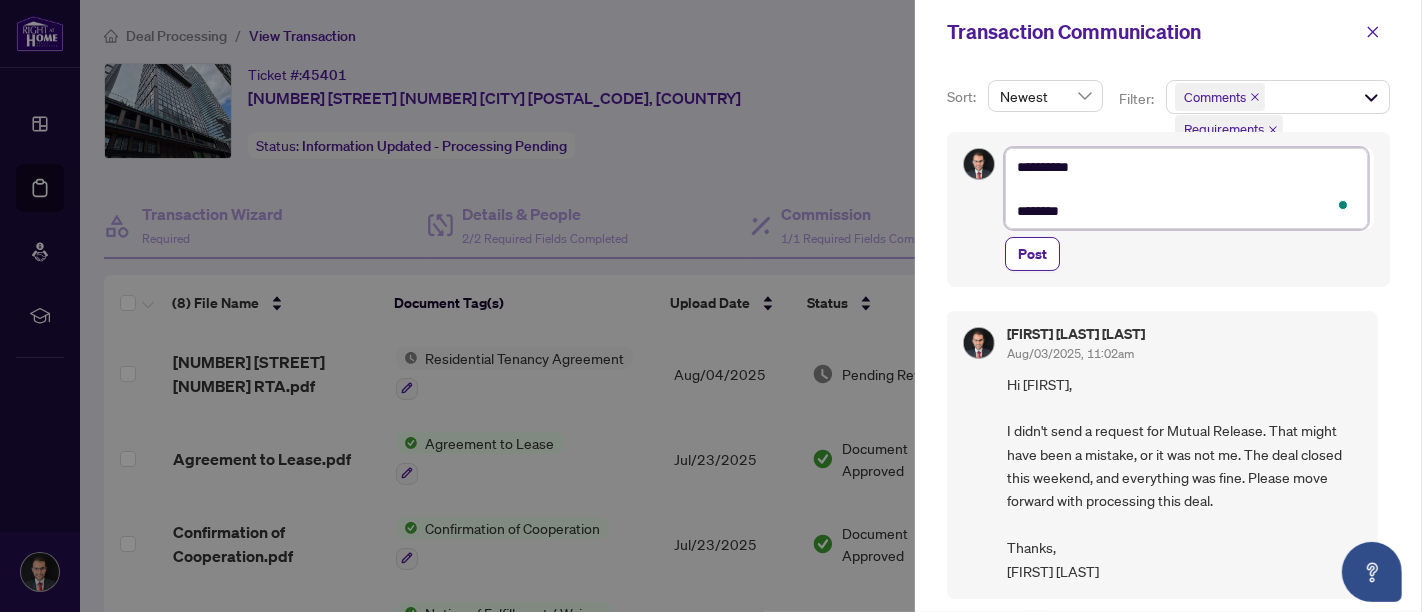 type on "**********" 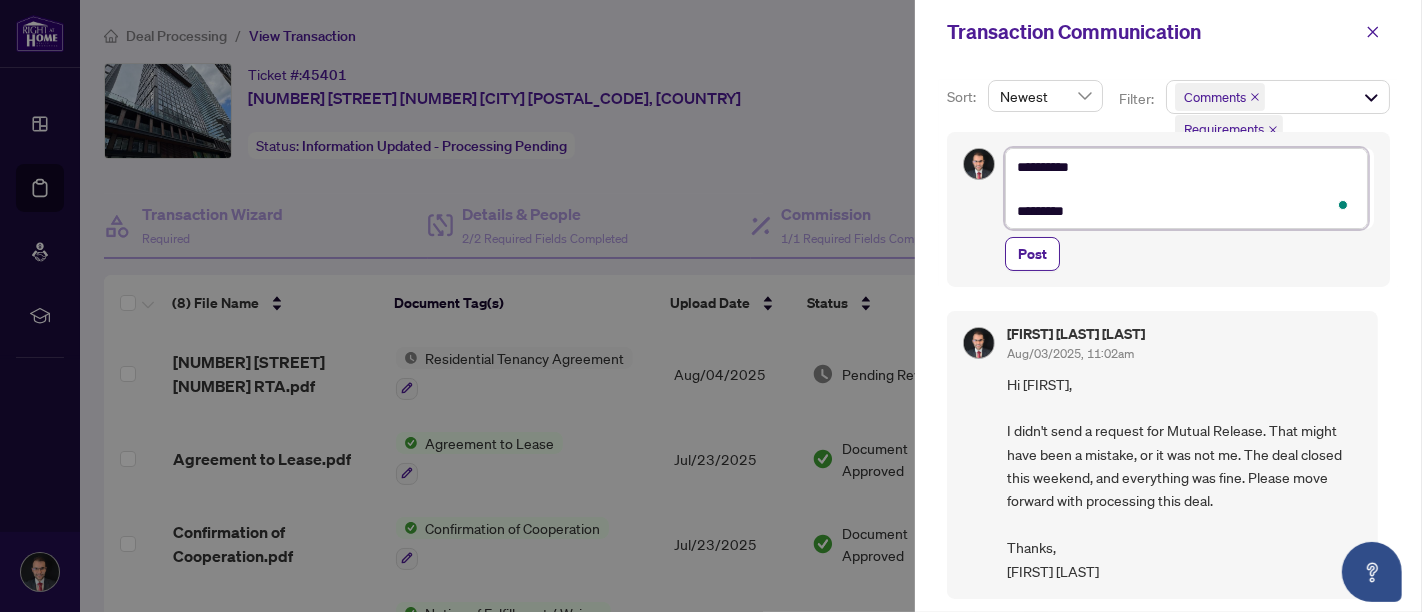 type on "**********" 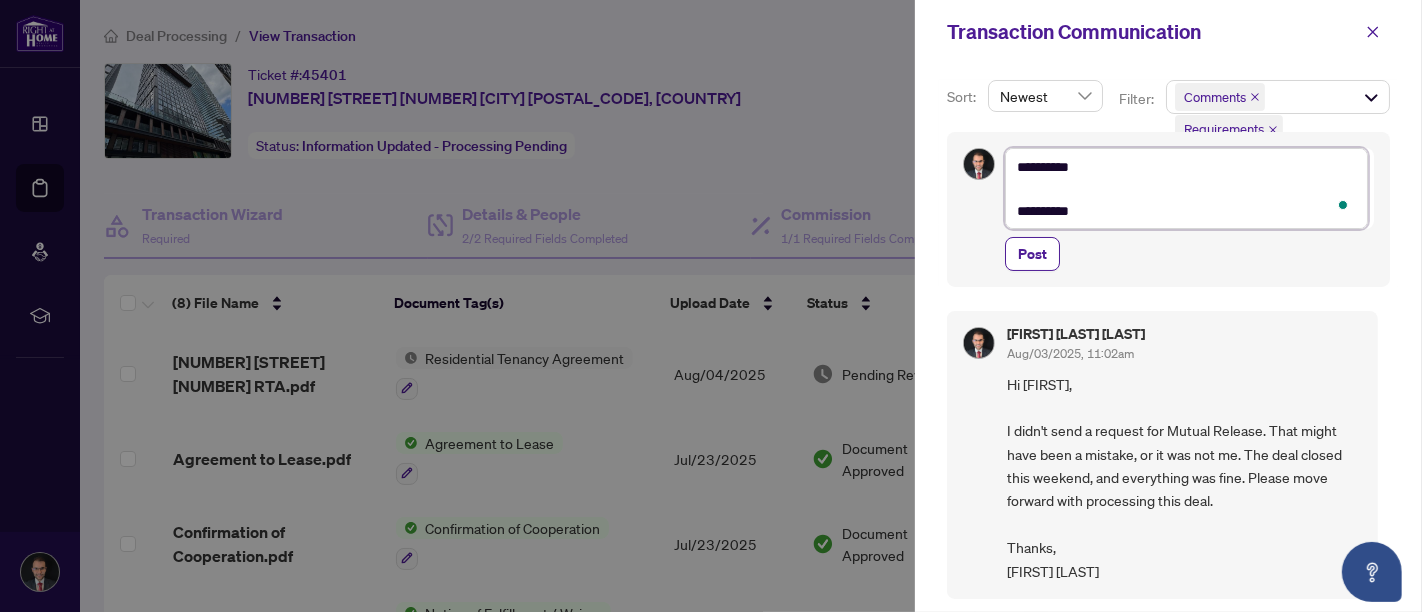 type on "**********" 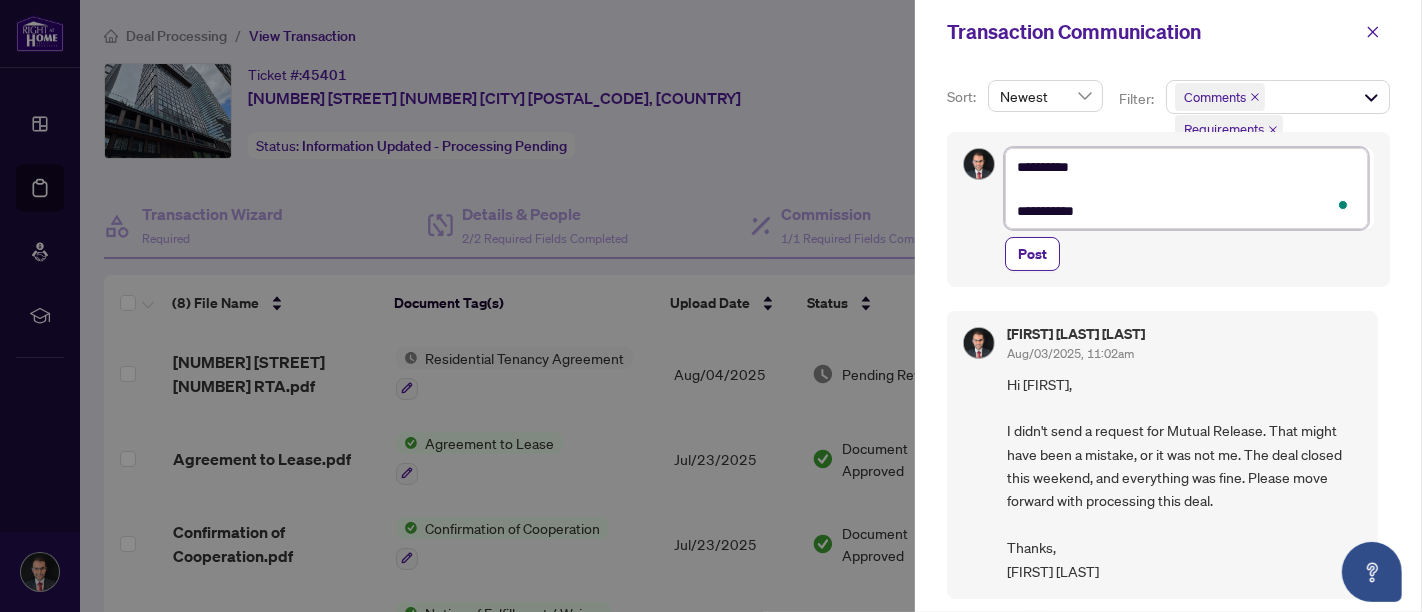 type on "**********" 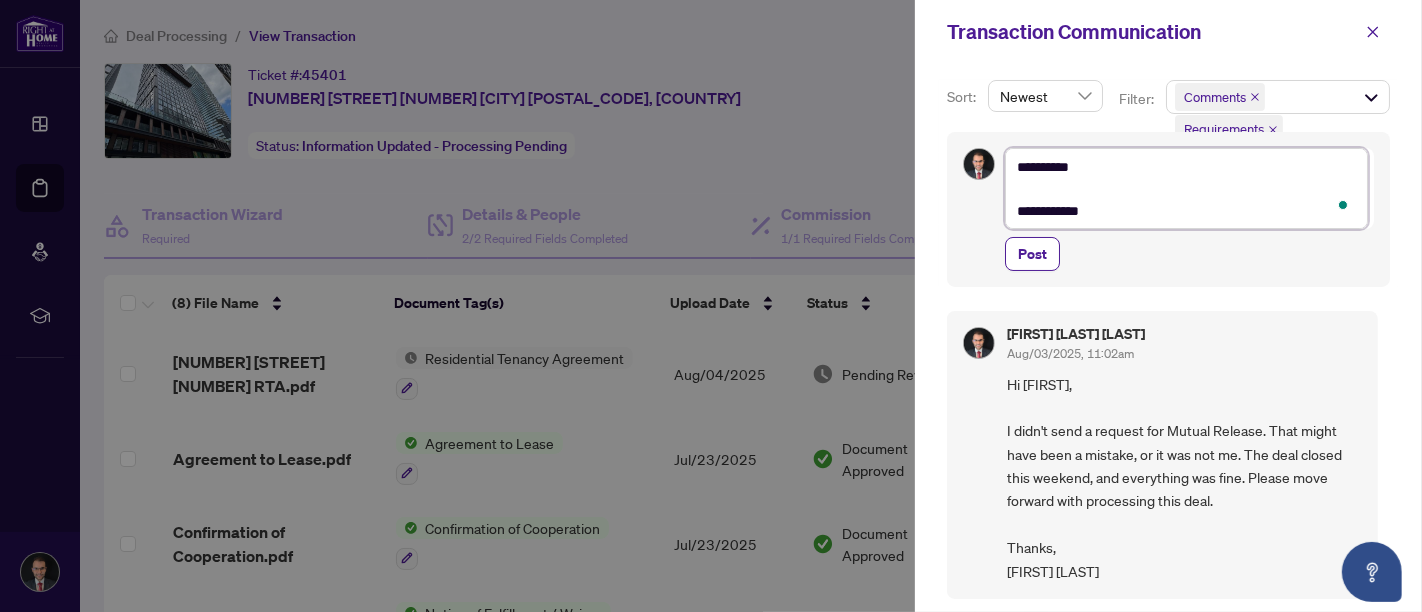 type on "**********" 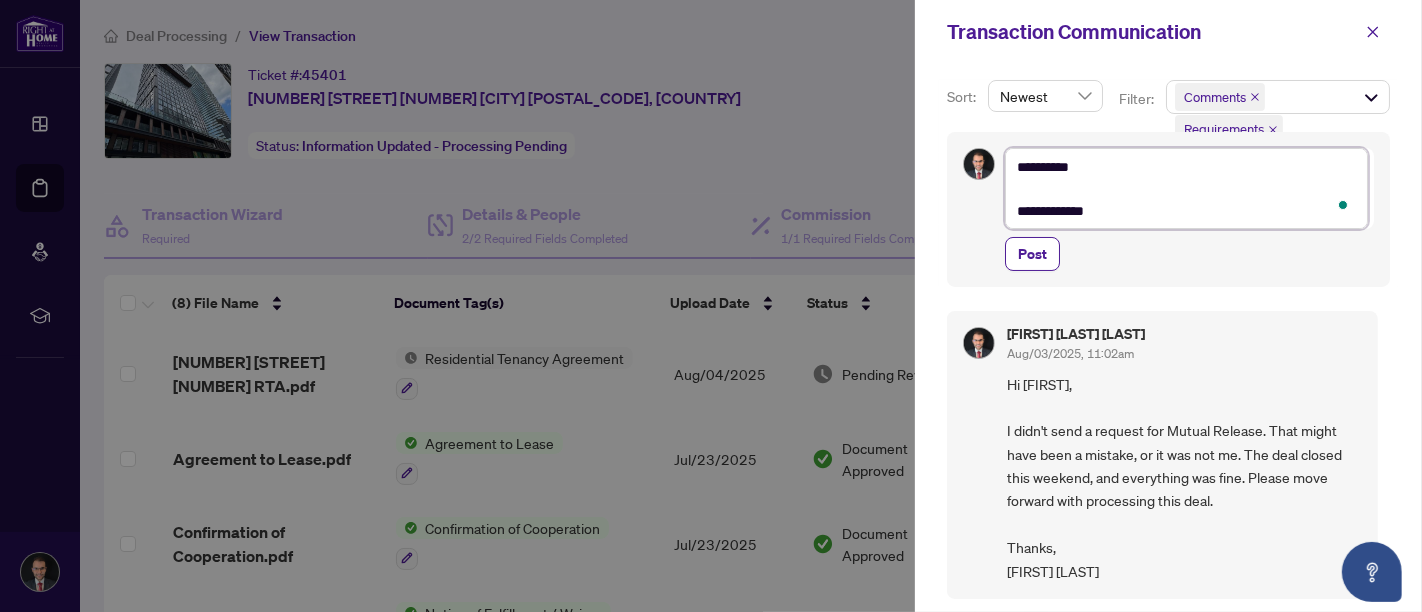 type on "**********" 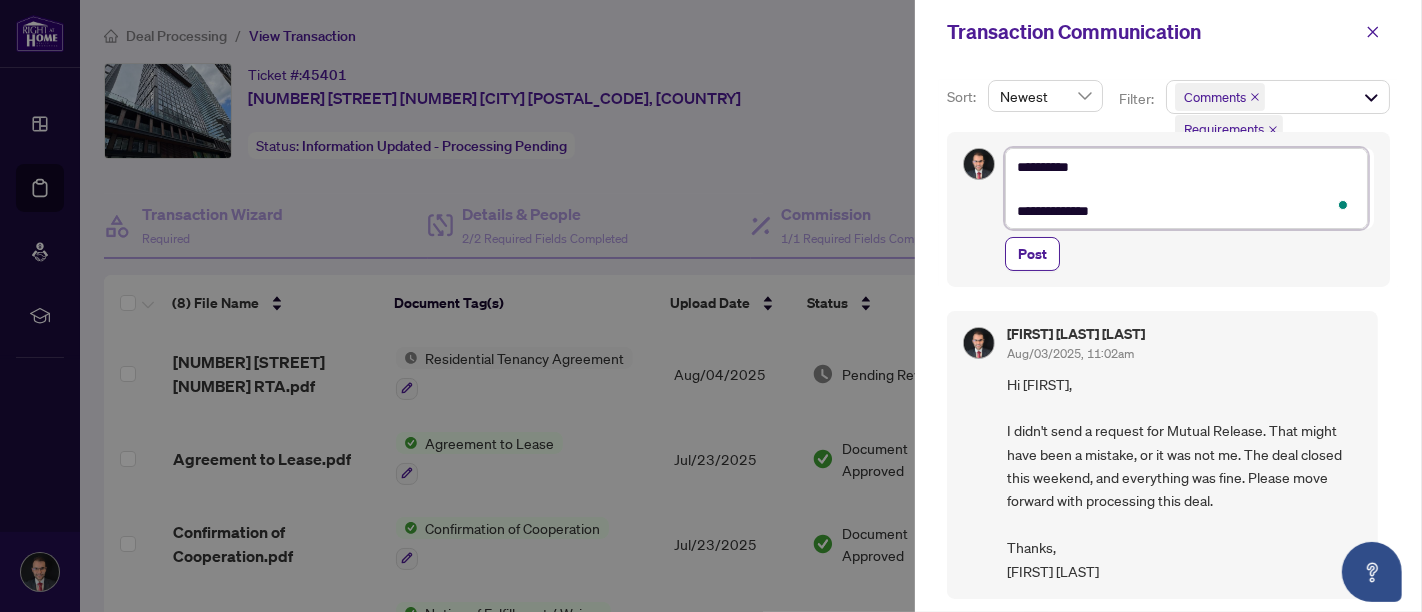 type on "**********" 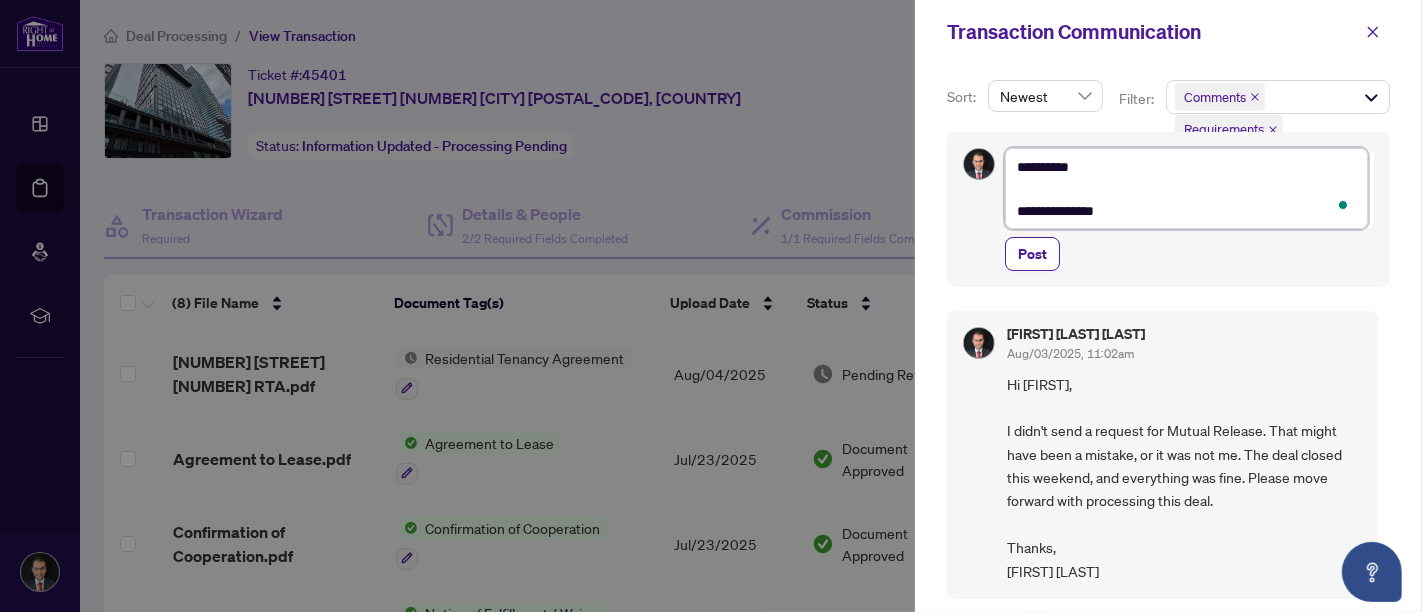 type on "**********" 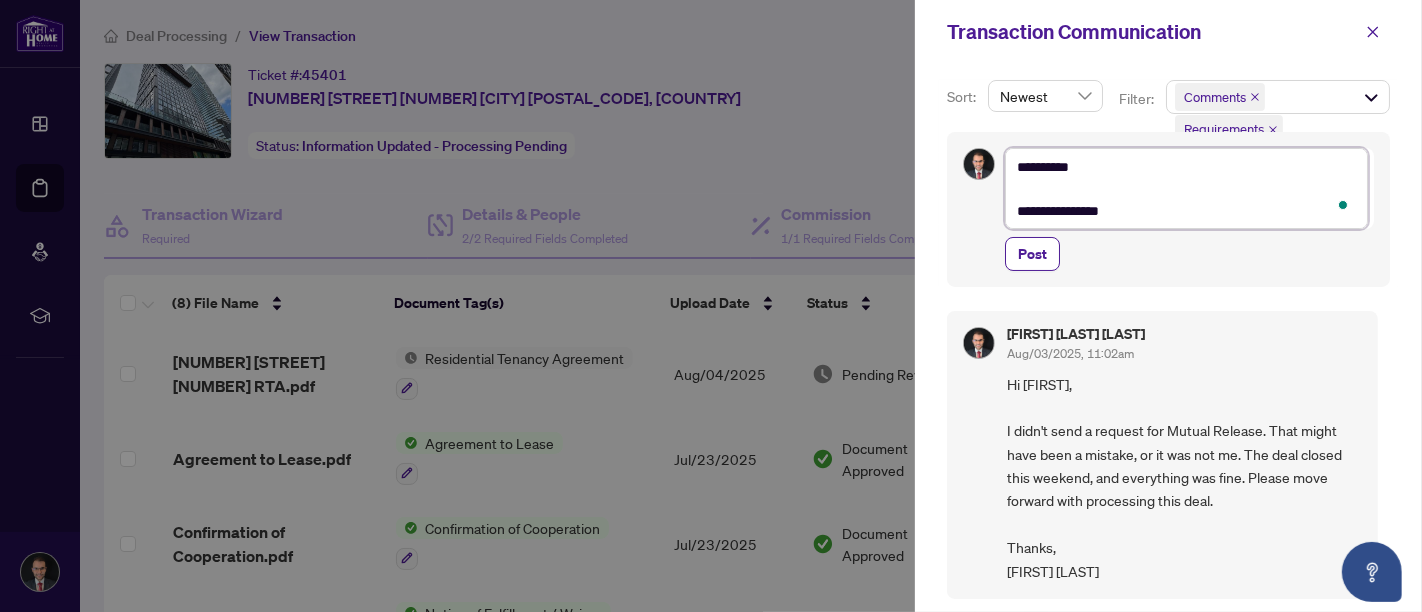 type on "**********" 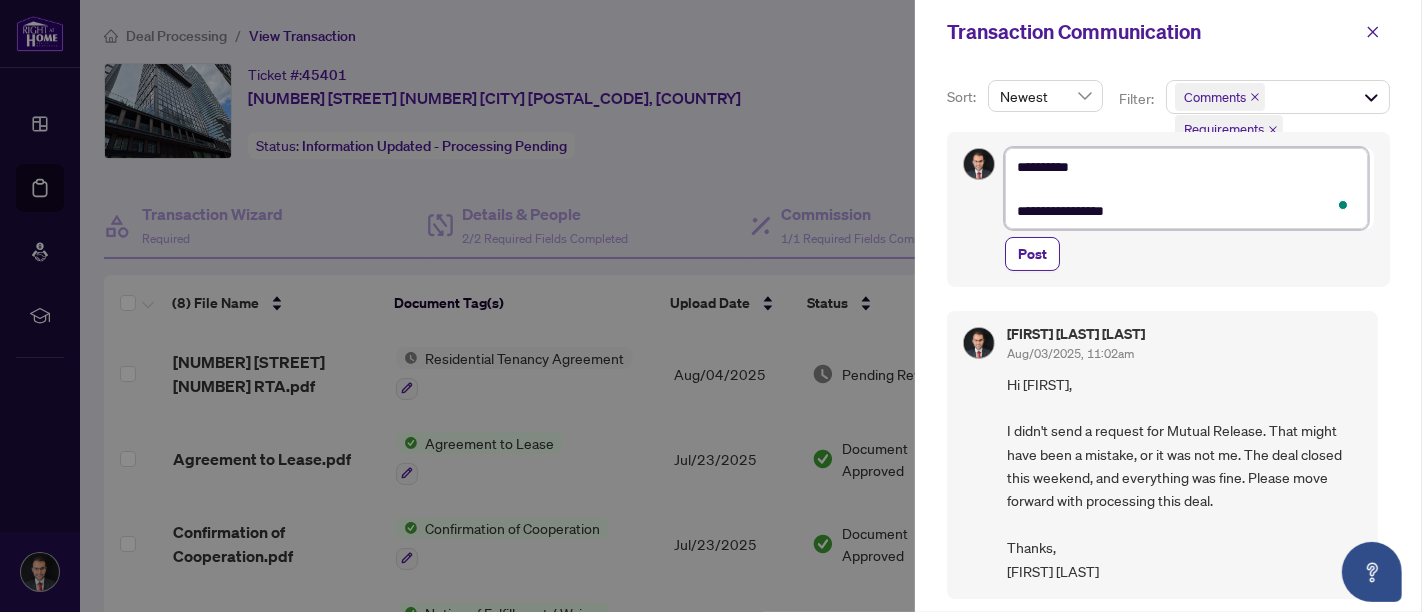 type on "**********" 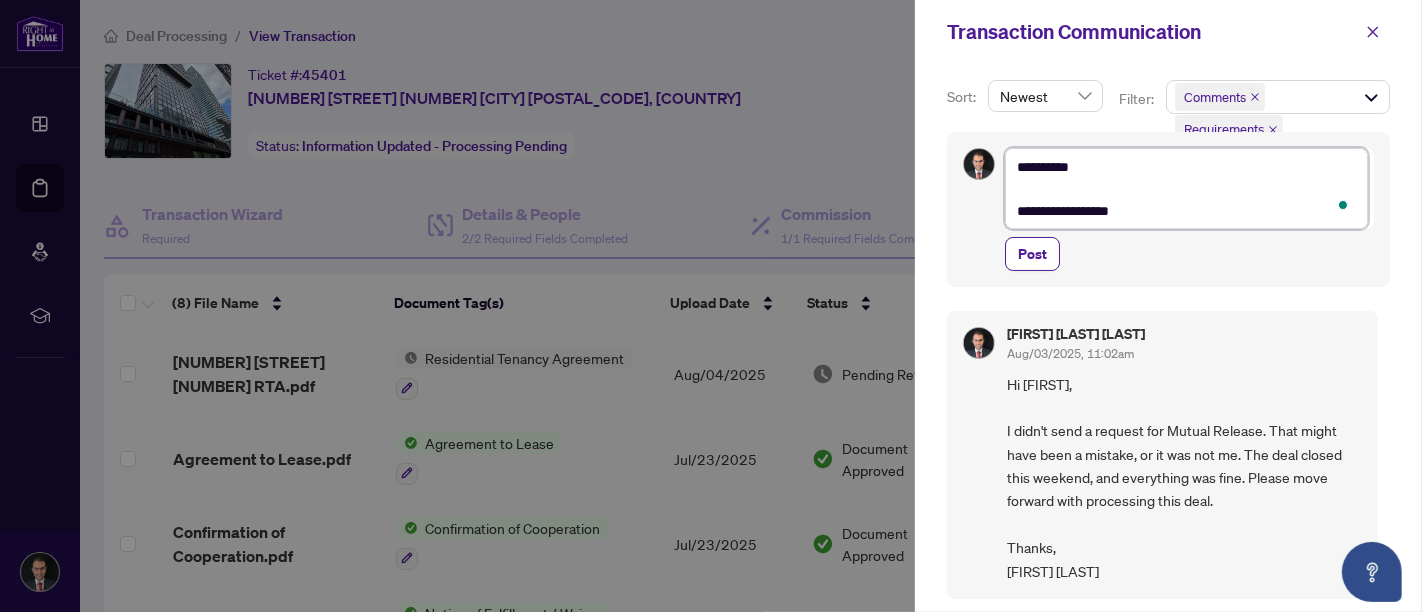 type on "**********" 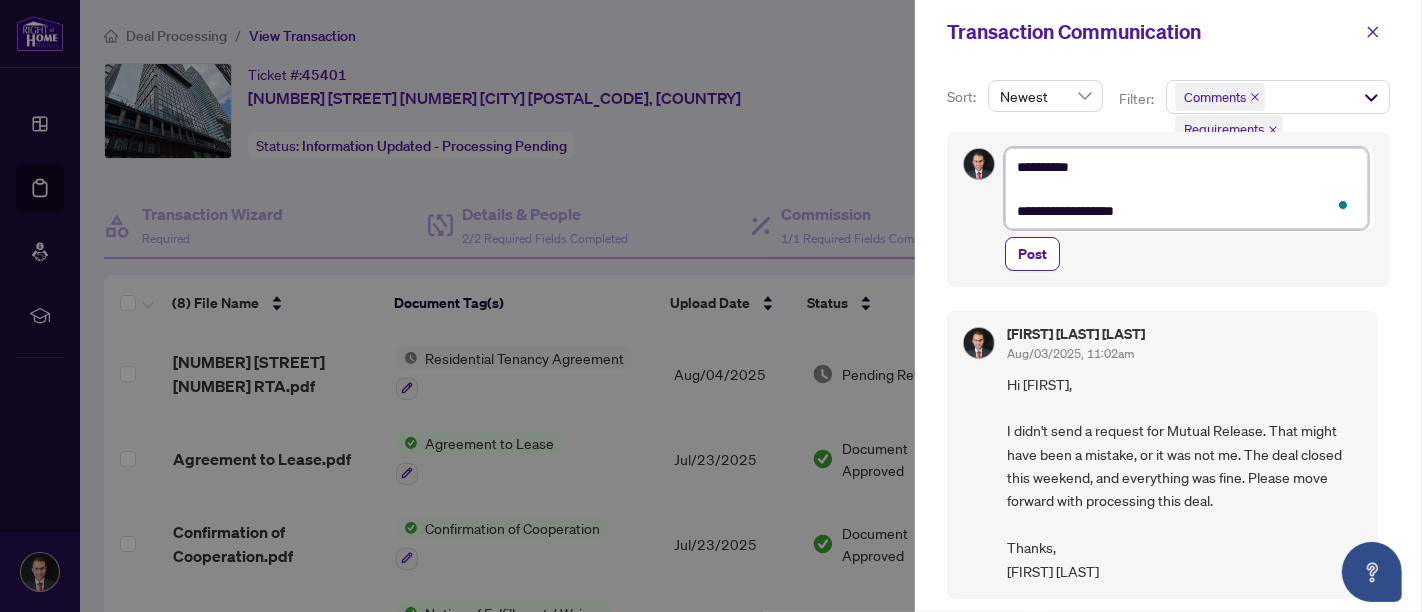 type on "**********" 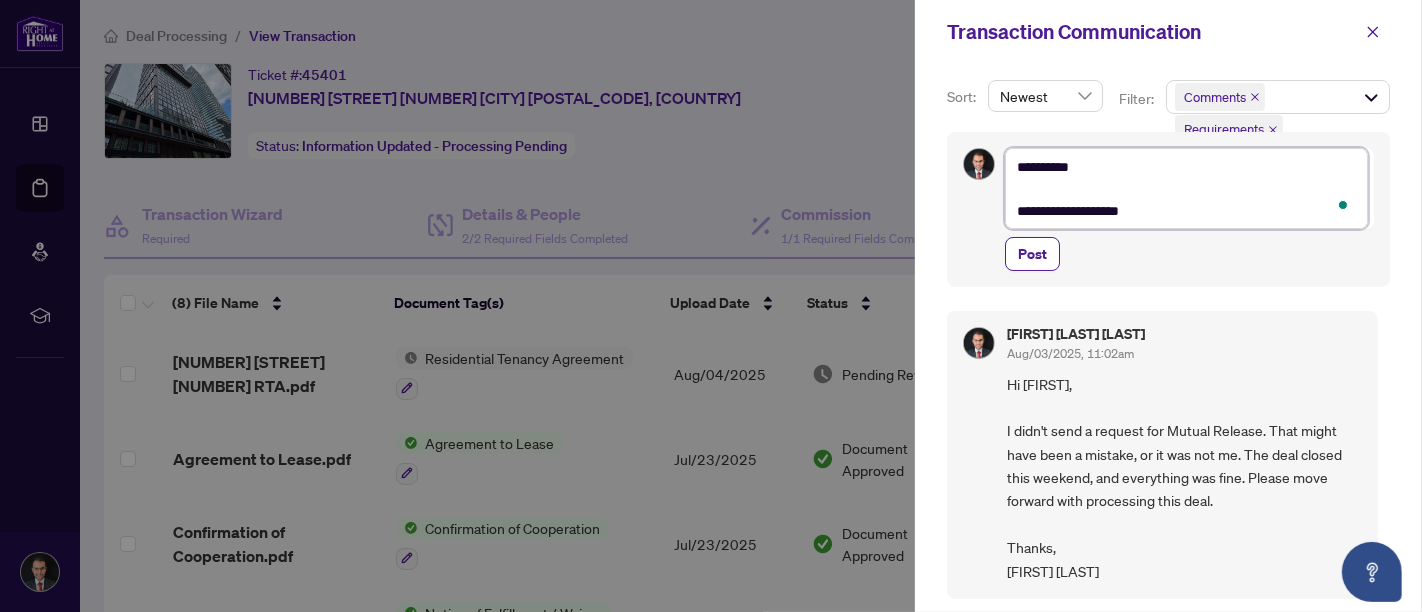 type on "**********" 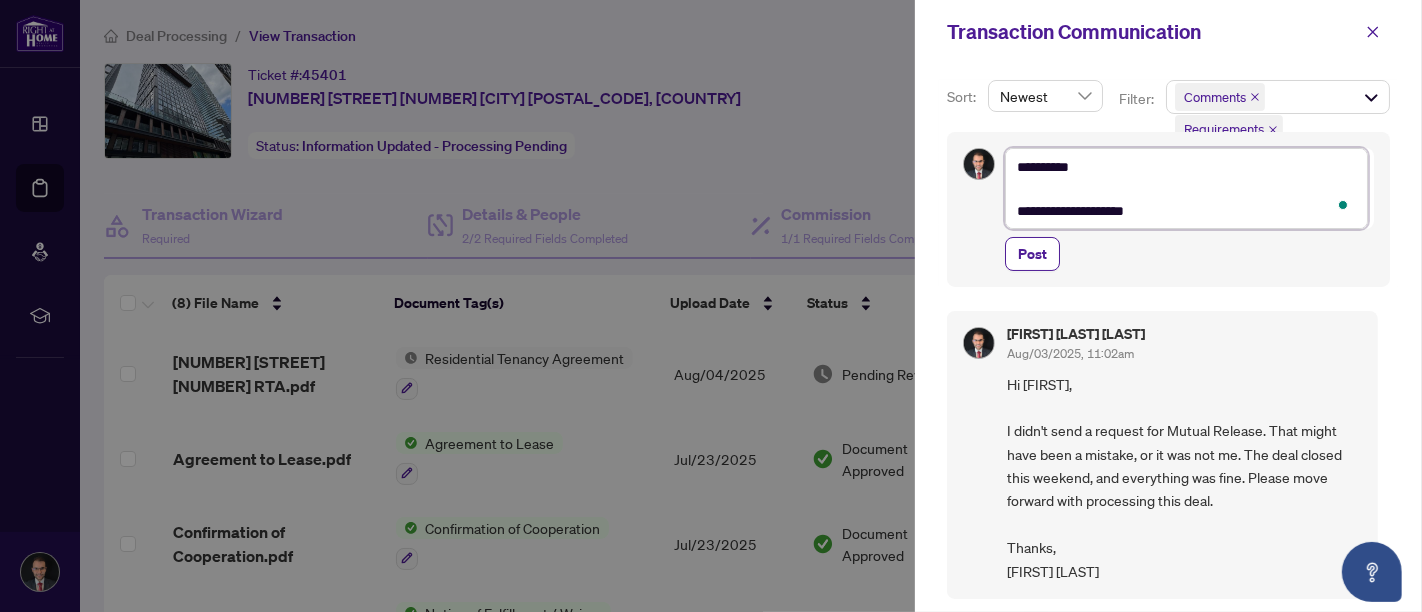 type on "**********" 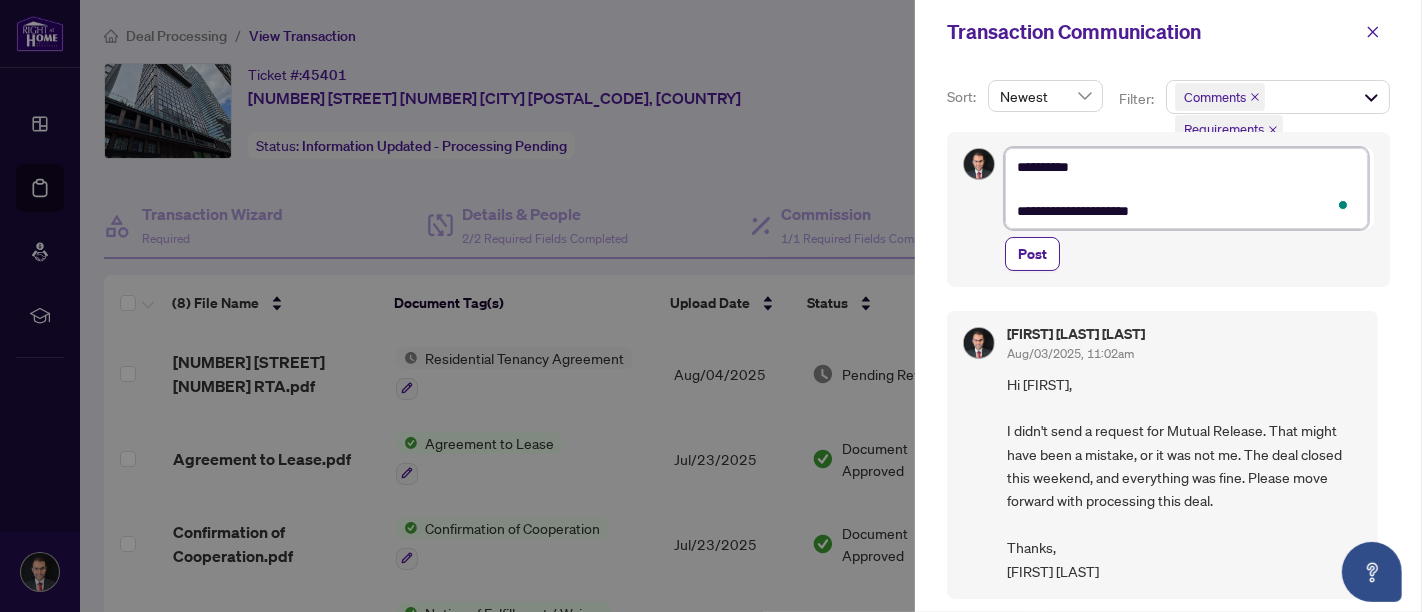 type on "**********" 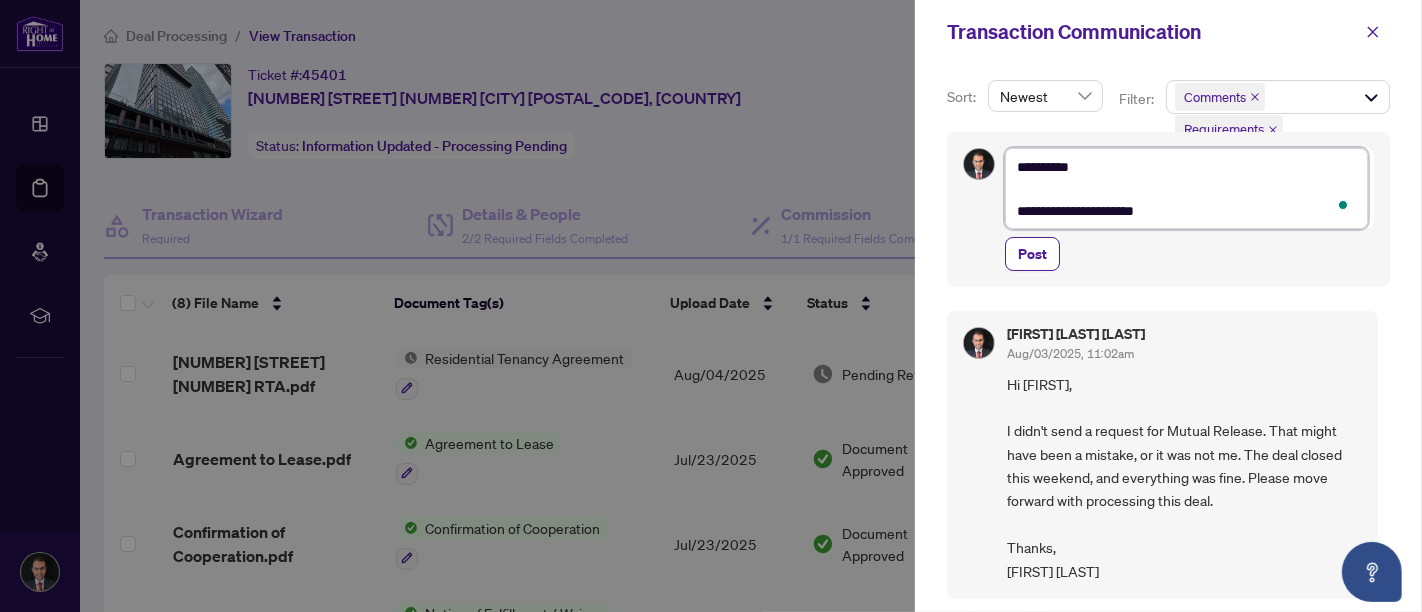 type on "**********" 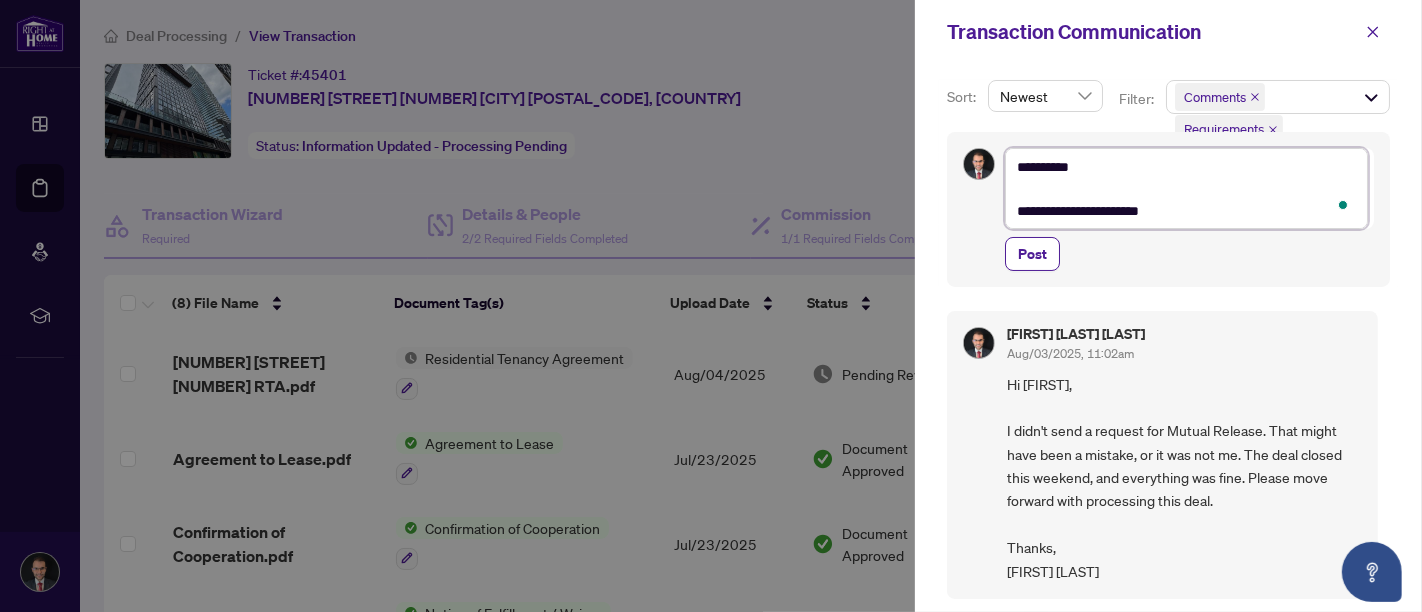 type on "**********" 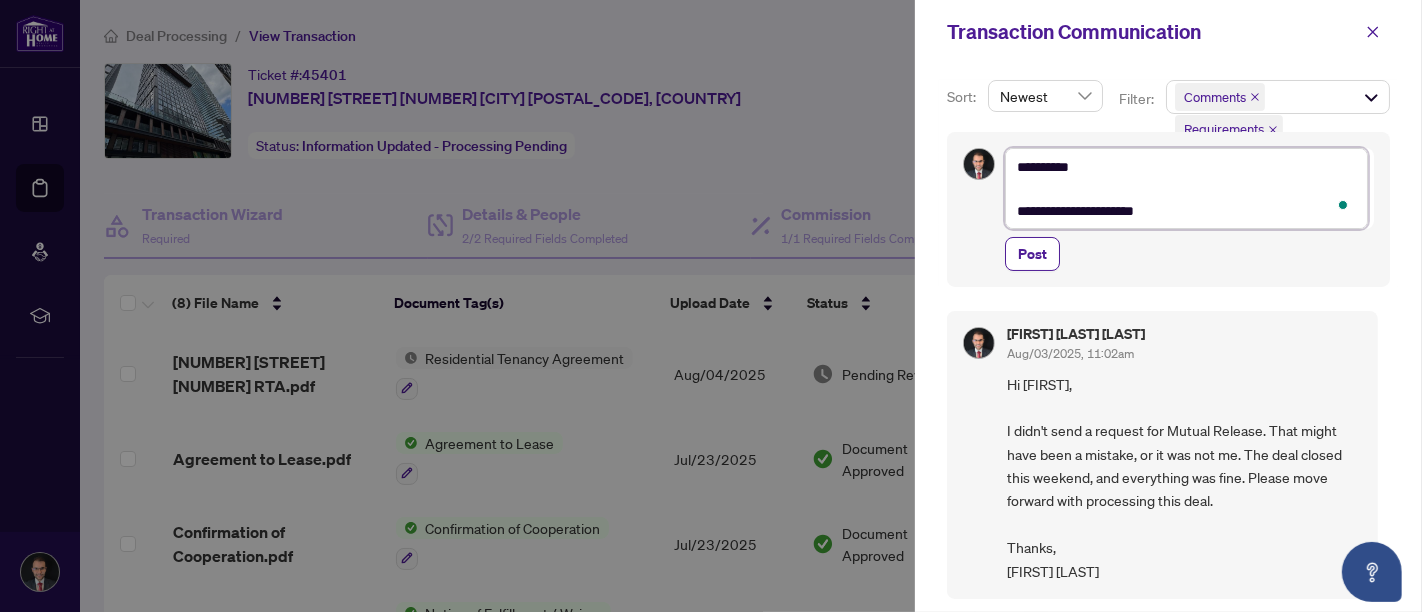type on "**********" 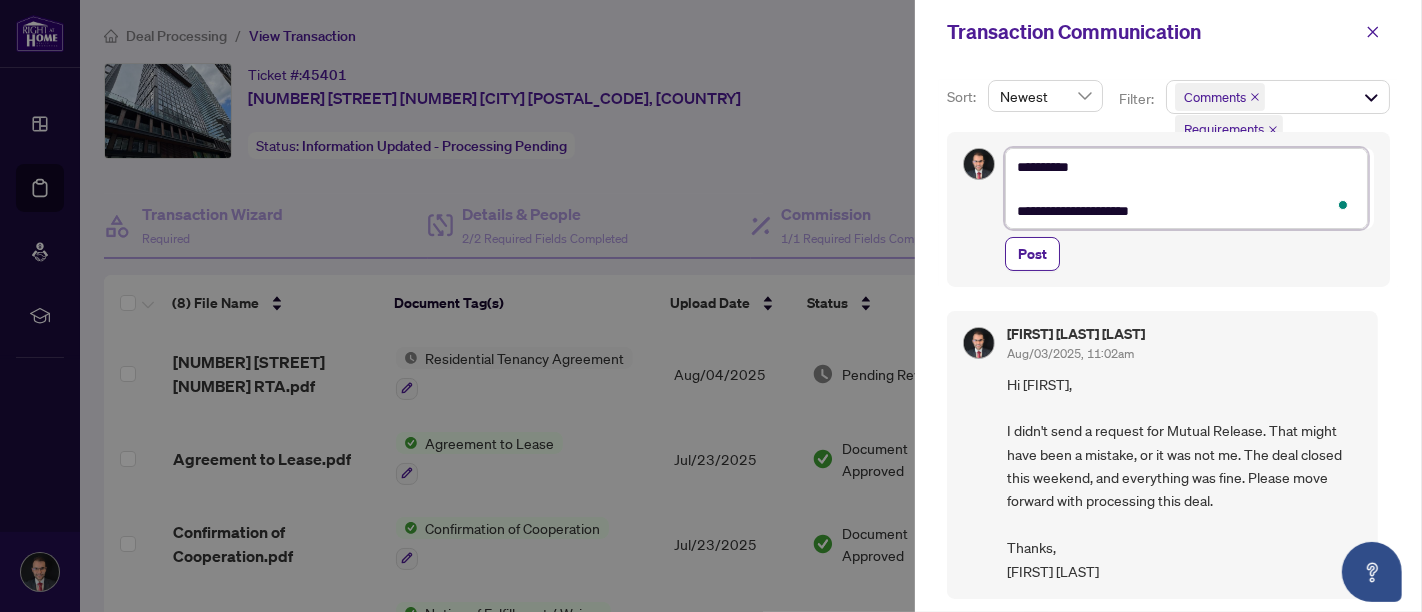 type on "**********" 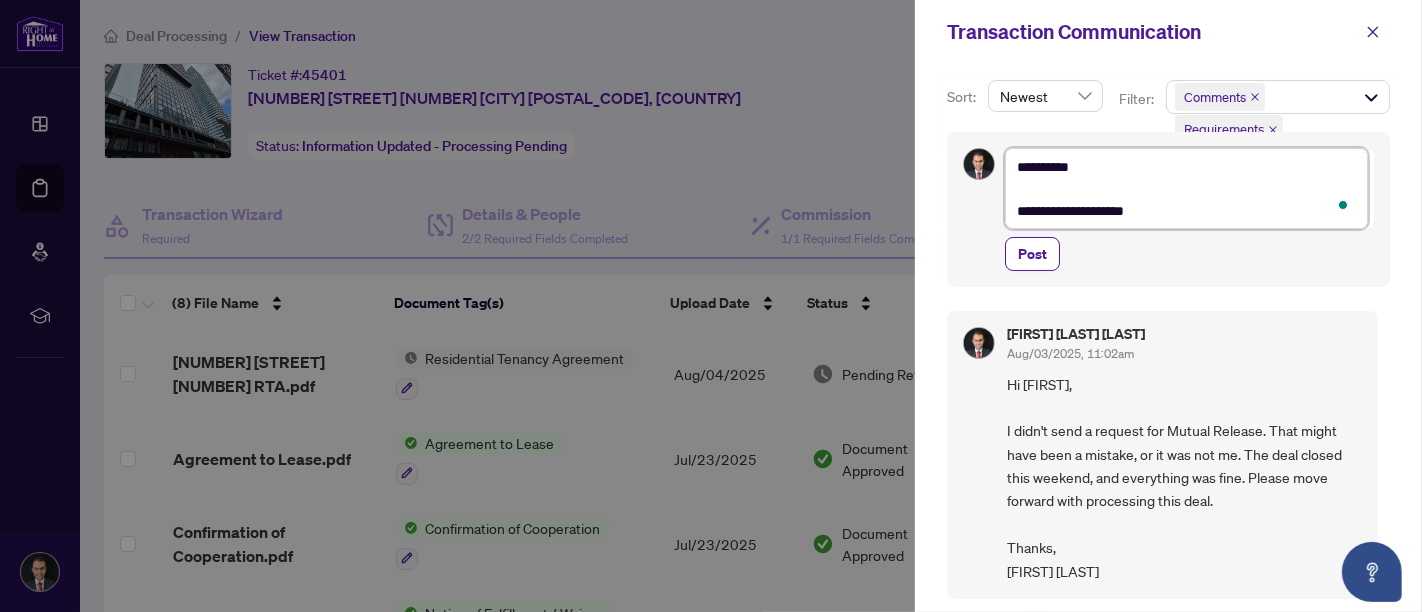 type on "**********" 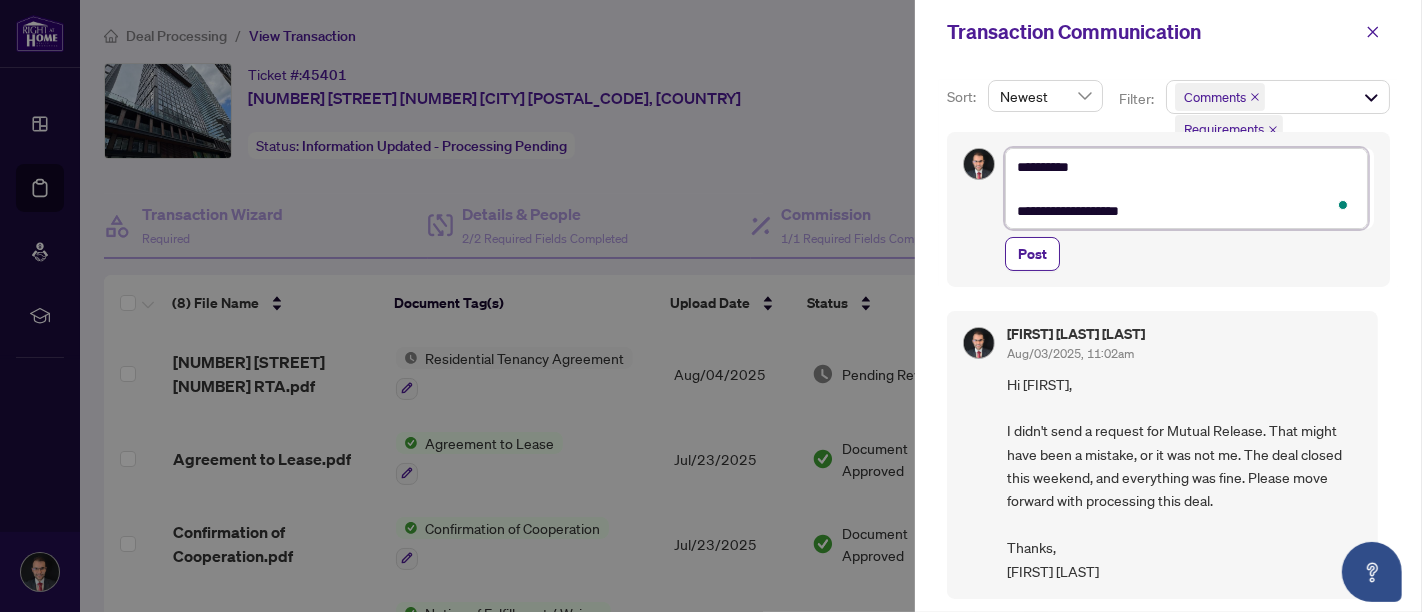 type on "**********" 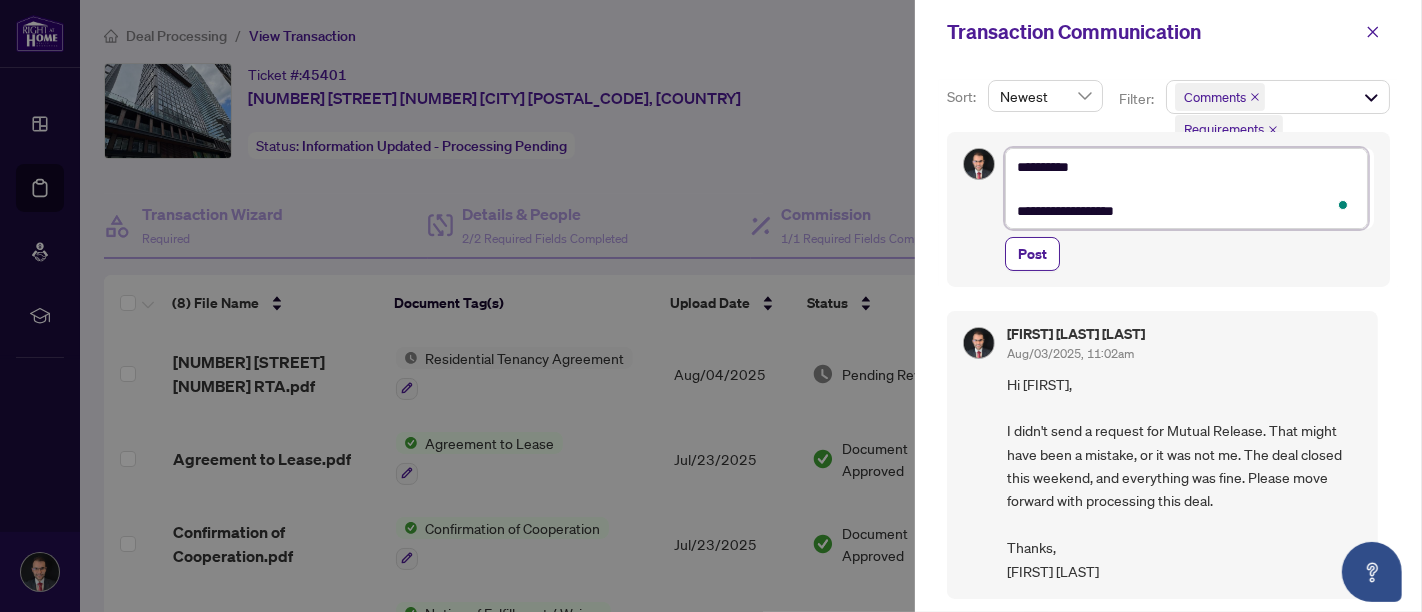 type on "**********" 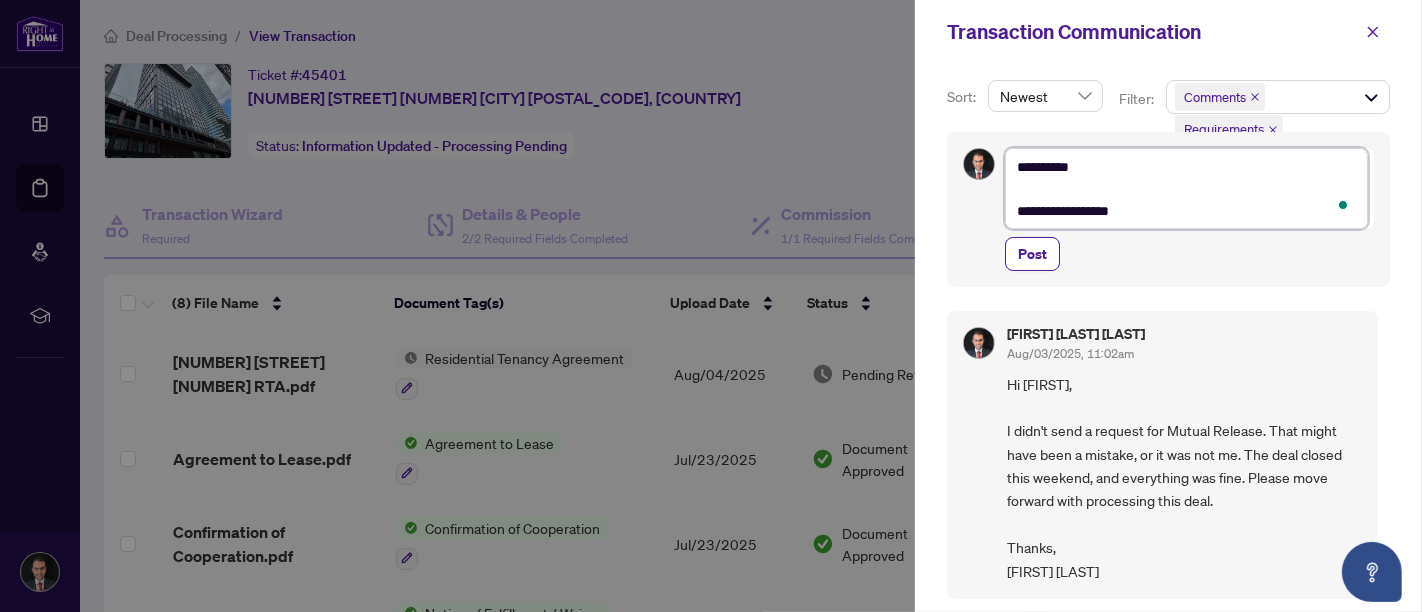 type on "**********" 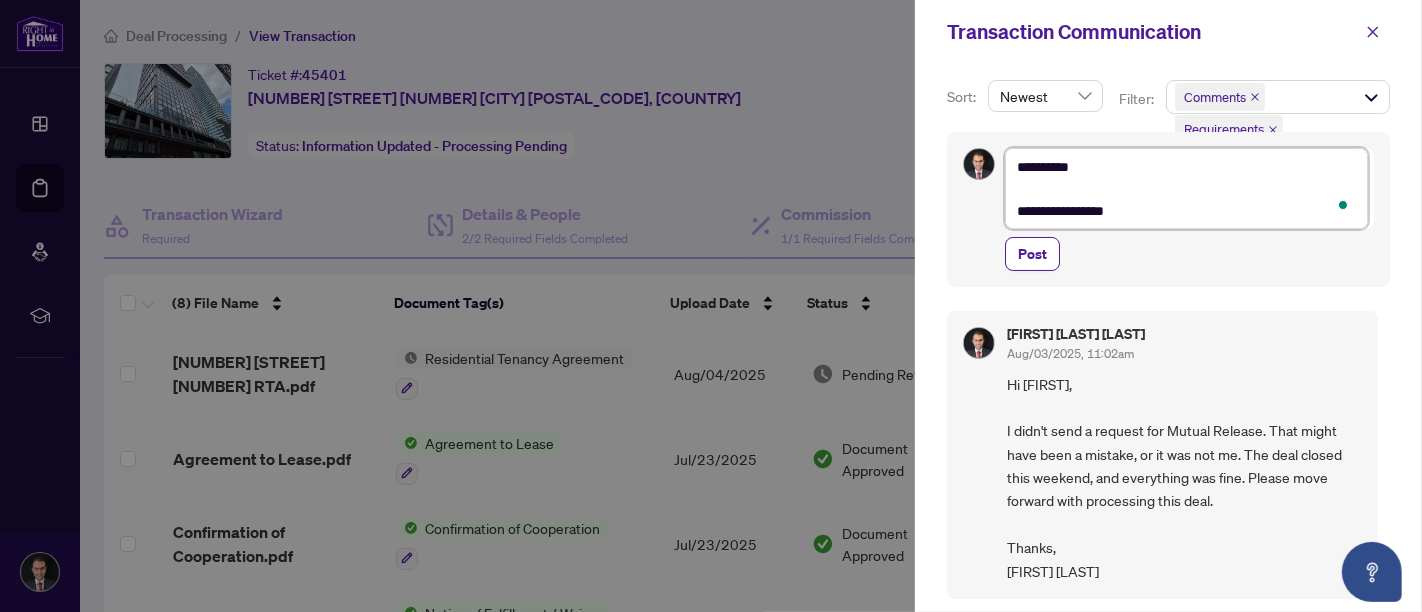 type on "**********" 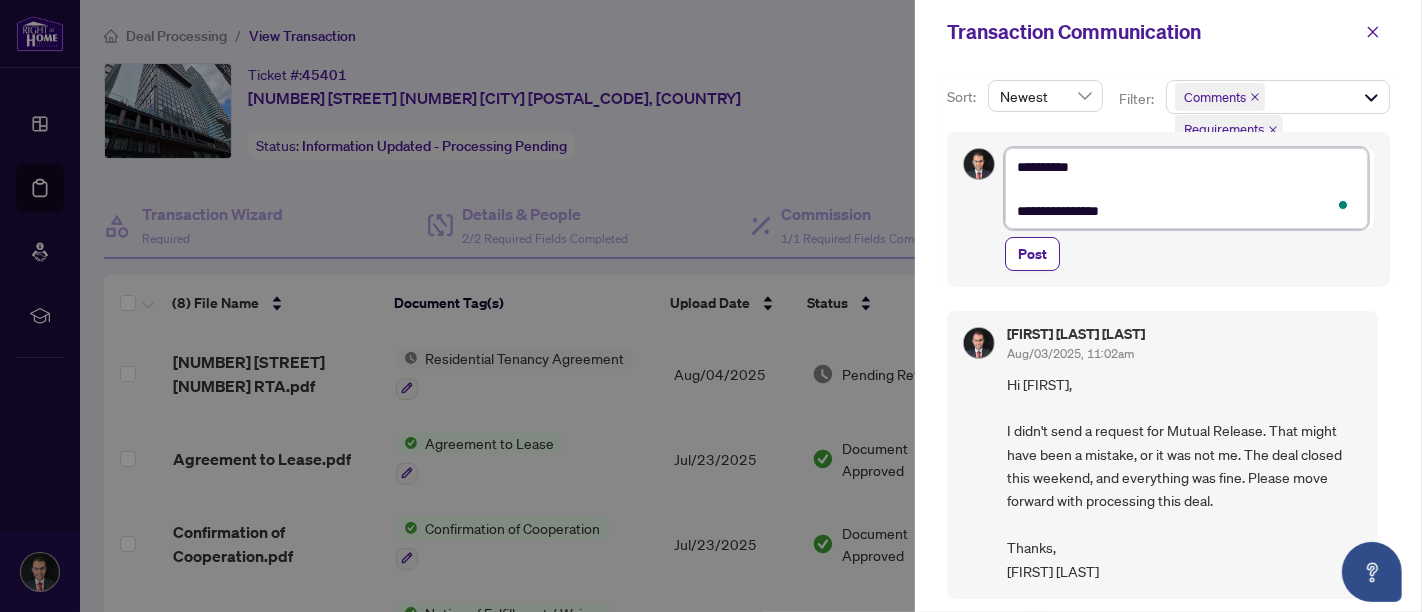 type on "**********" 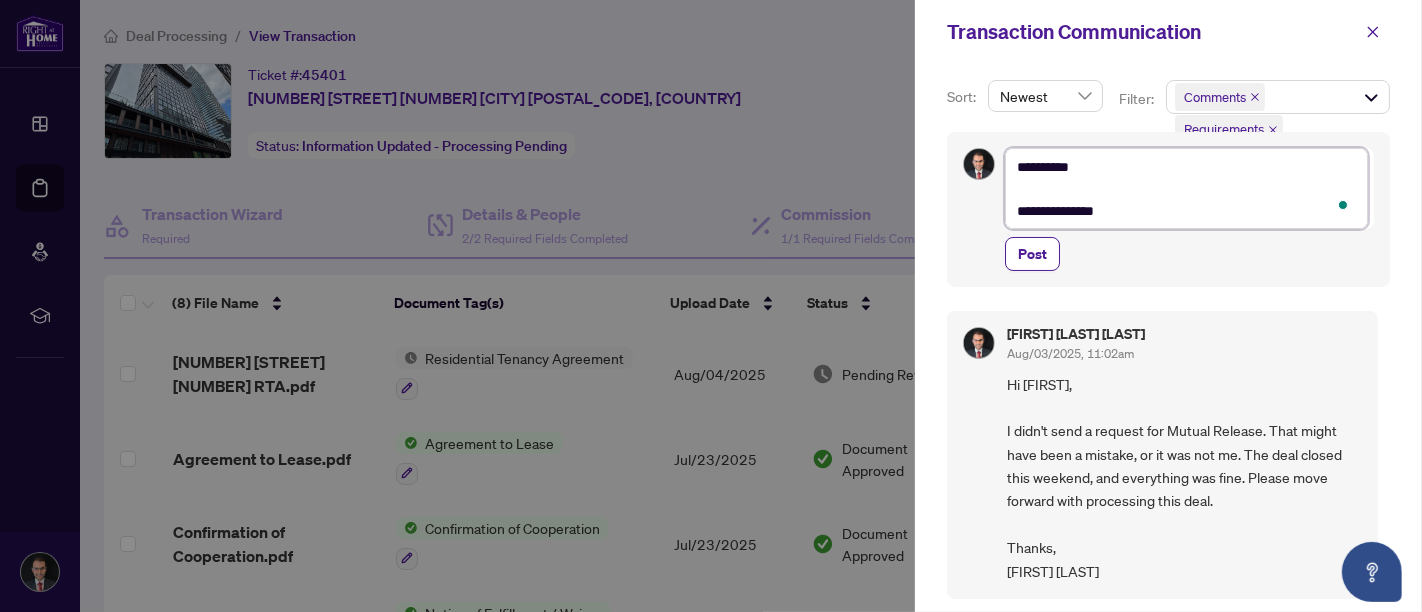 type on "**********" 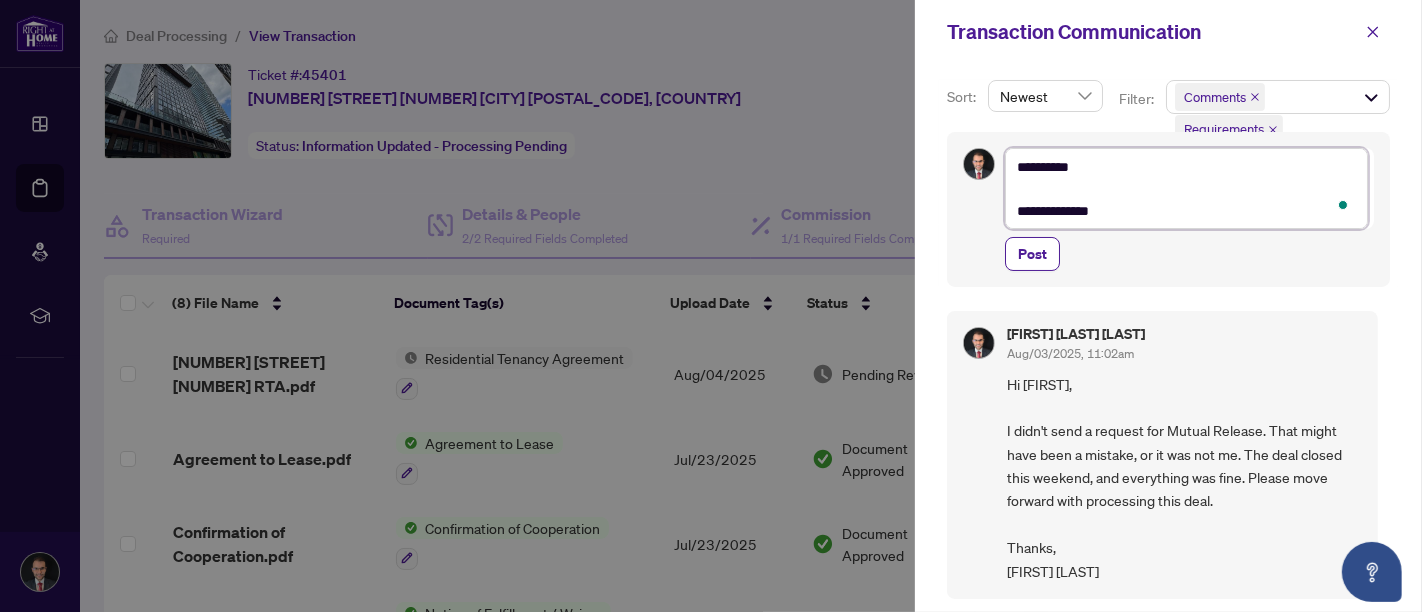 type on "**********" 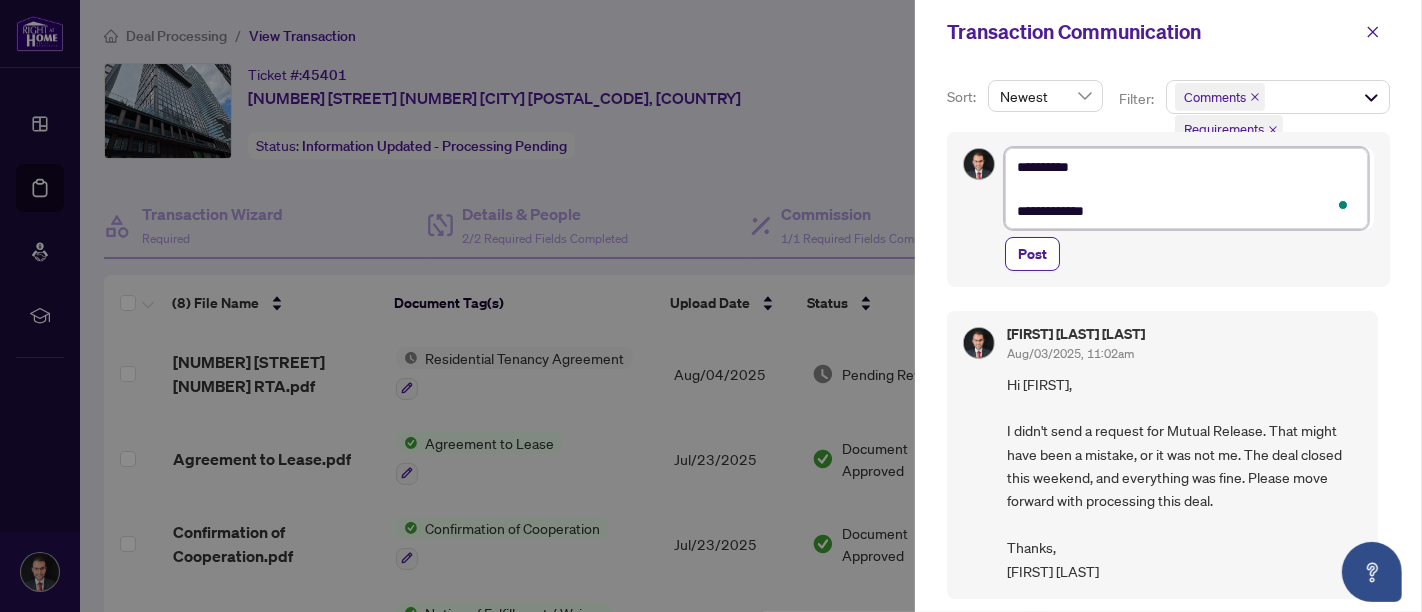 type on "**********" 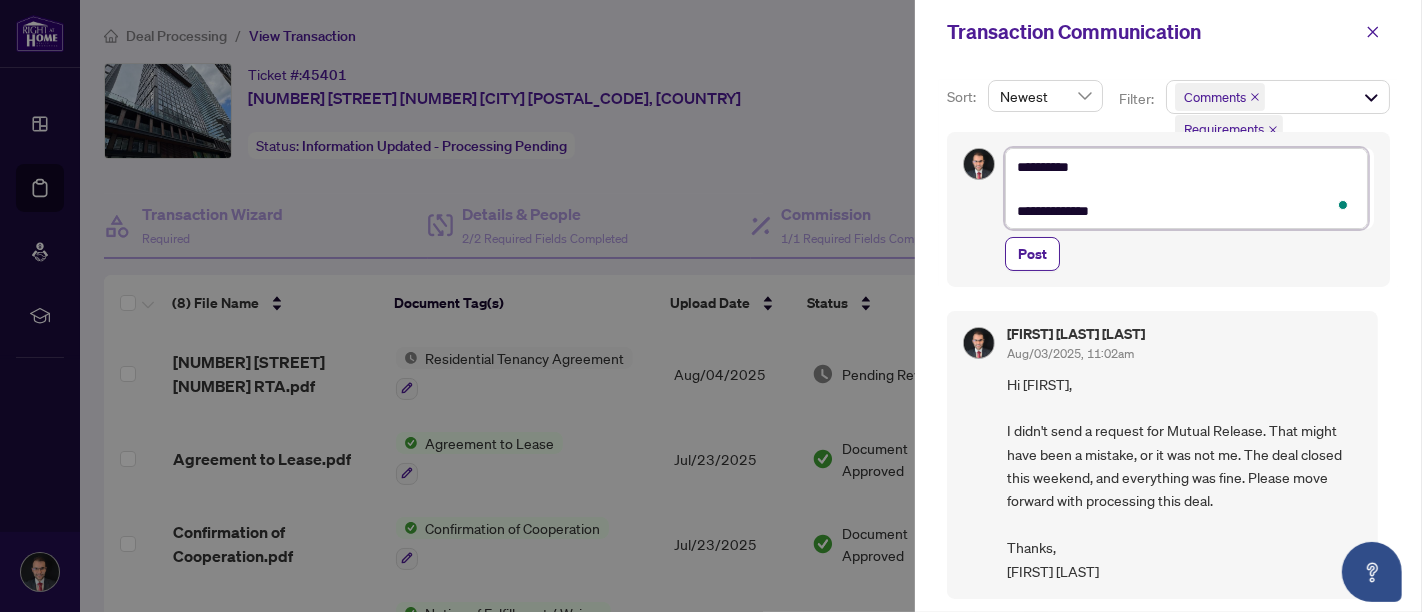 type on "**********" 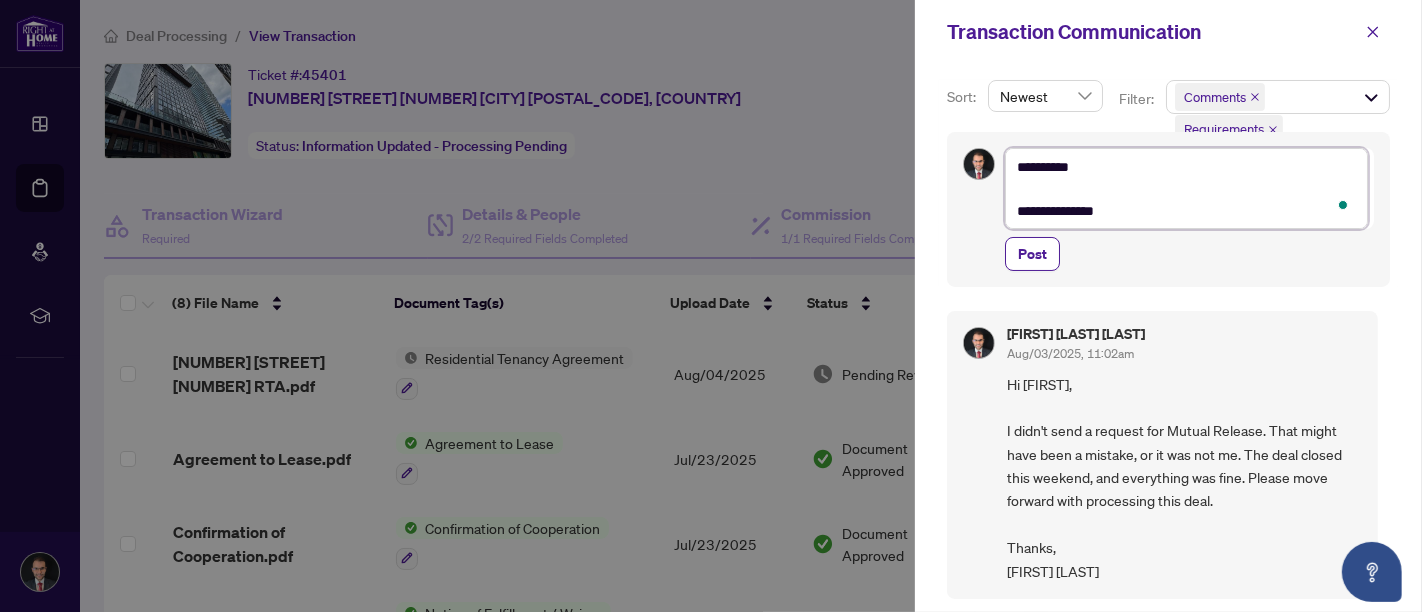 type on "**********" 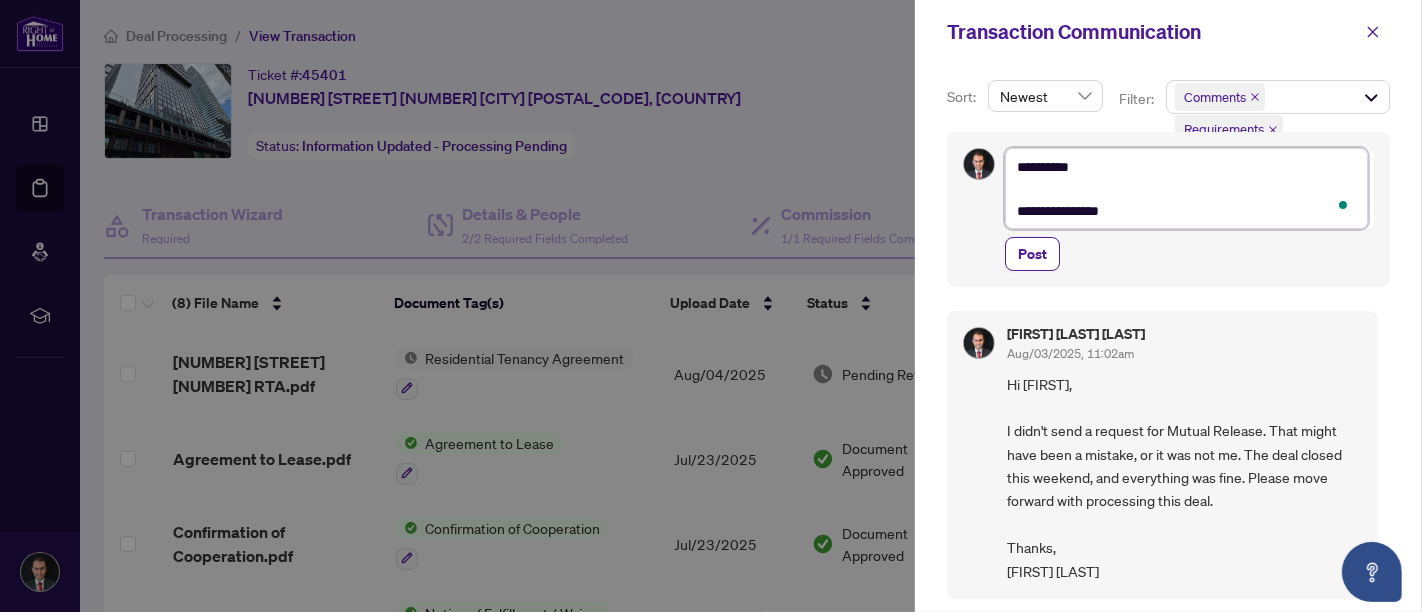 type on "**********" 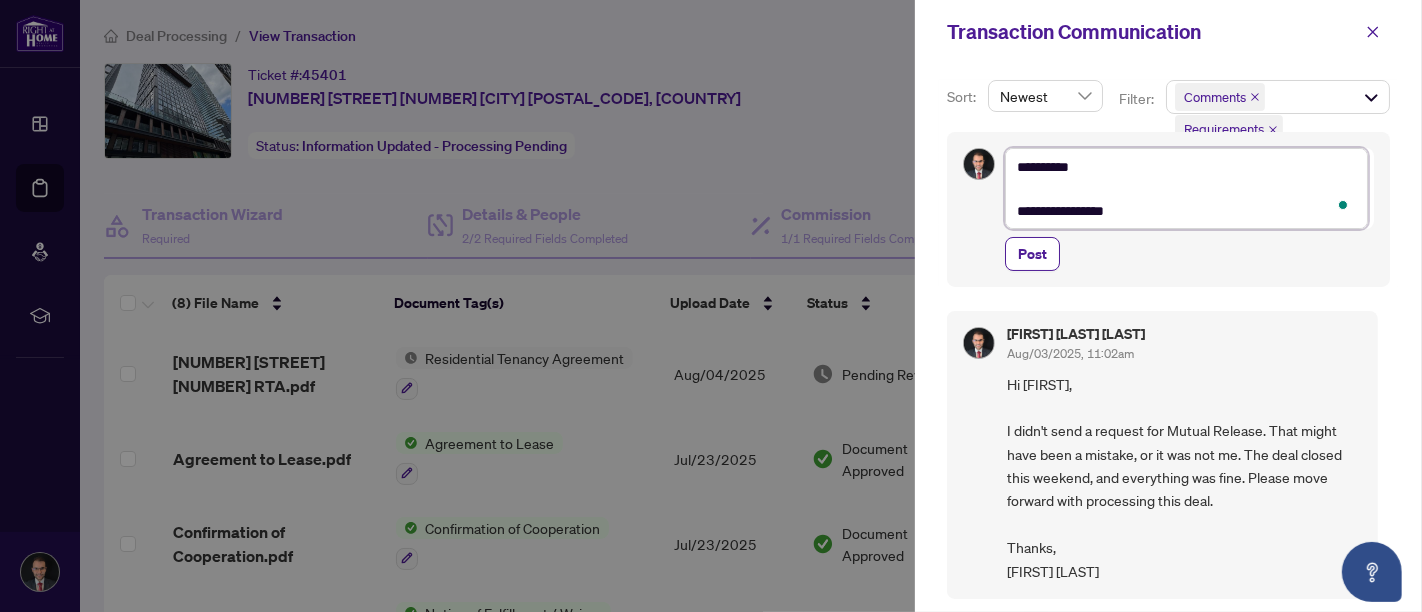 type on "**********" 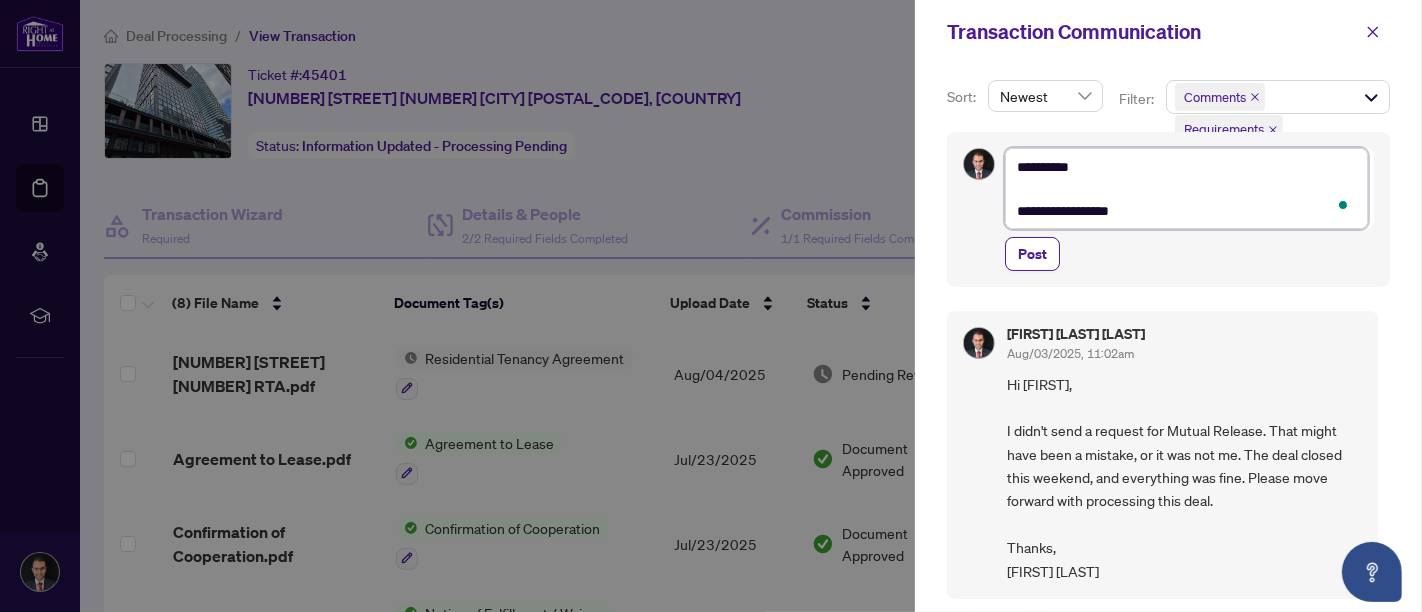 type on "**********" 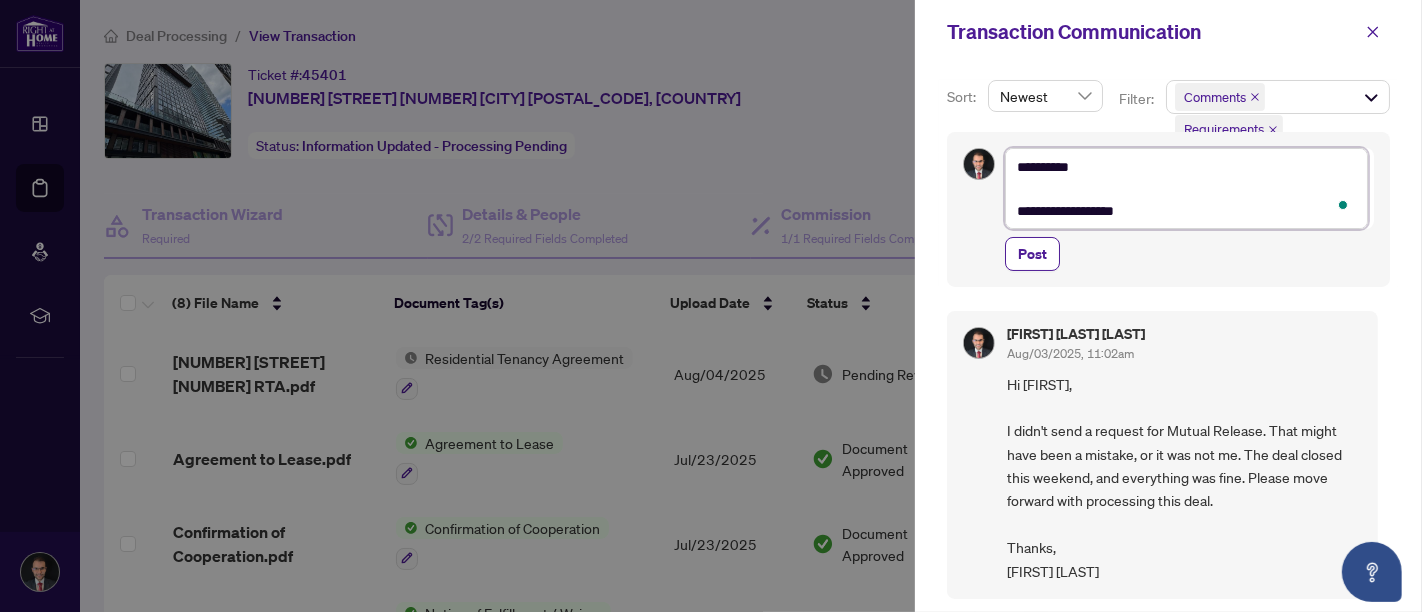 type on "**********" 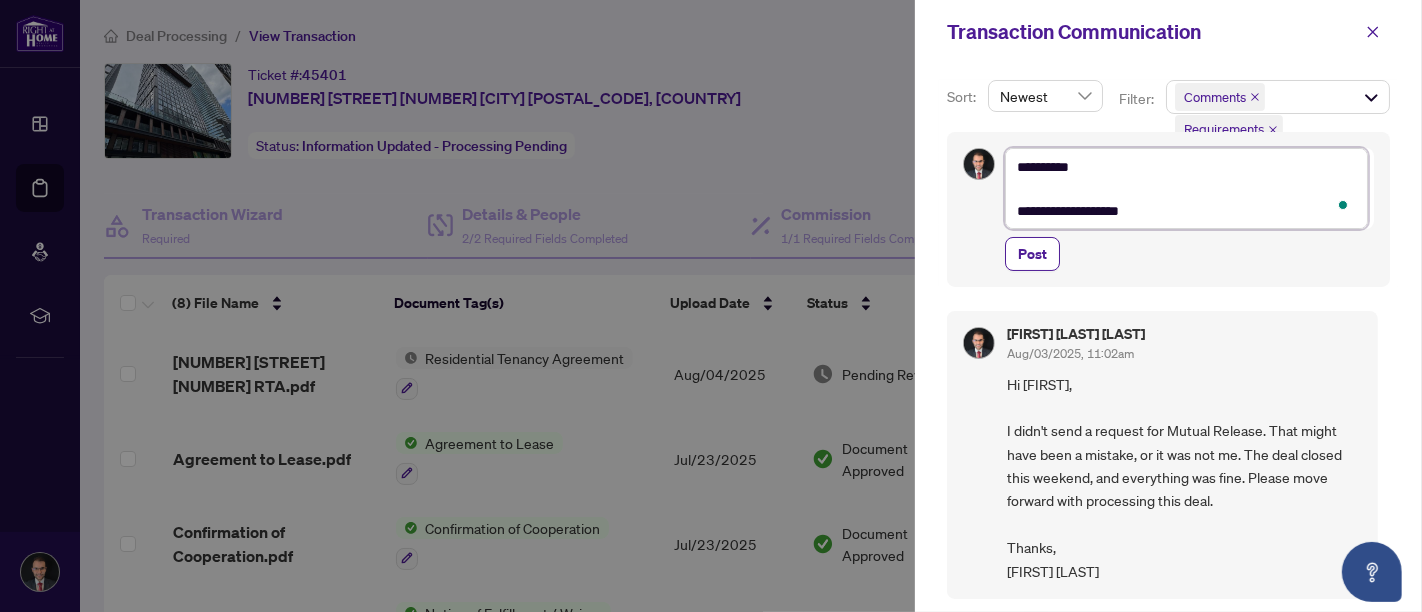 type on "**********" 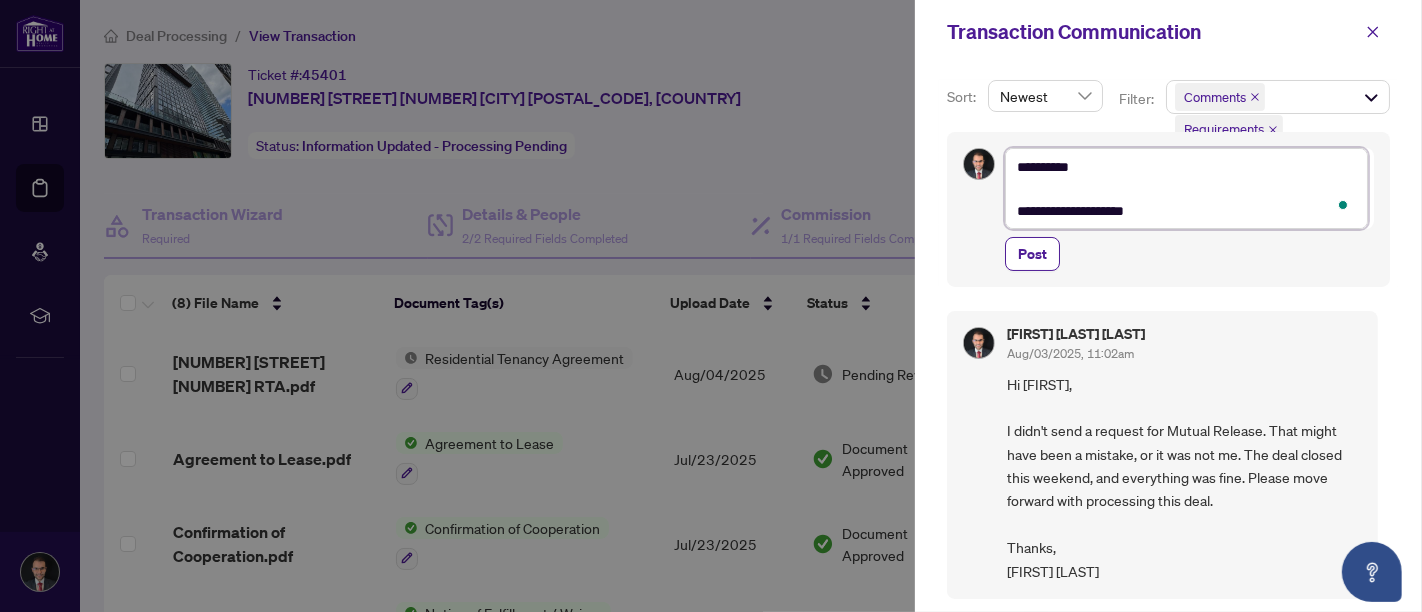 type on "**********" 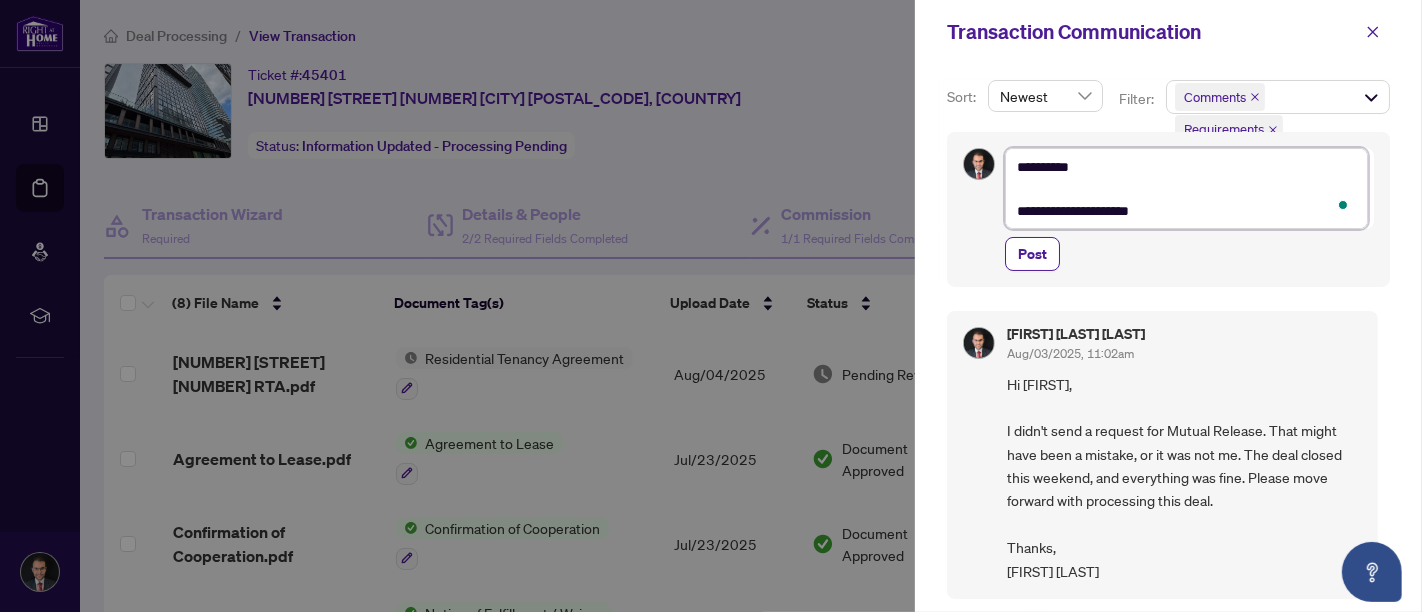 type on "**********" 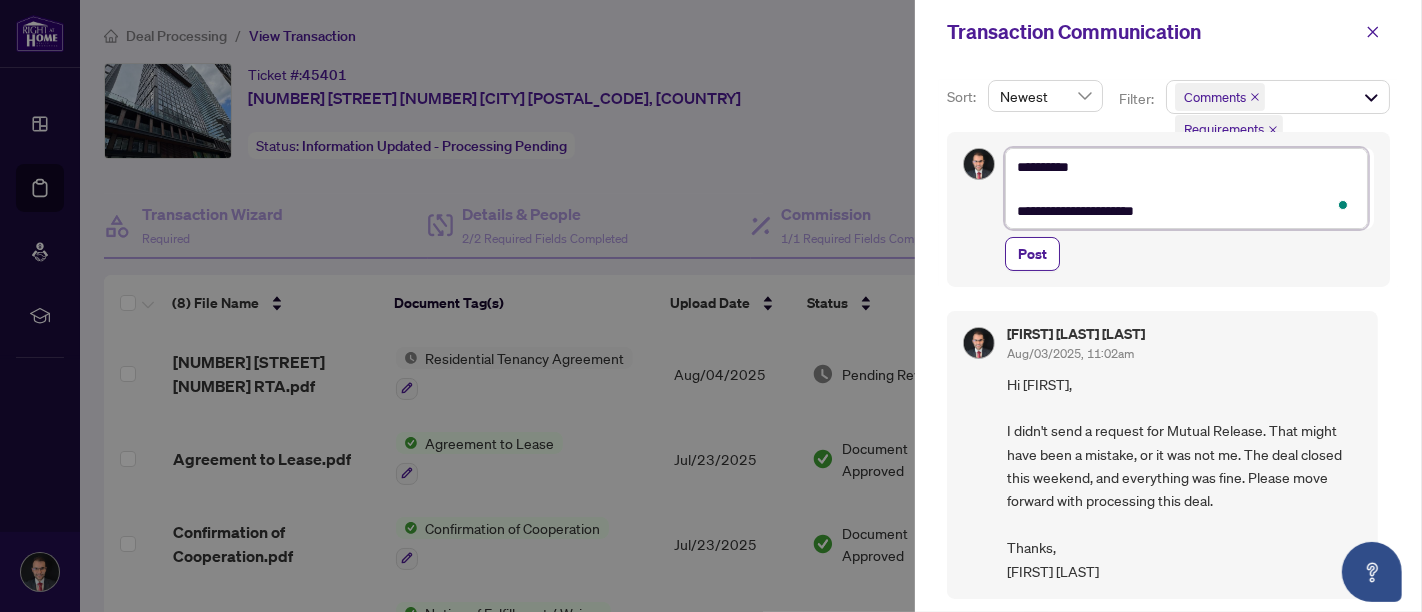 type on "**********" 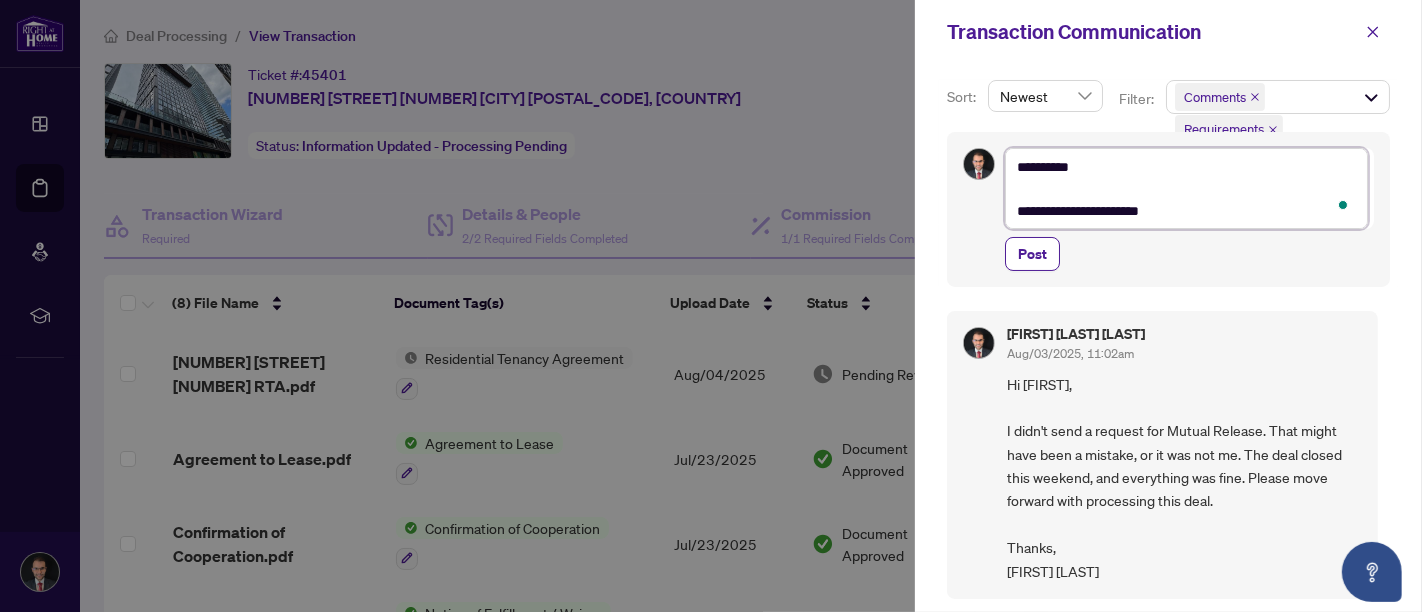 type on "**********" 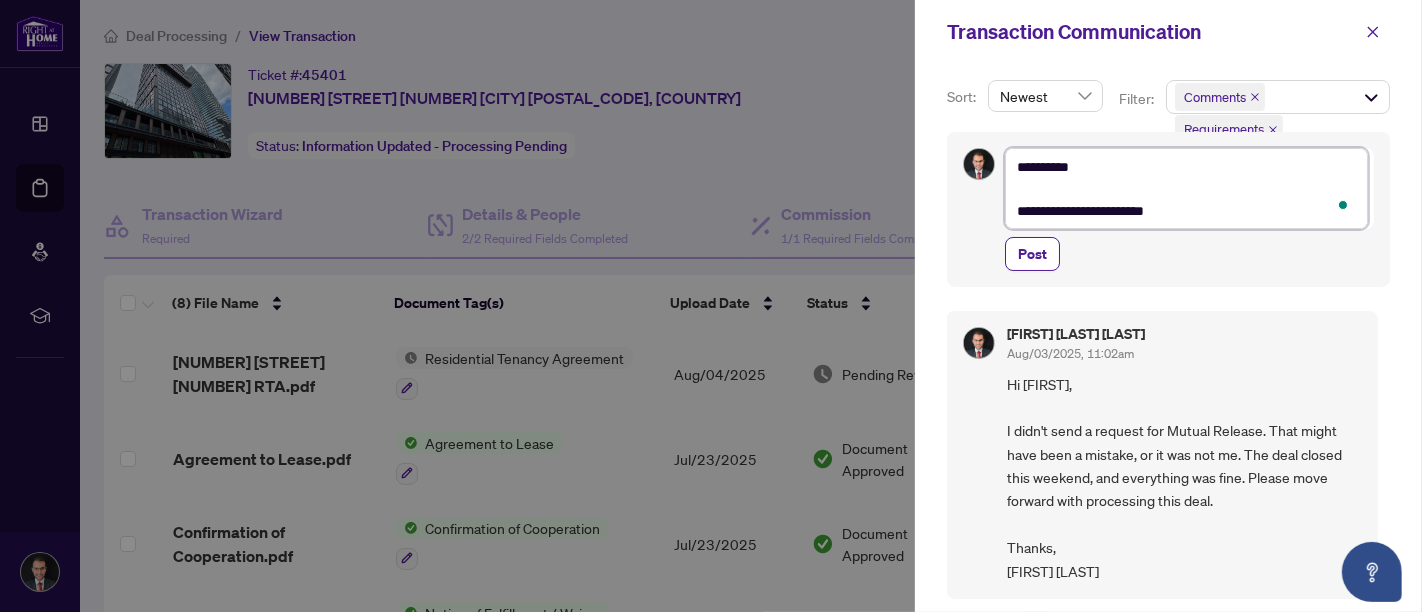 type on "**********" 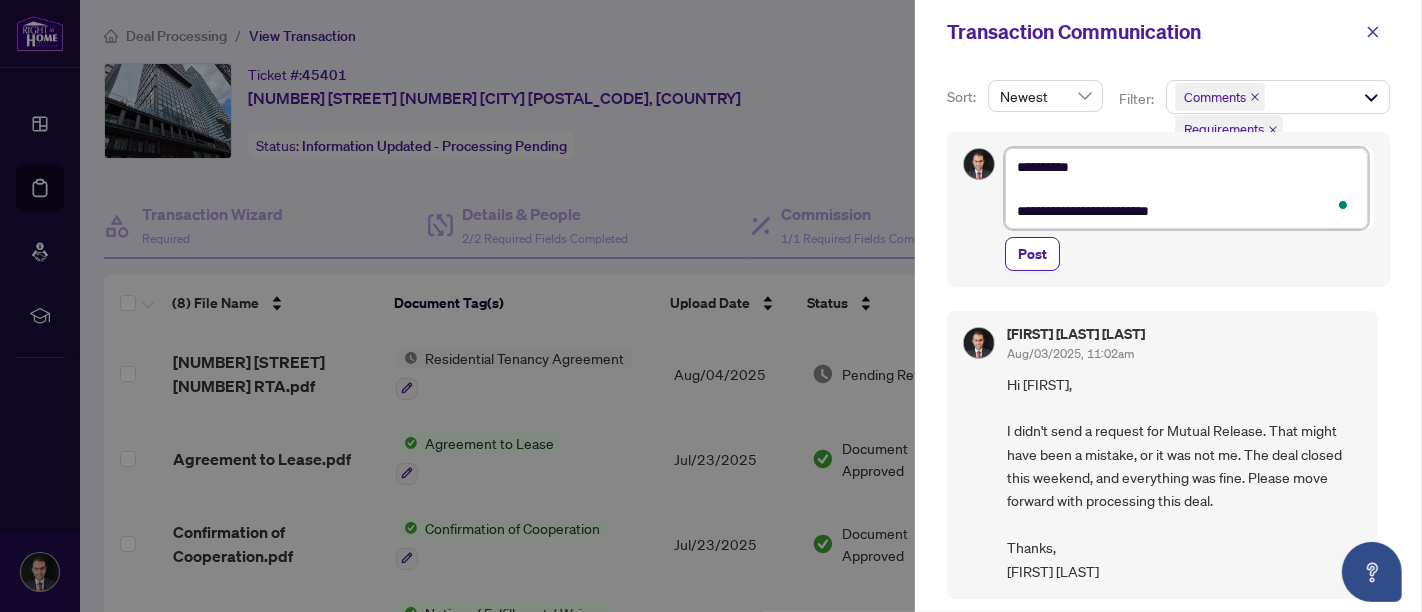 type on "**********" 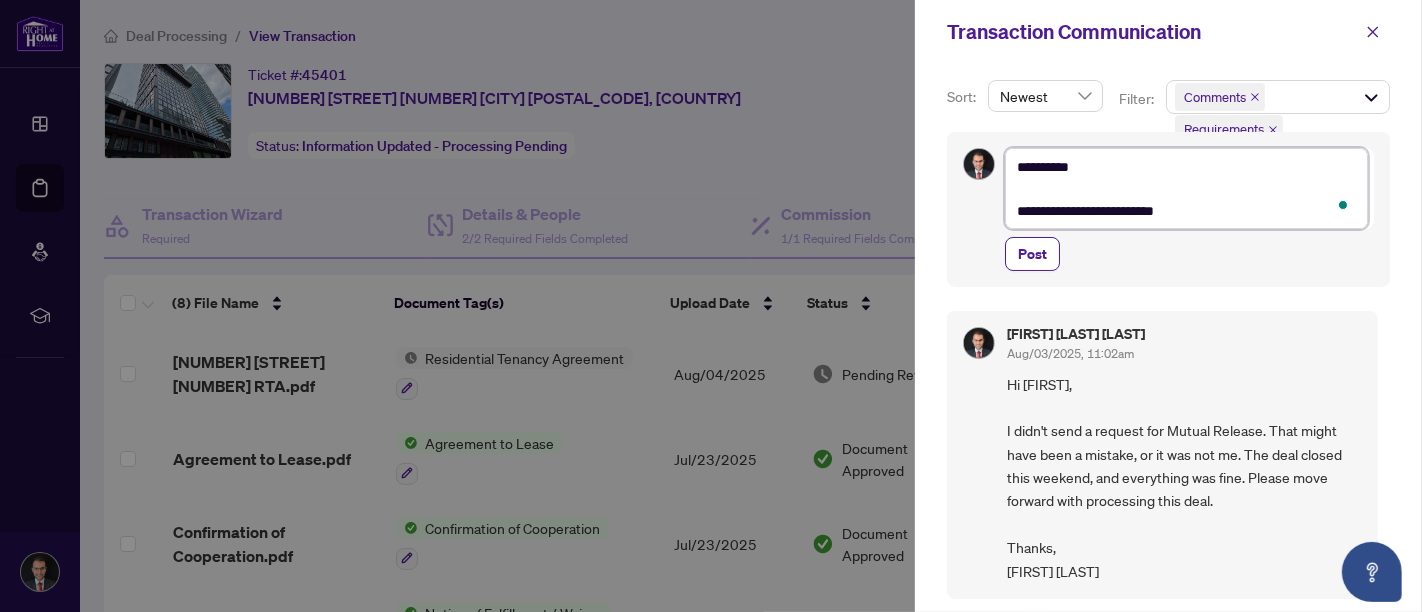 type on "**********" 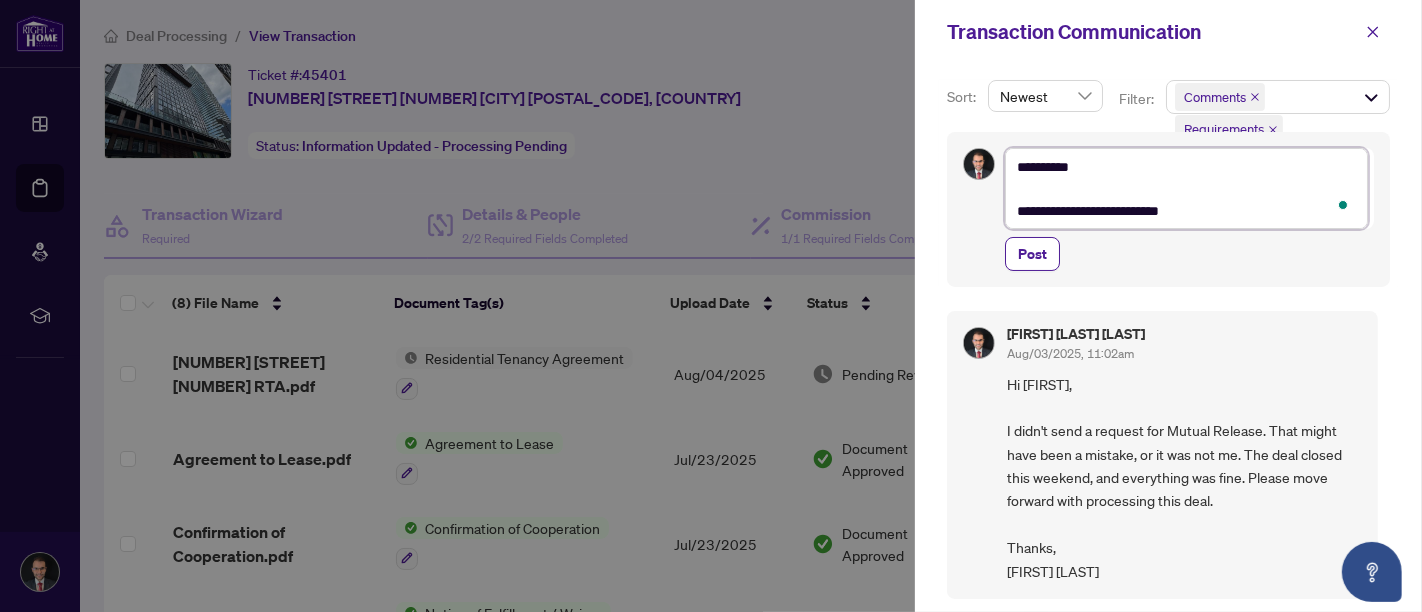 type on "**********" 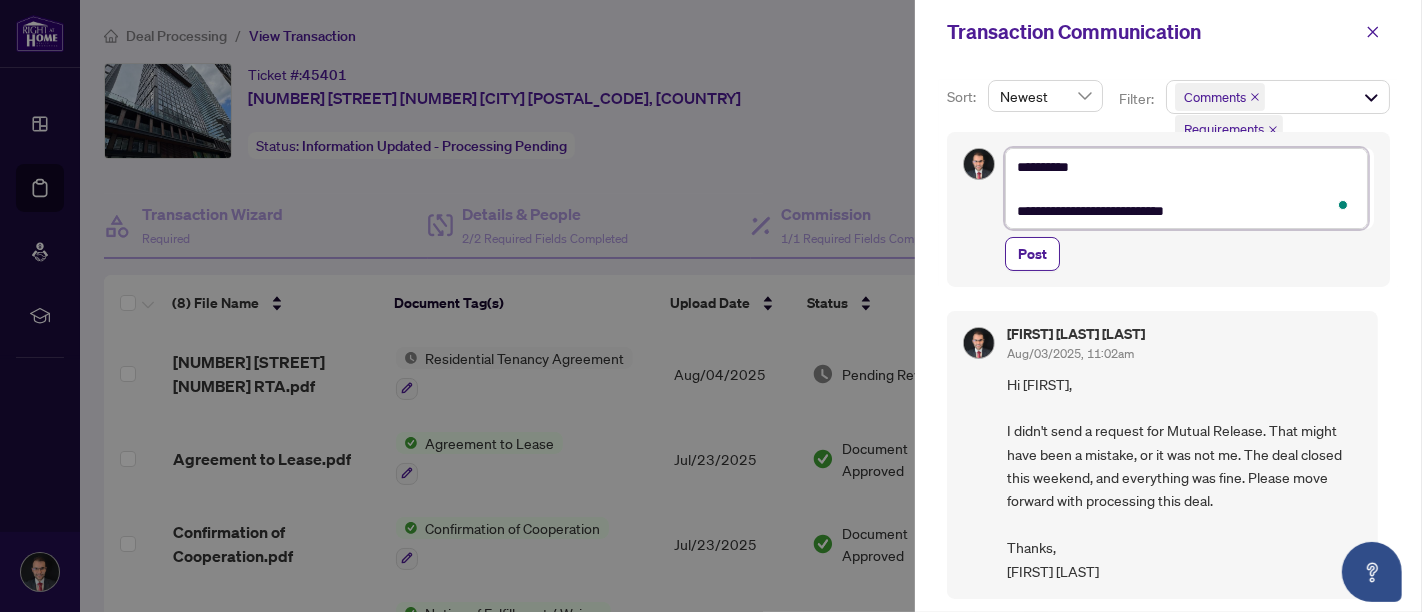 type on "**********" 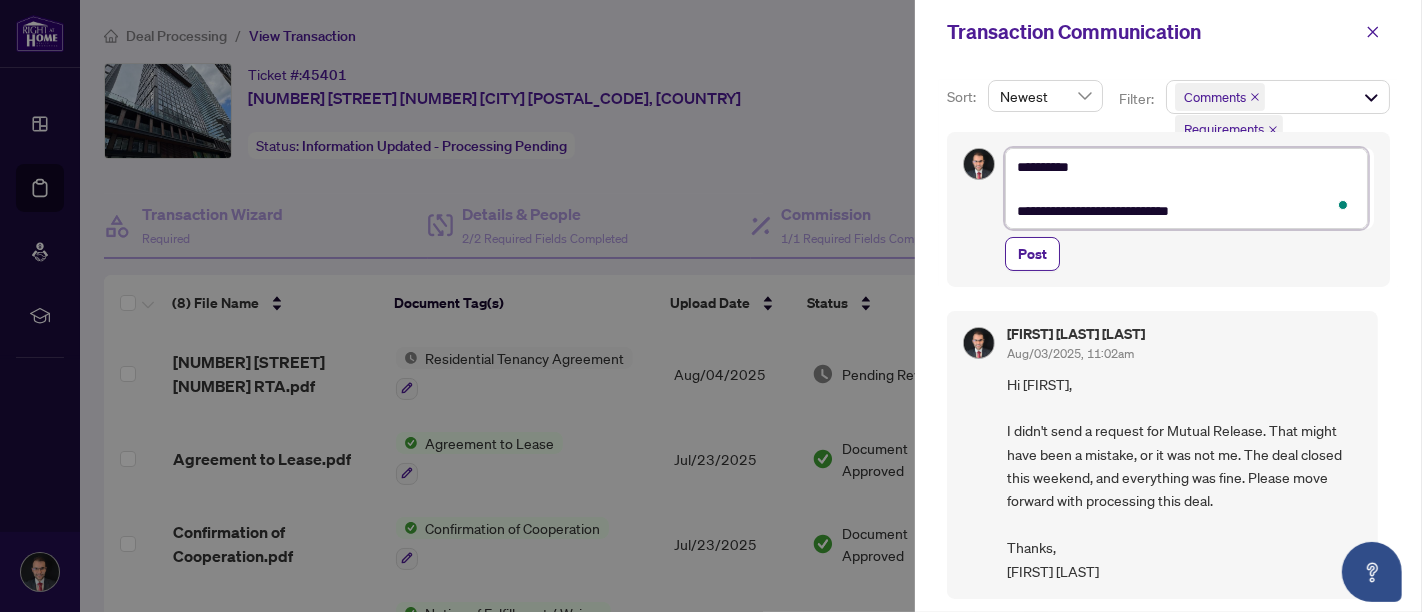 type on "**********" 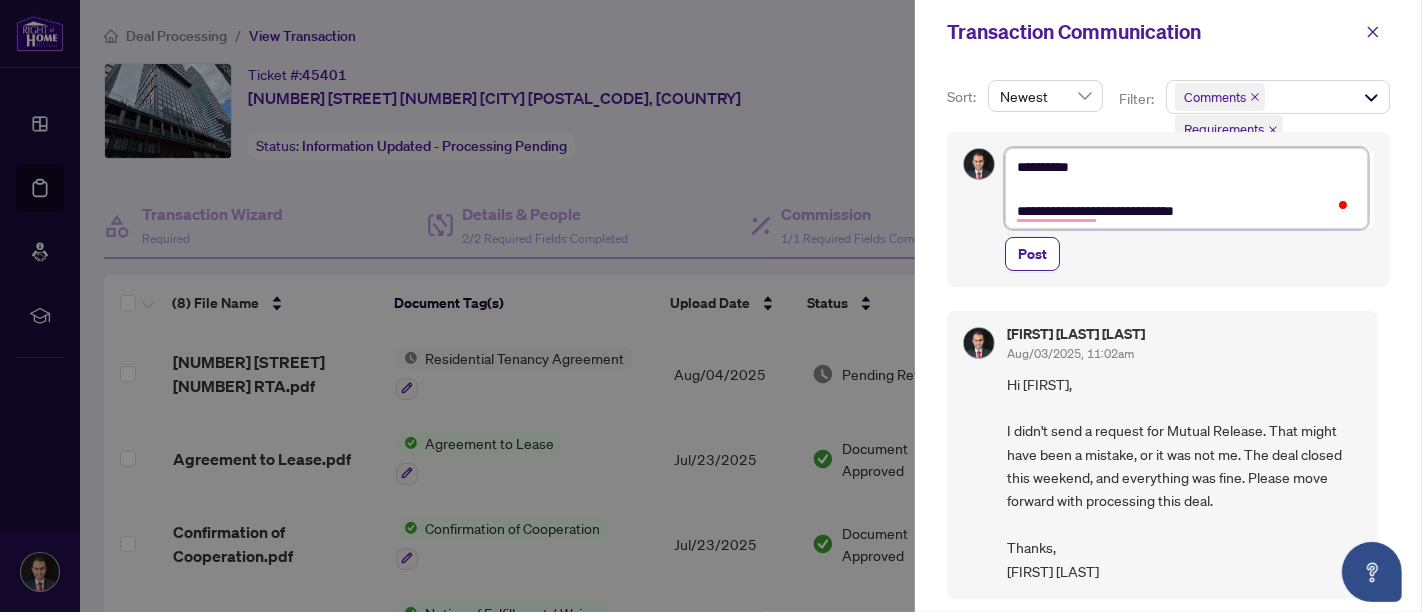type on "**********" 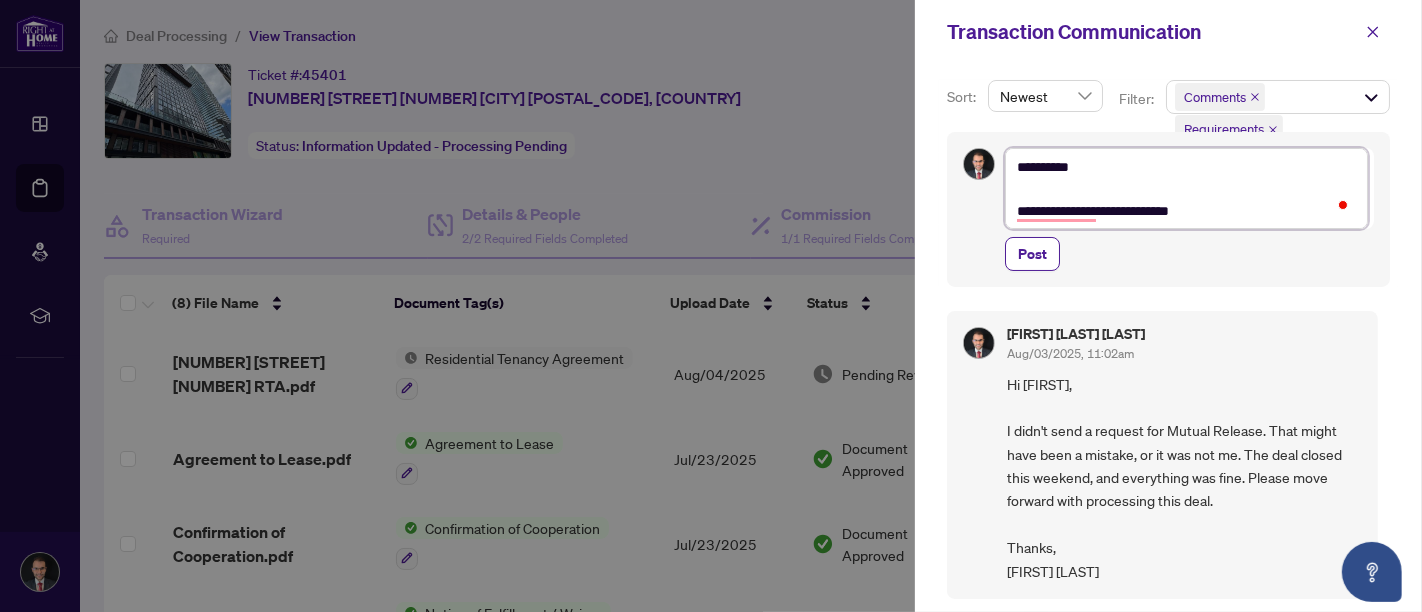 type on "**********" 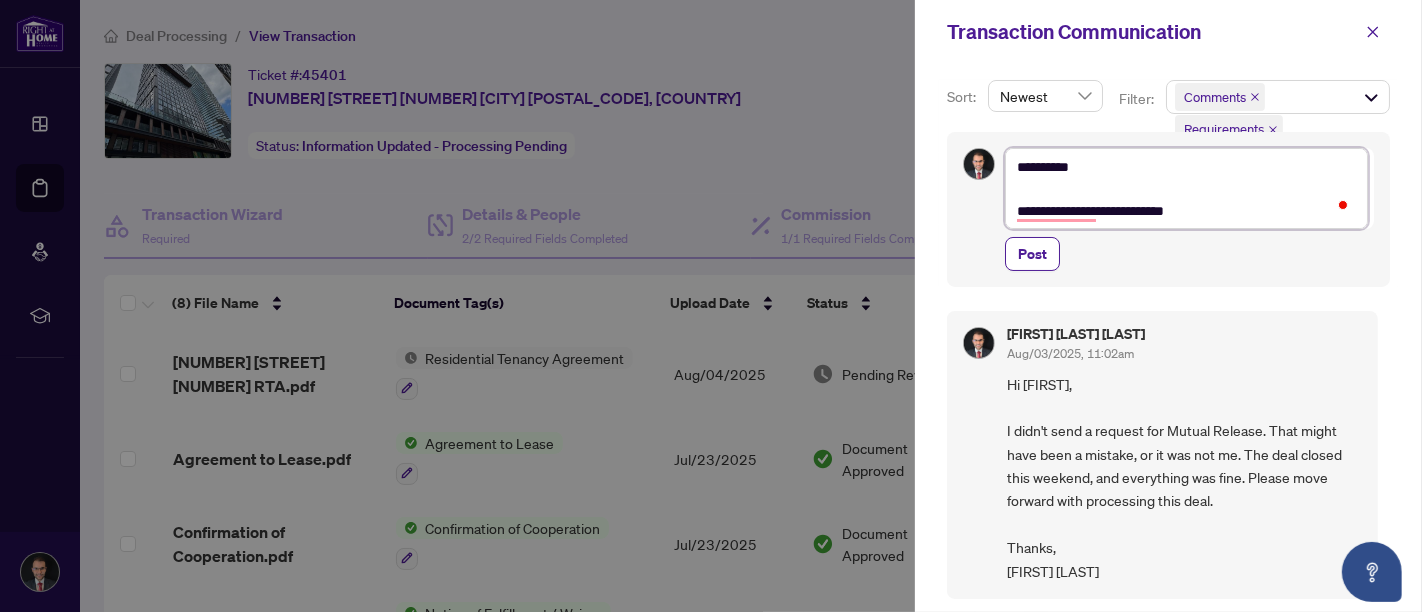 type on "**********" 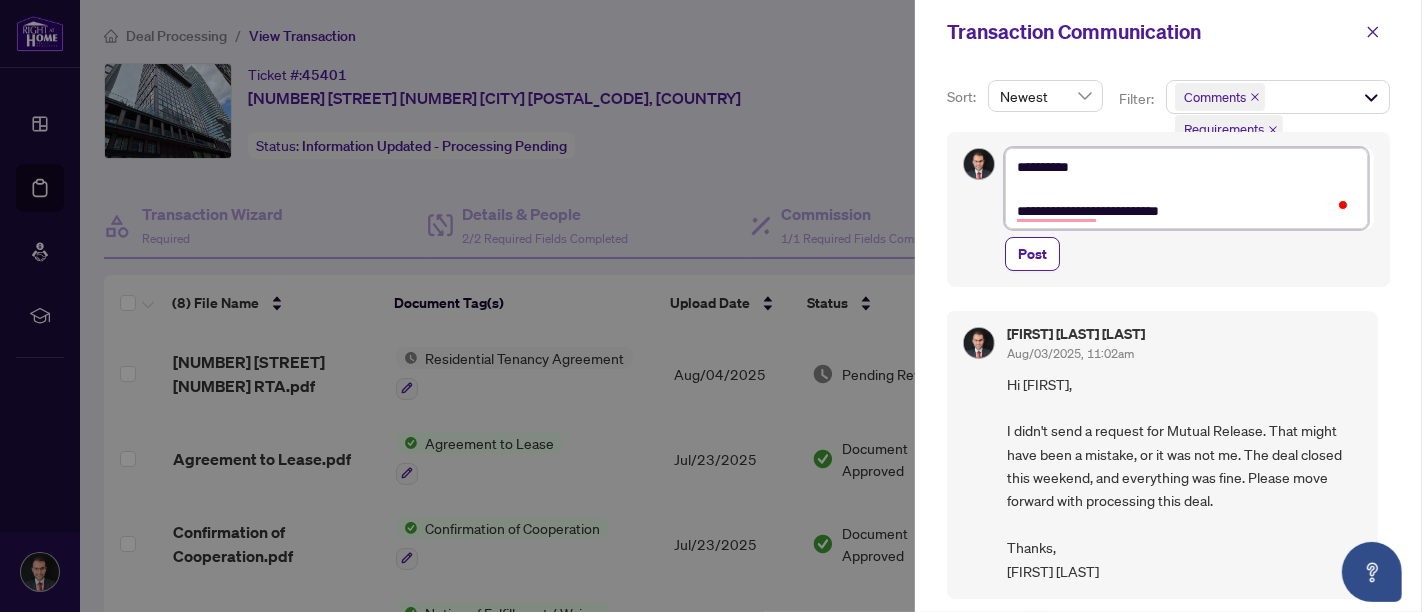 type 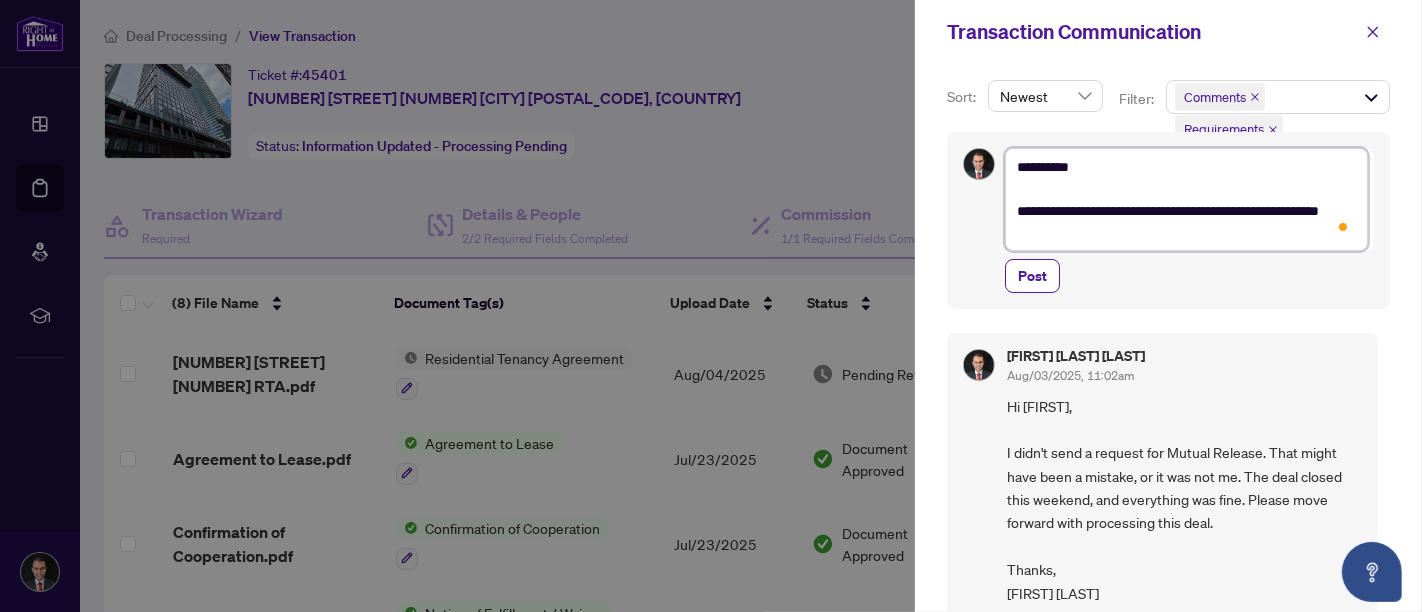 click on "**********" at bounding box center (1186, 199) 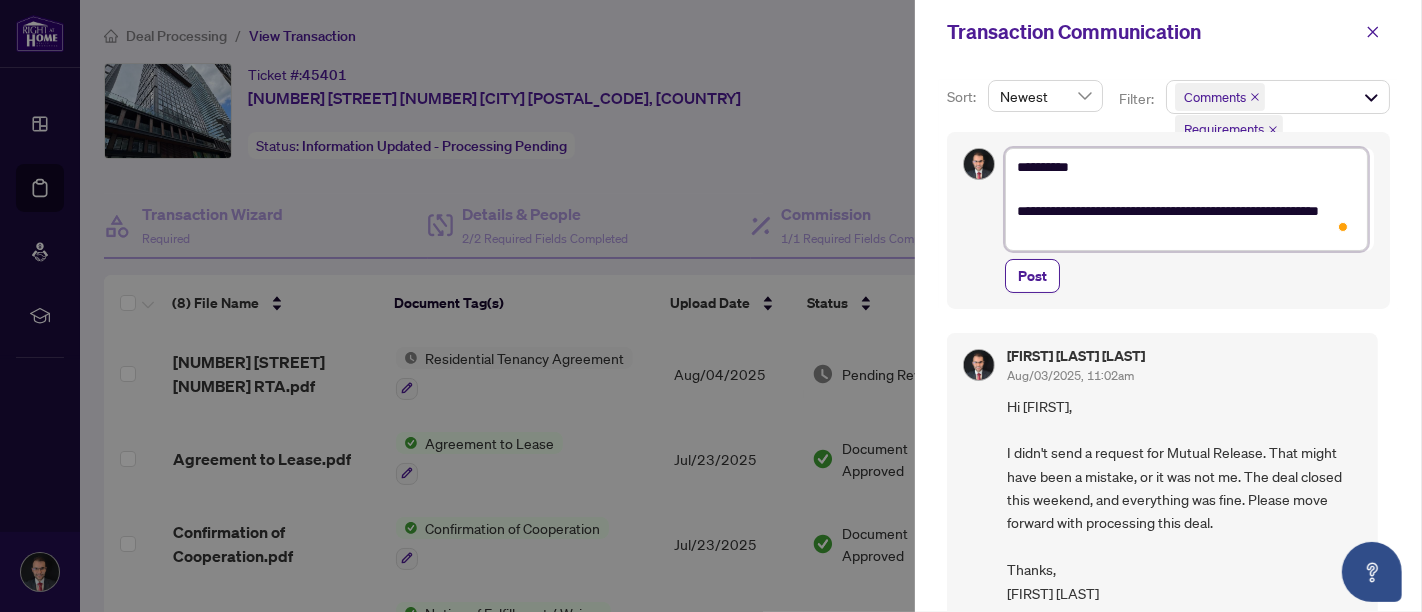 click on "**********" at bounding box center (1186, 199) 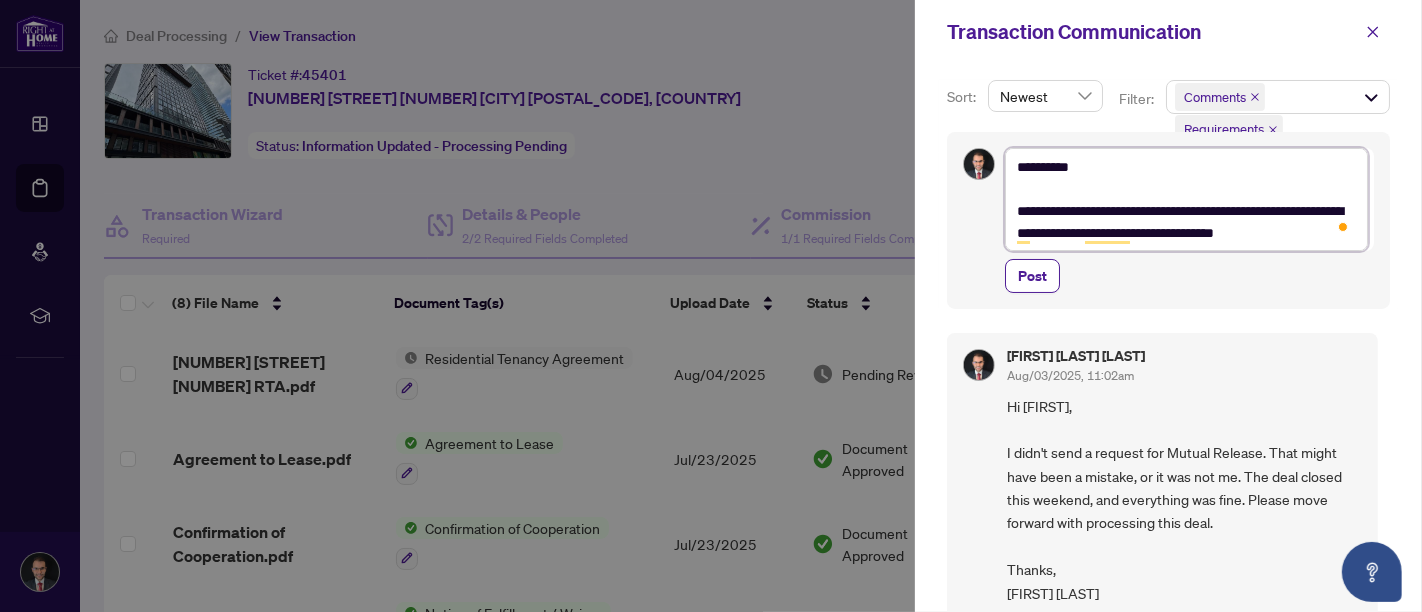 click on "**********" at bounding box center (1186, 199) 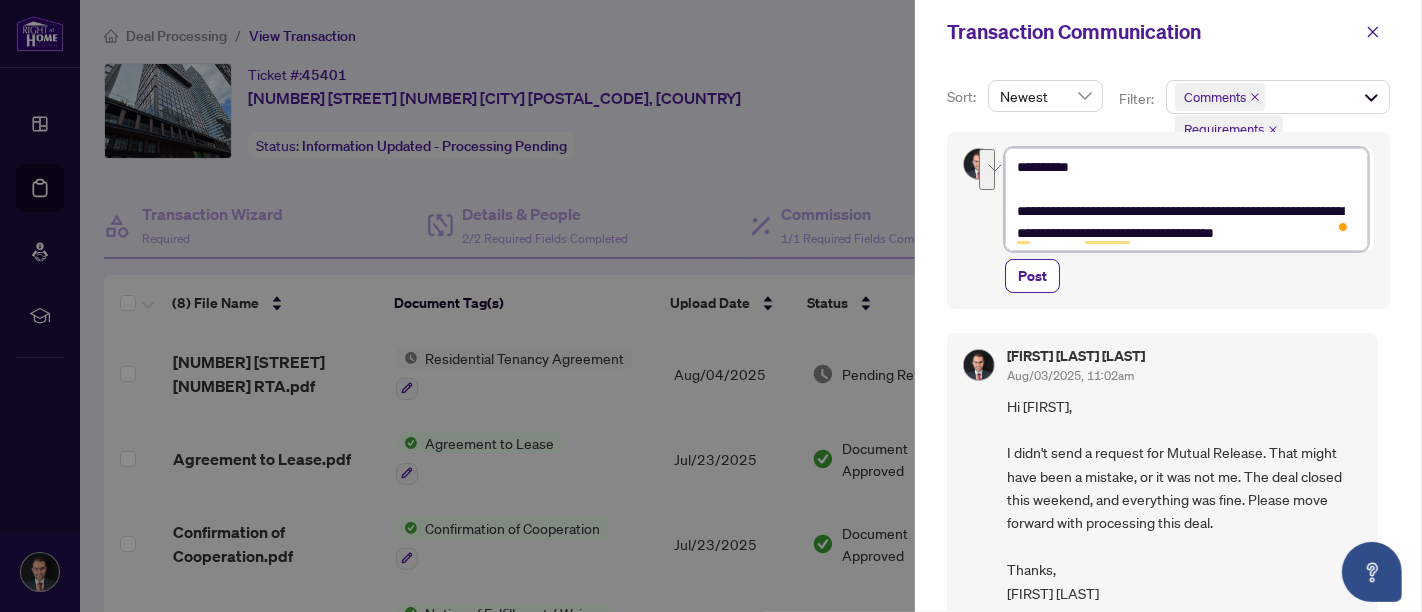 drag, startPoint x: 1129, startPoint y: 235, endPoint x: 1202, endPoint y: 212, distance: 76.537575 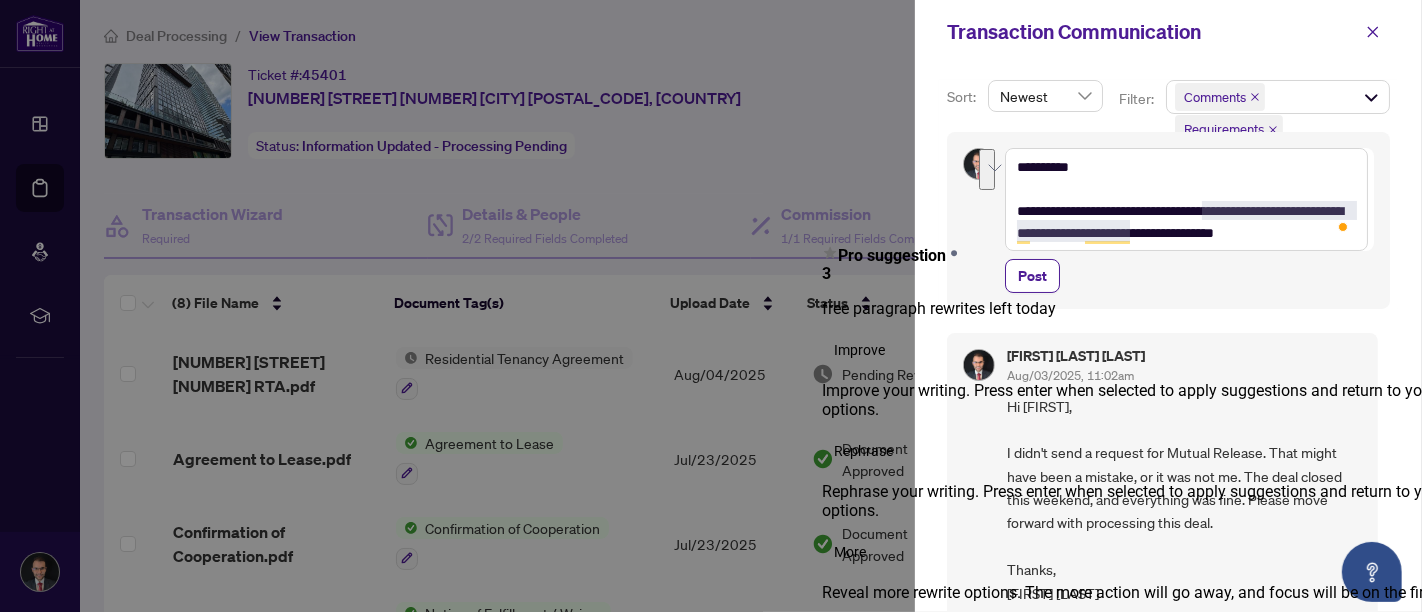click at bounding box center [987, 169] 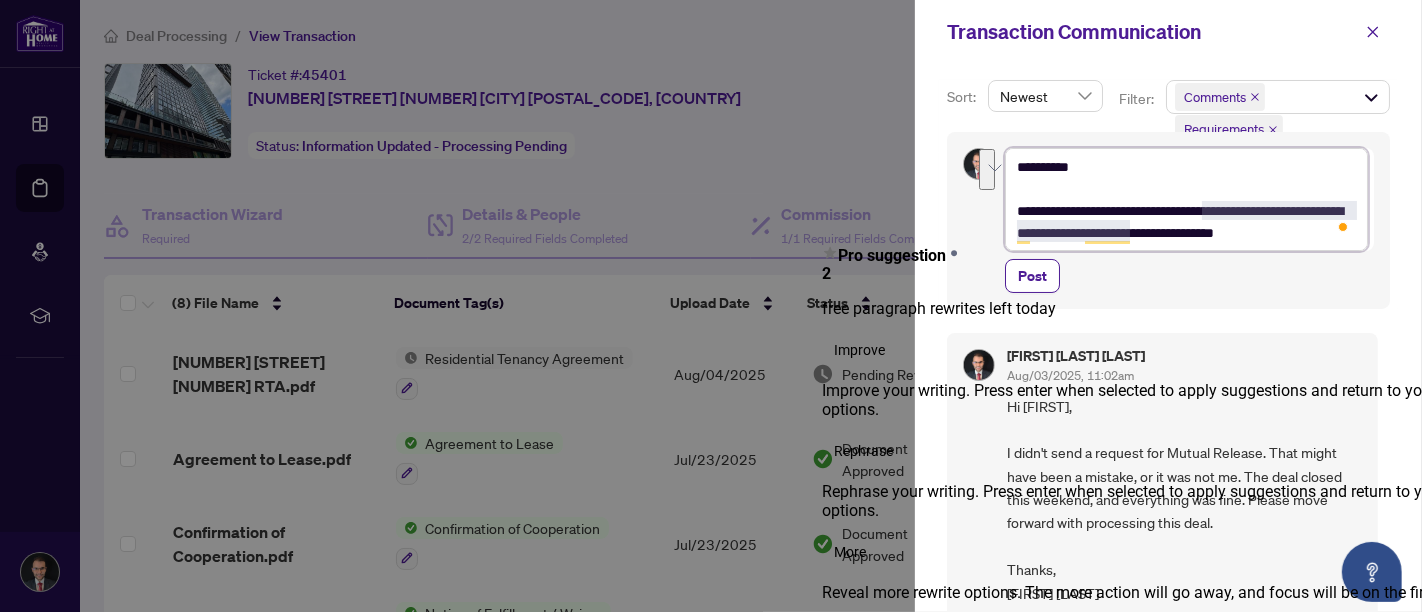 click on "**********" at bounding box center (1186, 199) 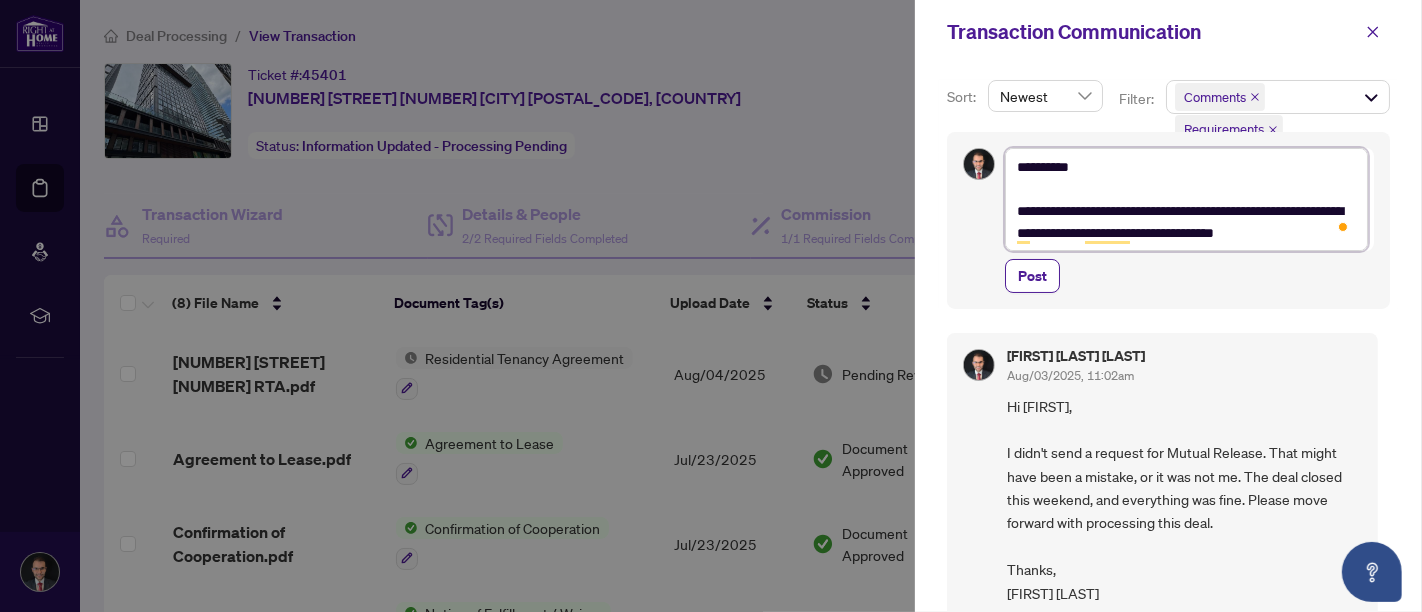 click on "**********" at bounding box center (1186, 199) 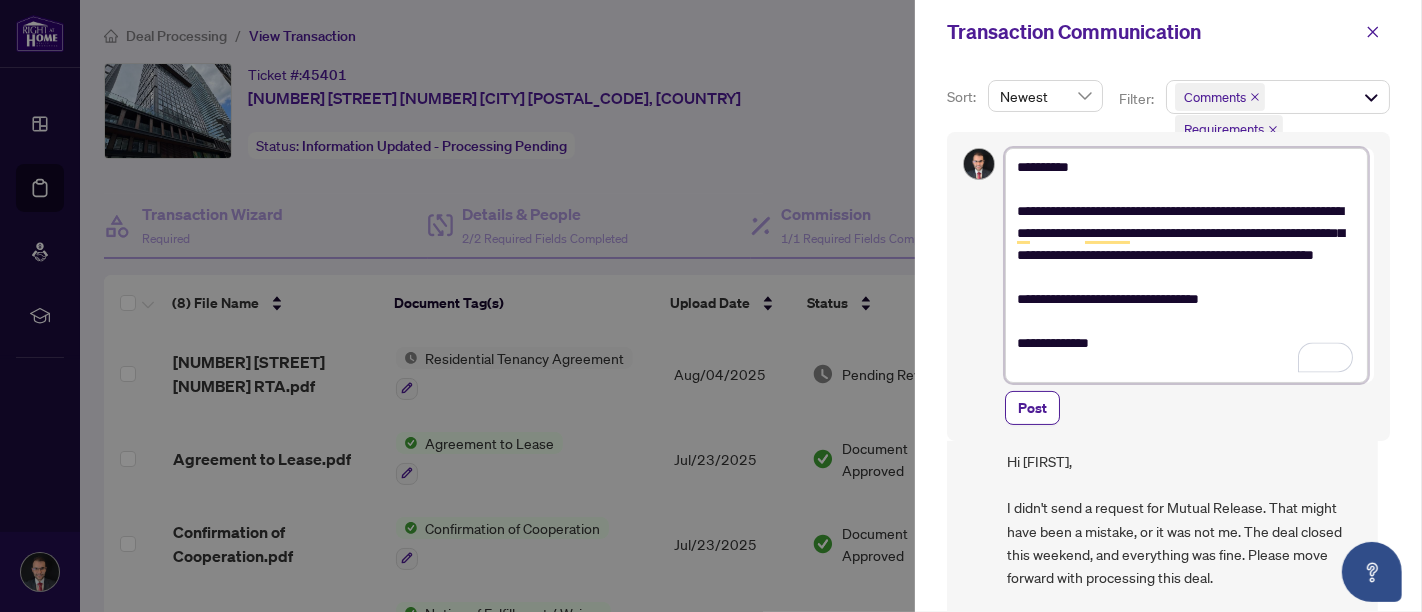scroll, scrollTop: 111, scrollLeft: 0, axis: vertical 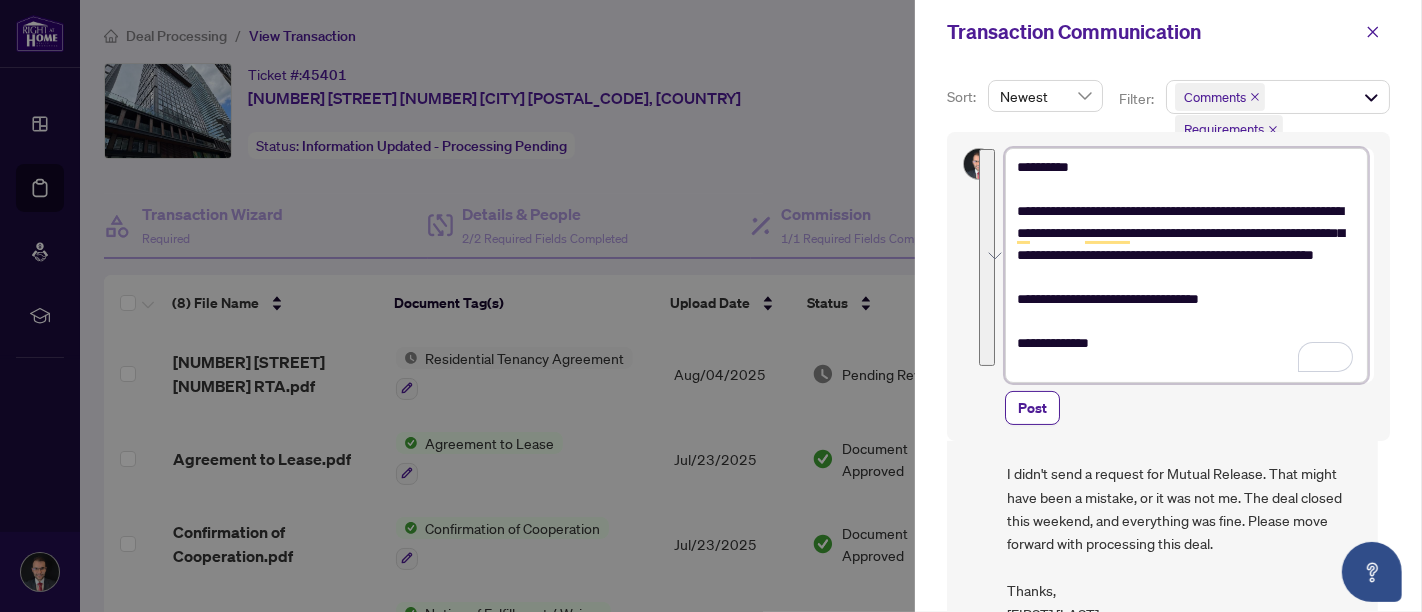 drag, startPoint x: 1111, startPoint y: 370, endPoint x: 1018, endPoint y: 162, distance: 227.84424 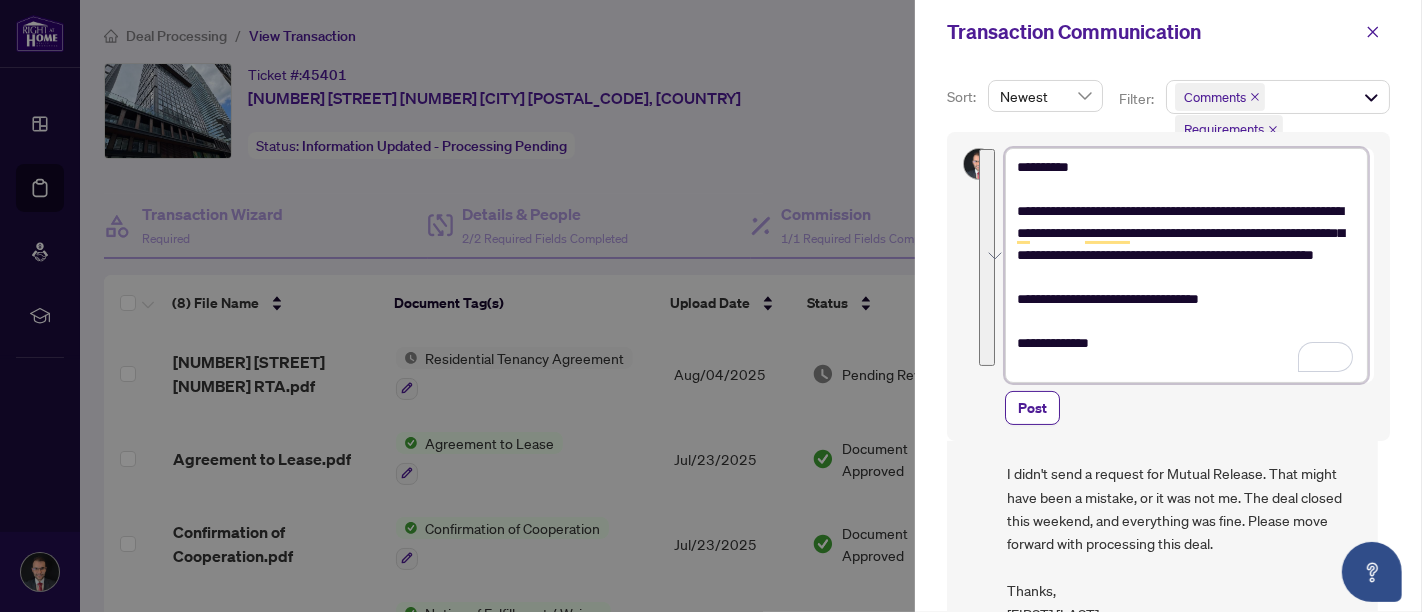 click on "**********" at bounding box center (1186, 265) 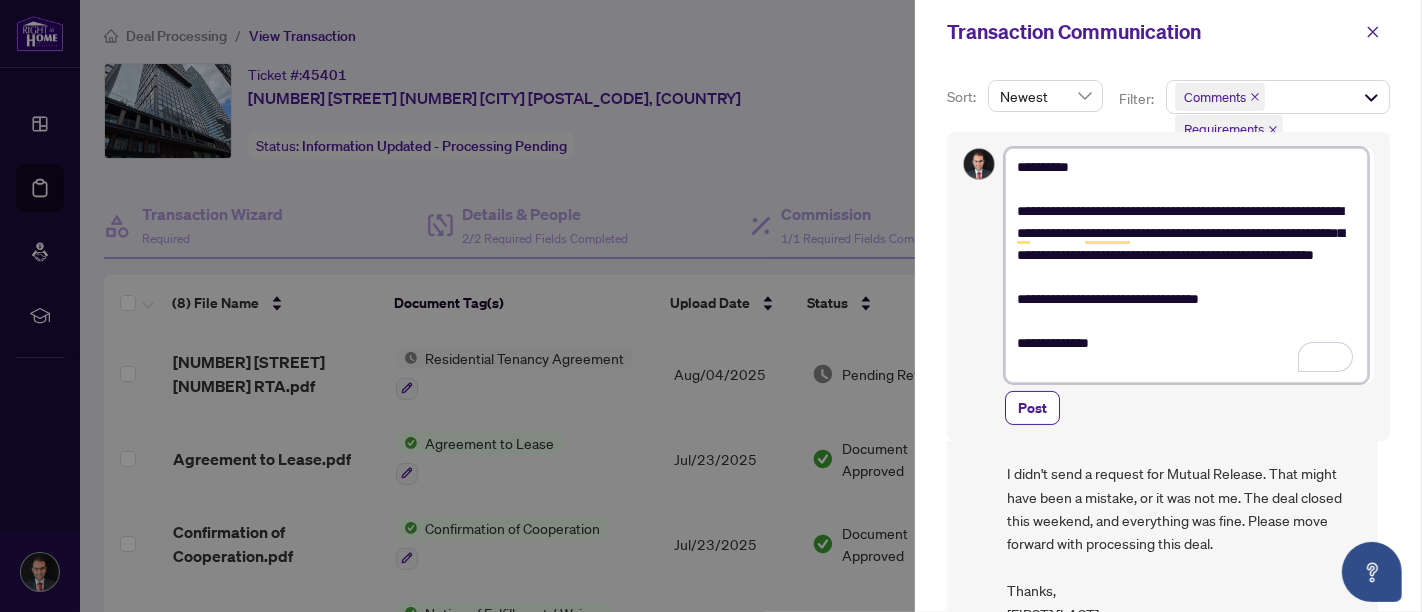 drag, startPoint x: 1163, startPoint y: 367, endPoint x: 932, endPoint y: 110, distance: 345.55753 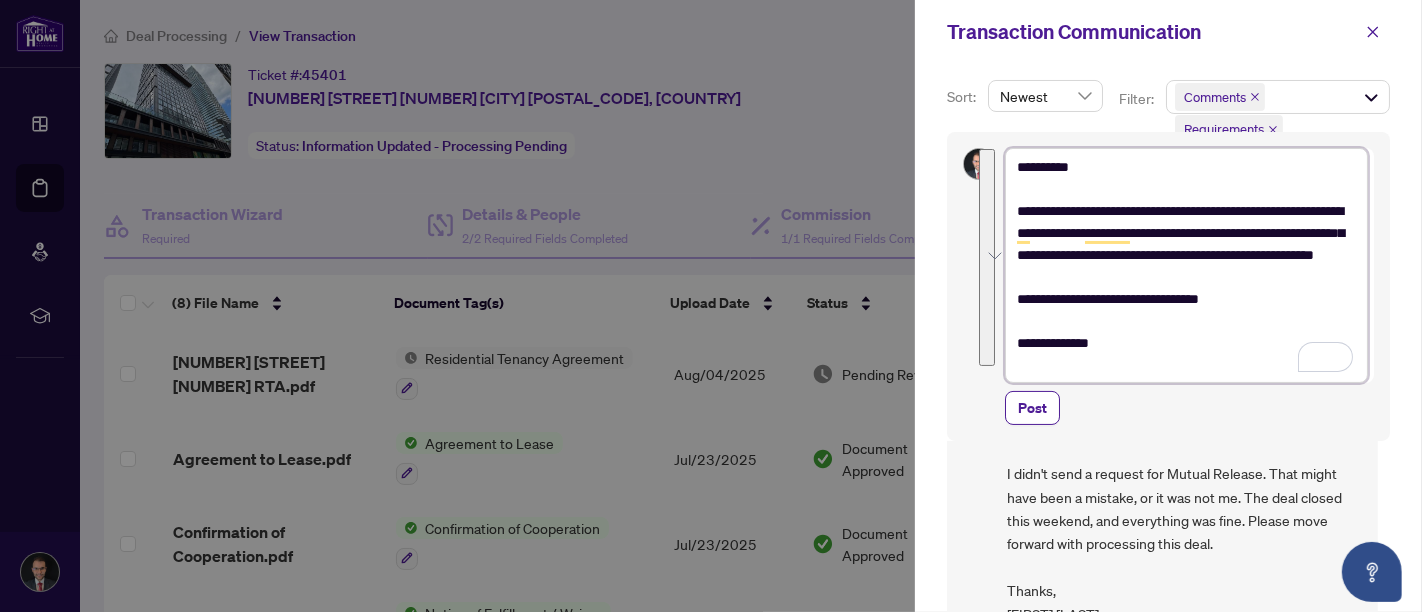 paste on "**********" 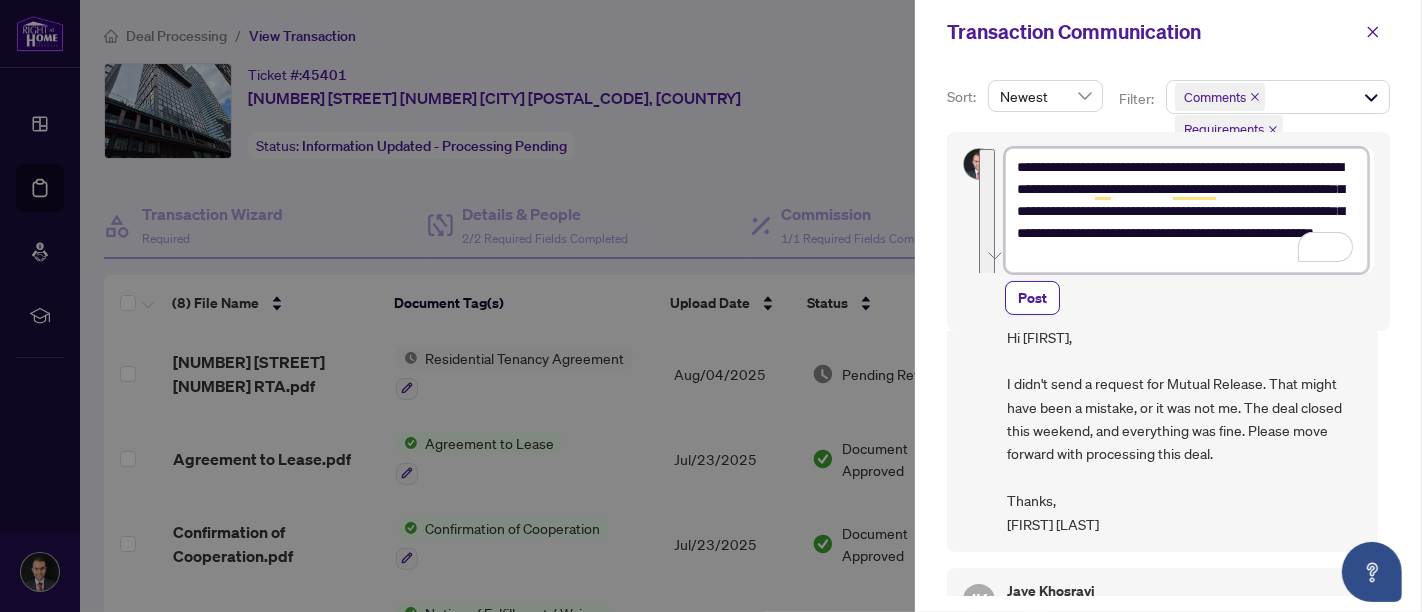 scroll, scrollTop: 1, scrollLeft: 0, axis: vertical 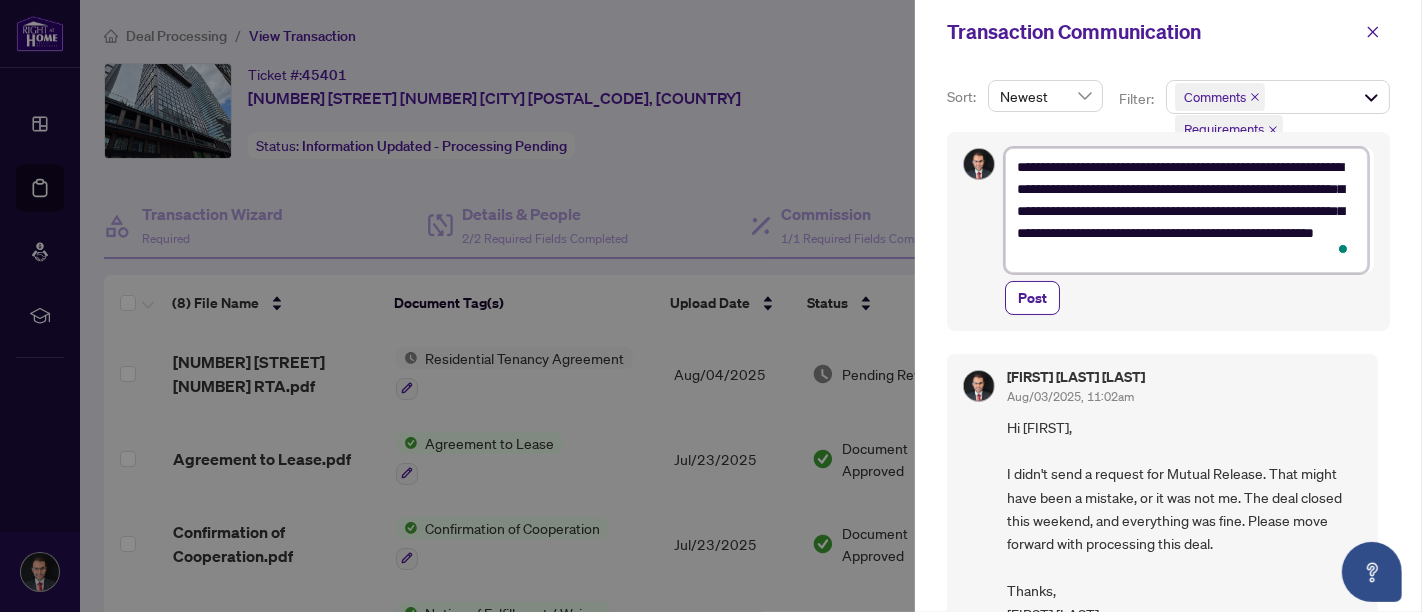 click on "**********" at bounding box center [1186, 210] 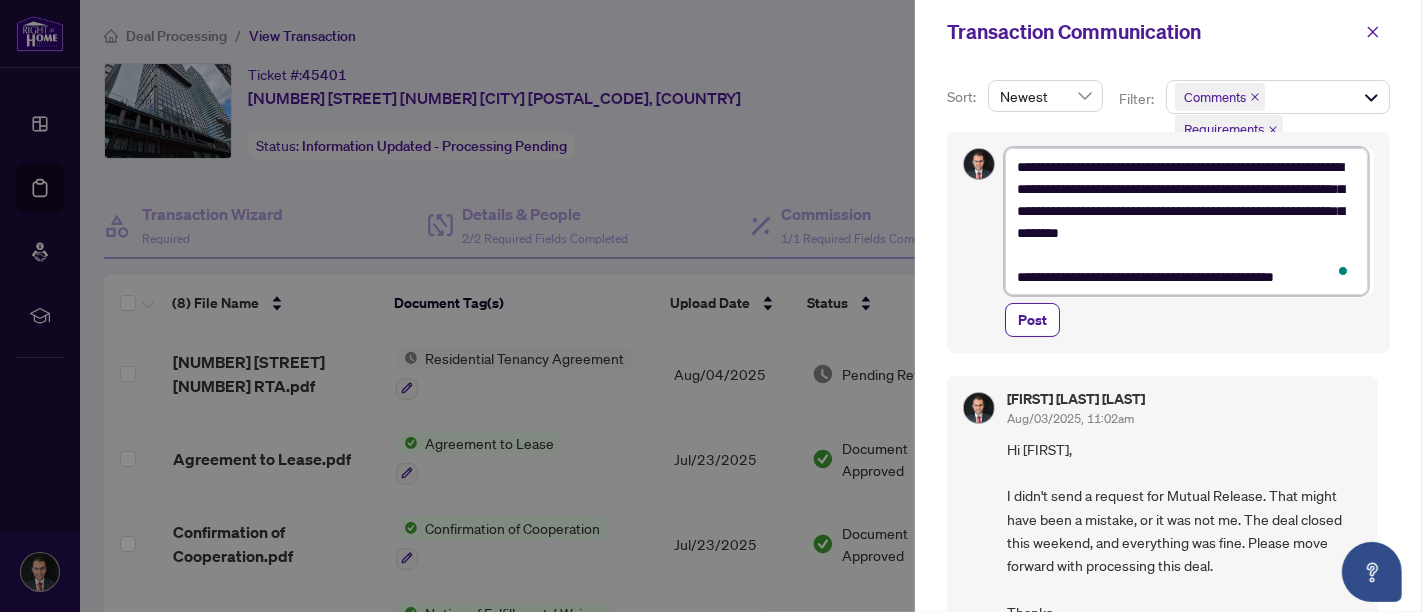 scroll, scrollTop: 22, scrollLeft: 0, axis: vertical 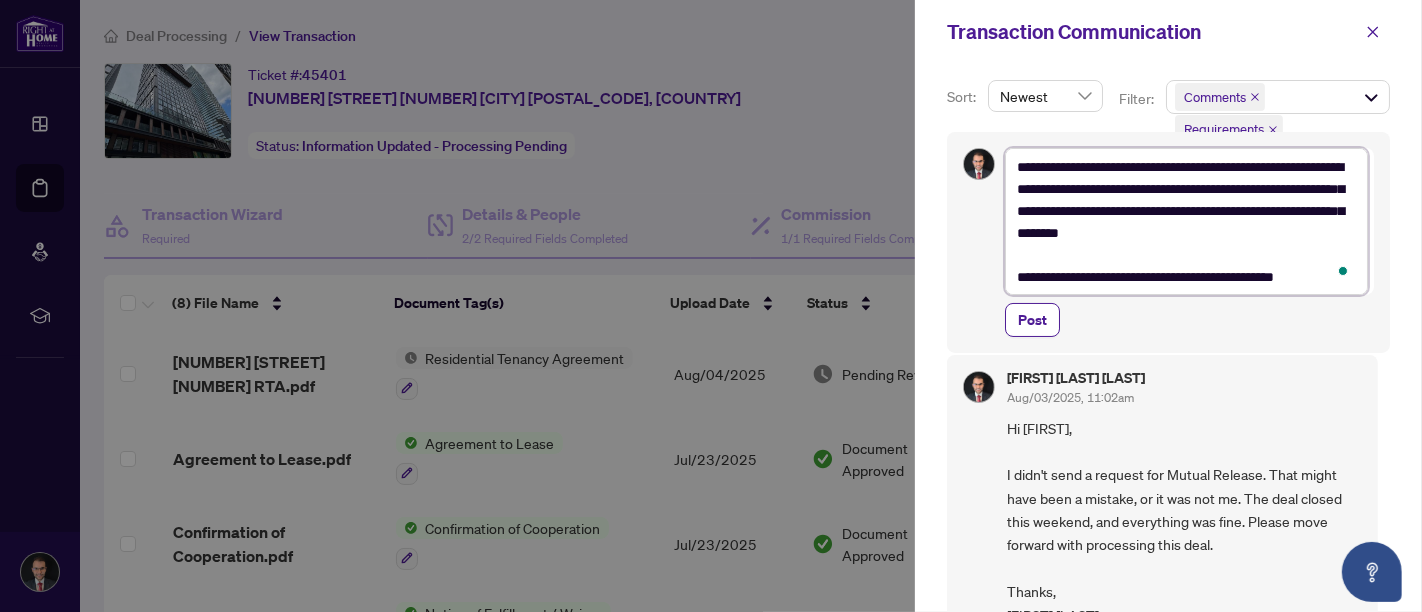 click on "**********" at bounding box center (1186, 221) 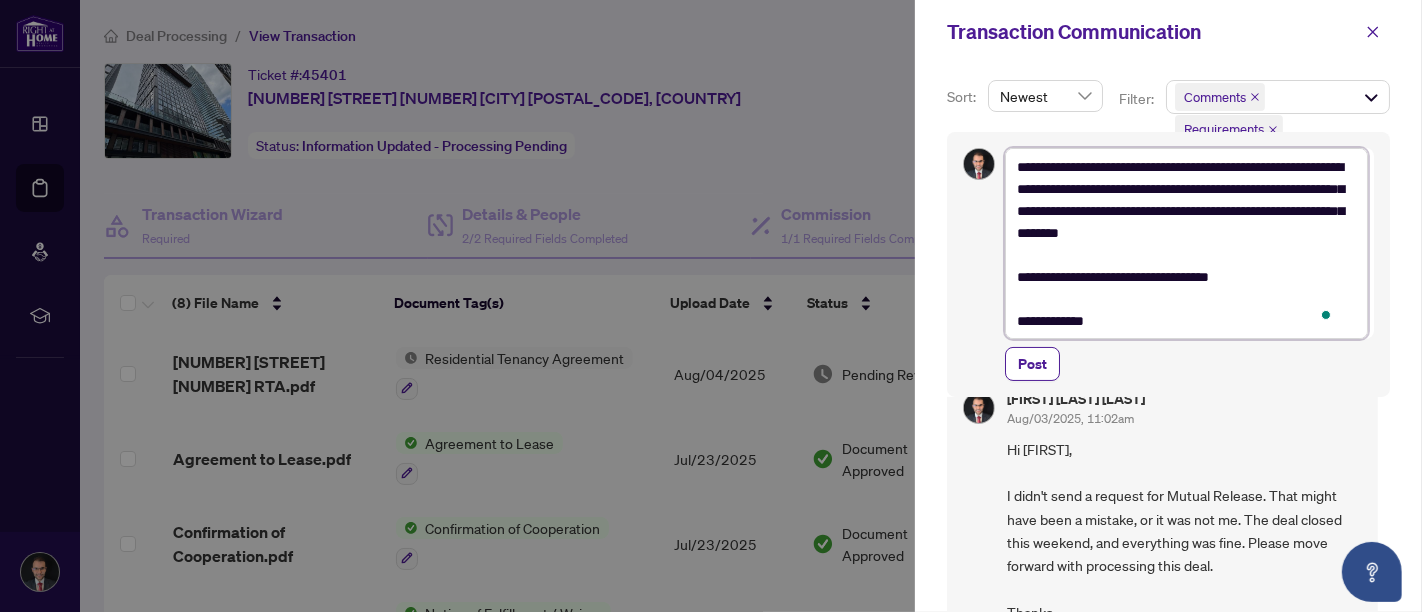 scroll, scrollTop: 67, scrollLeft: 0, axis: vertical 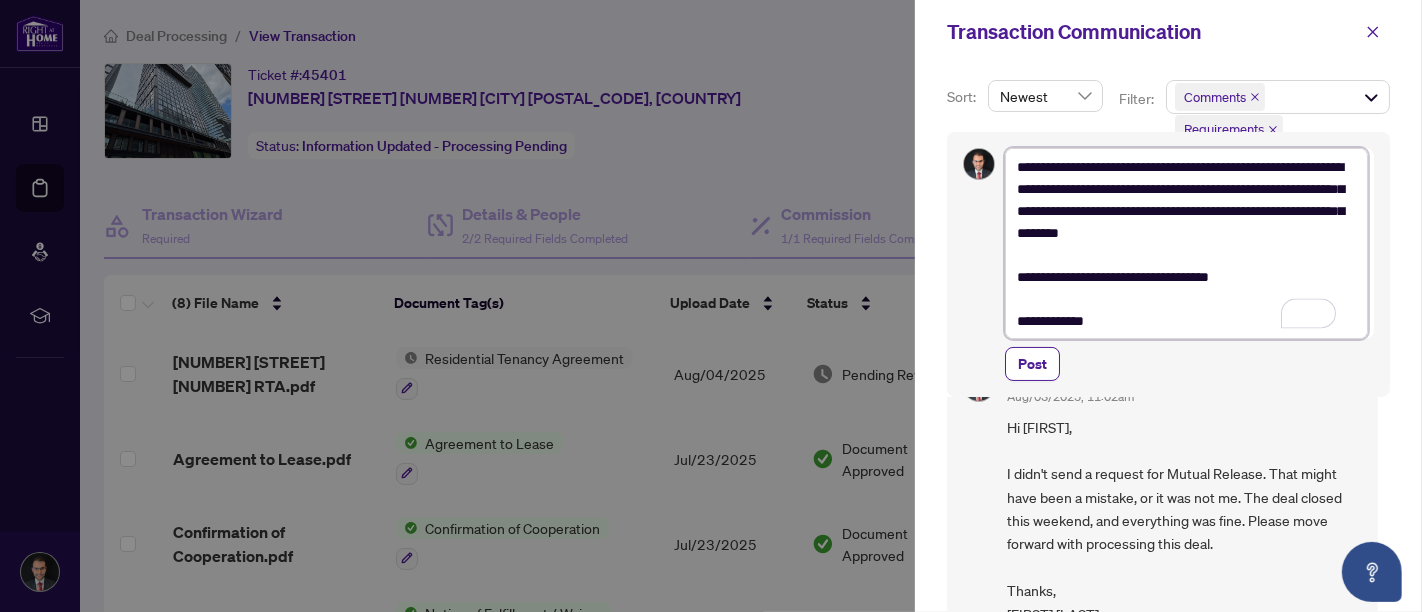 click on "**********" at bounding box center [1186, 243] 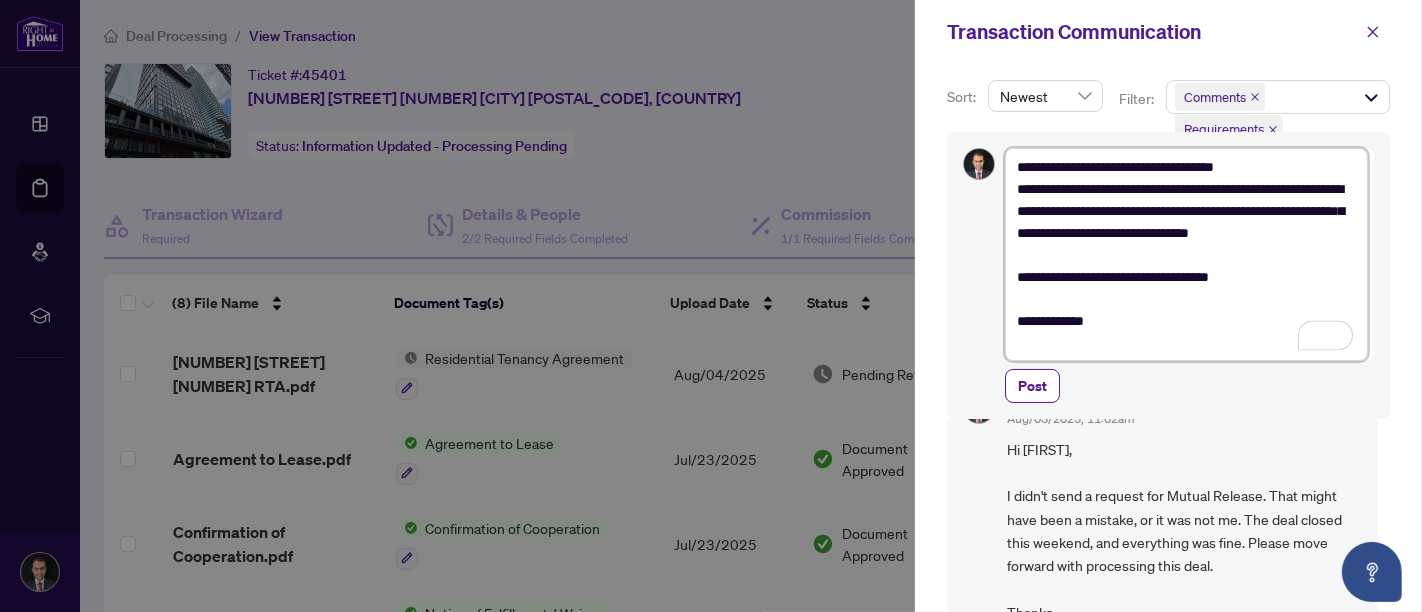 scroll, scrollTop: 111, scrollLeft: 0, axis: vertical 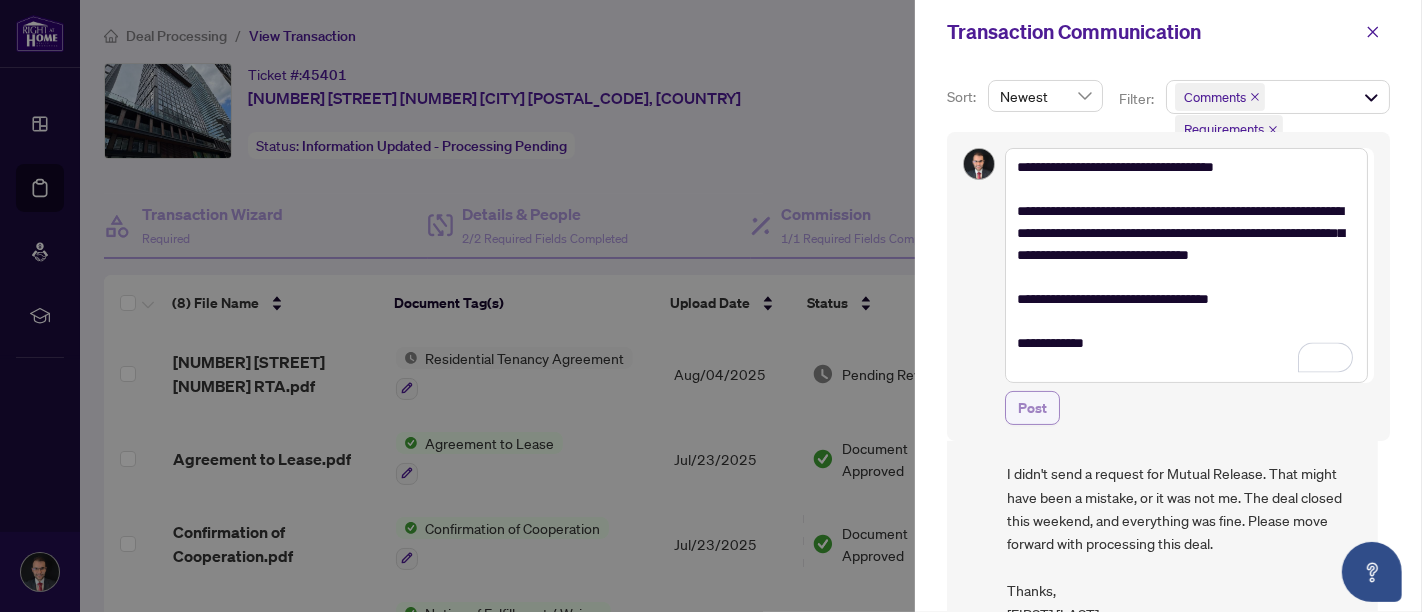 click on "Post" at bounding box center (1032, 408) 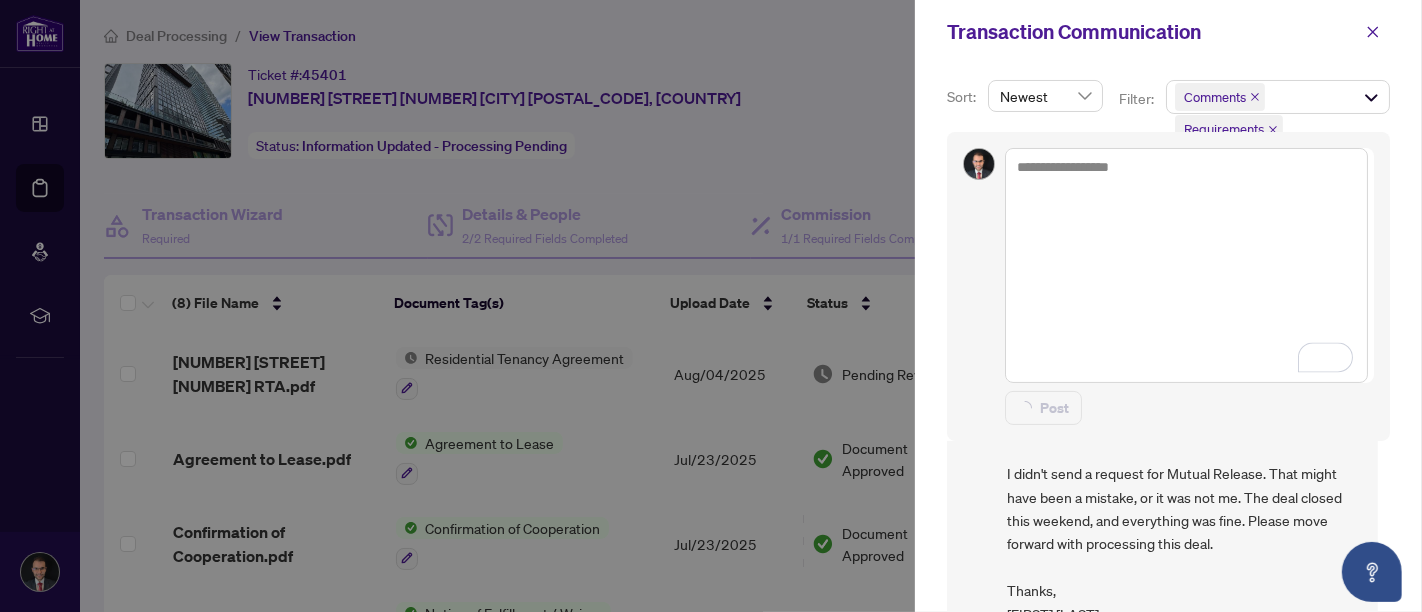scroll, scrollTop: 2, scrollLeft: 0, axis: vertical 